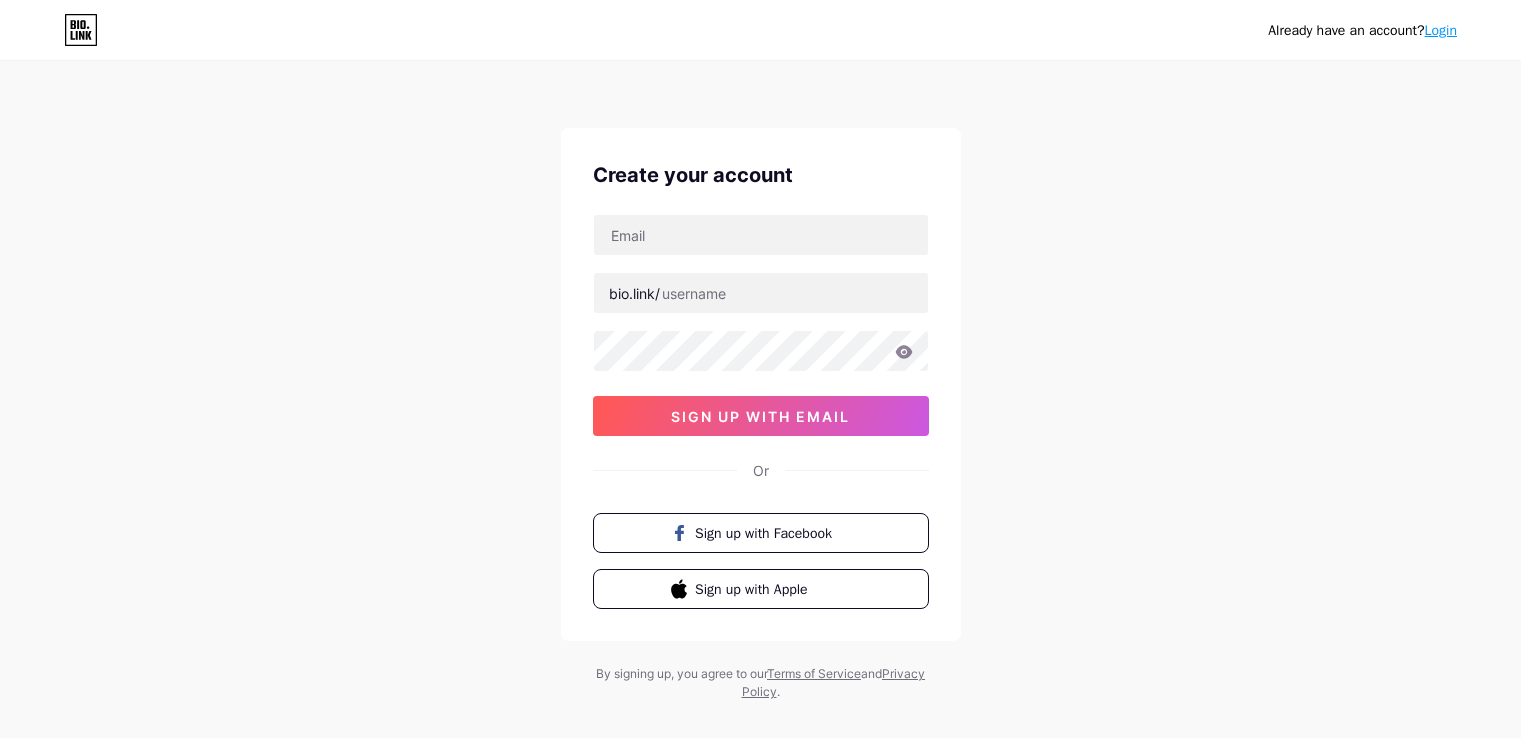 scroll, scrollTop: 0, scrollLeft: 0, axis: both 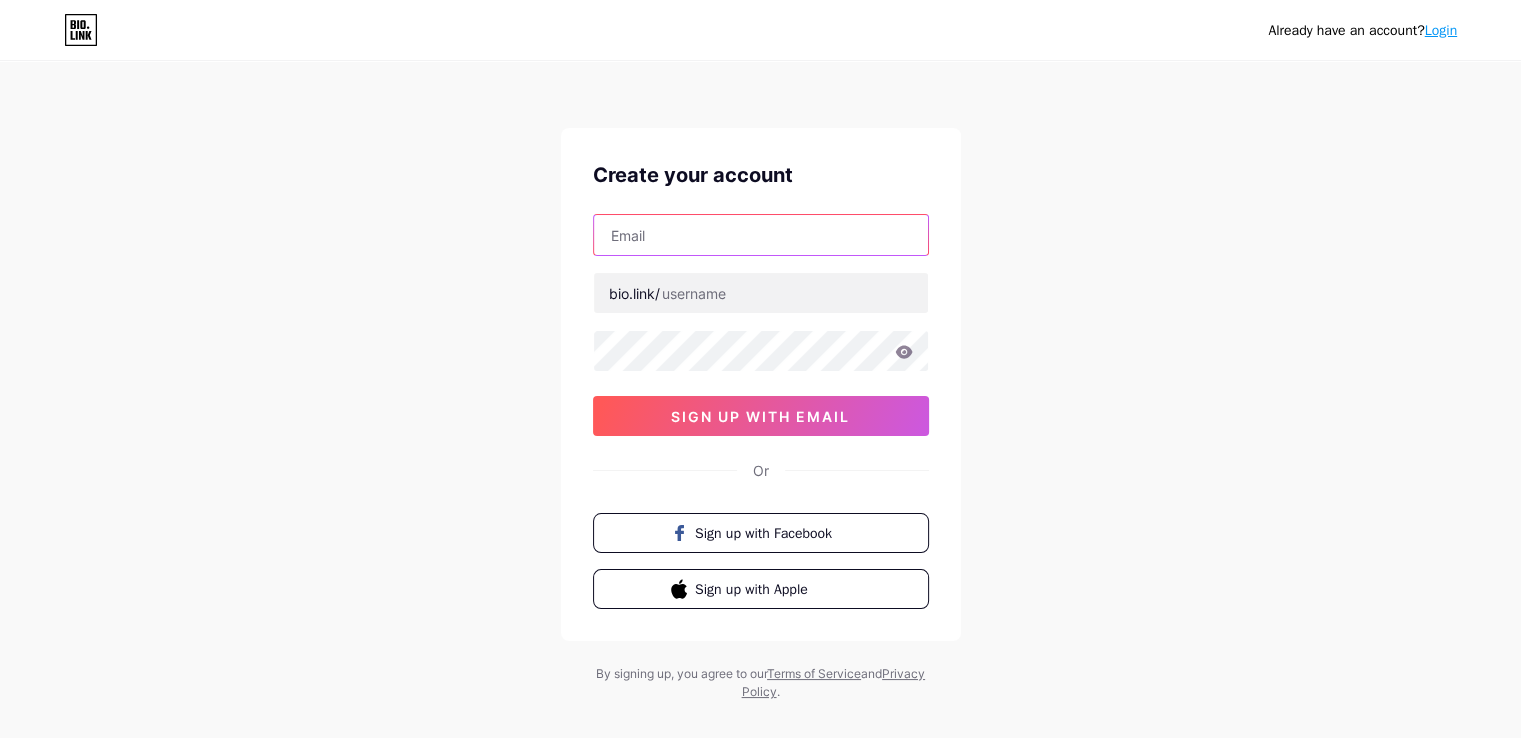 click at bounding box center (761, 235) 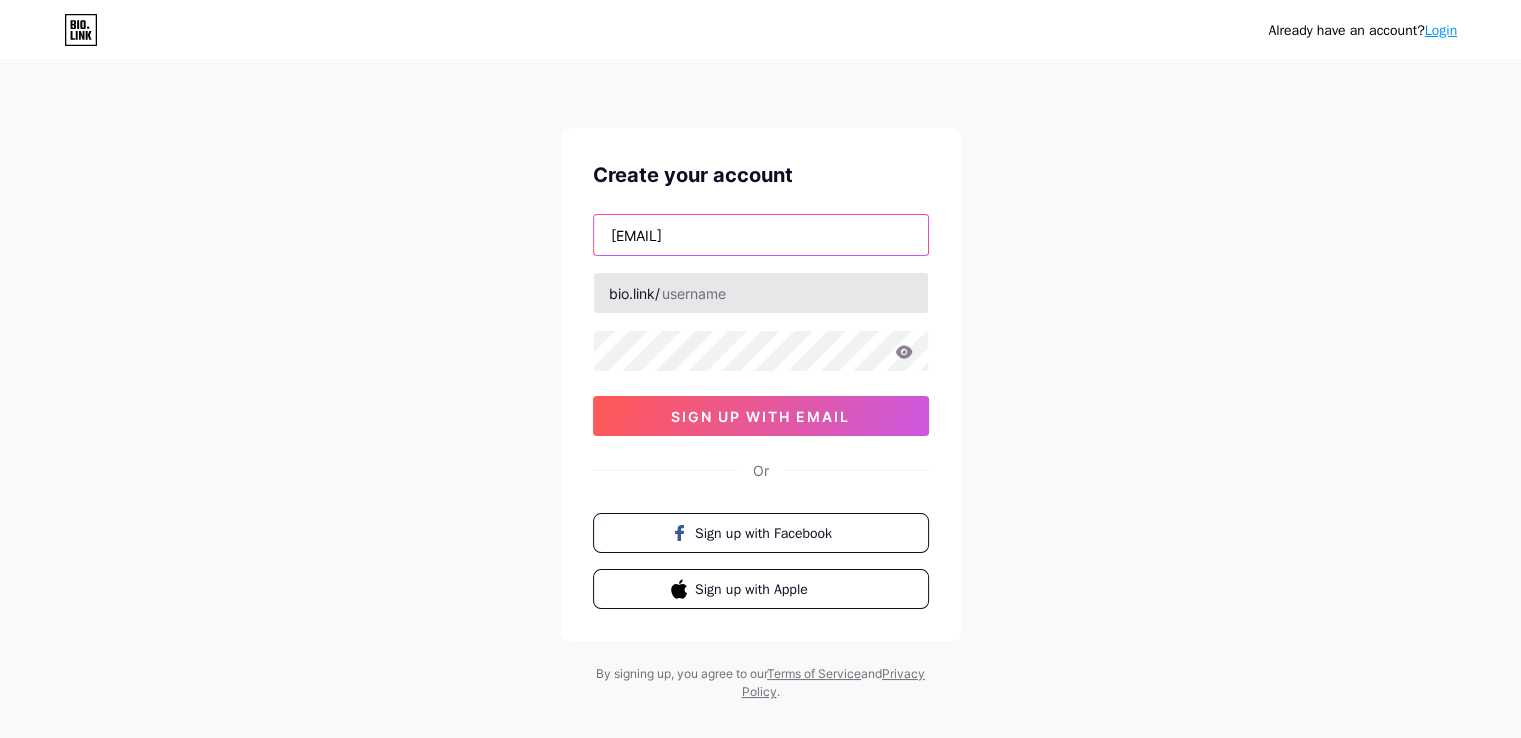 type on "[EMAIL]" 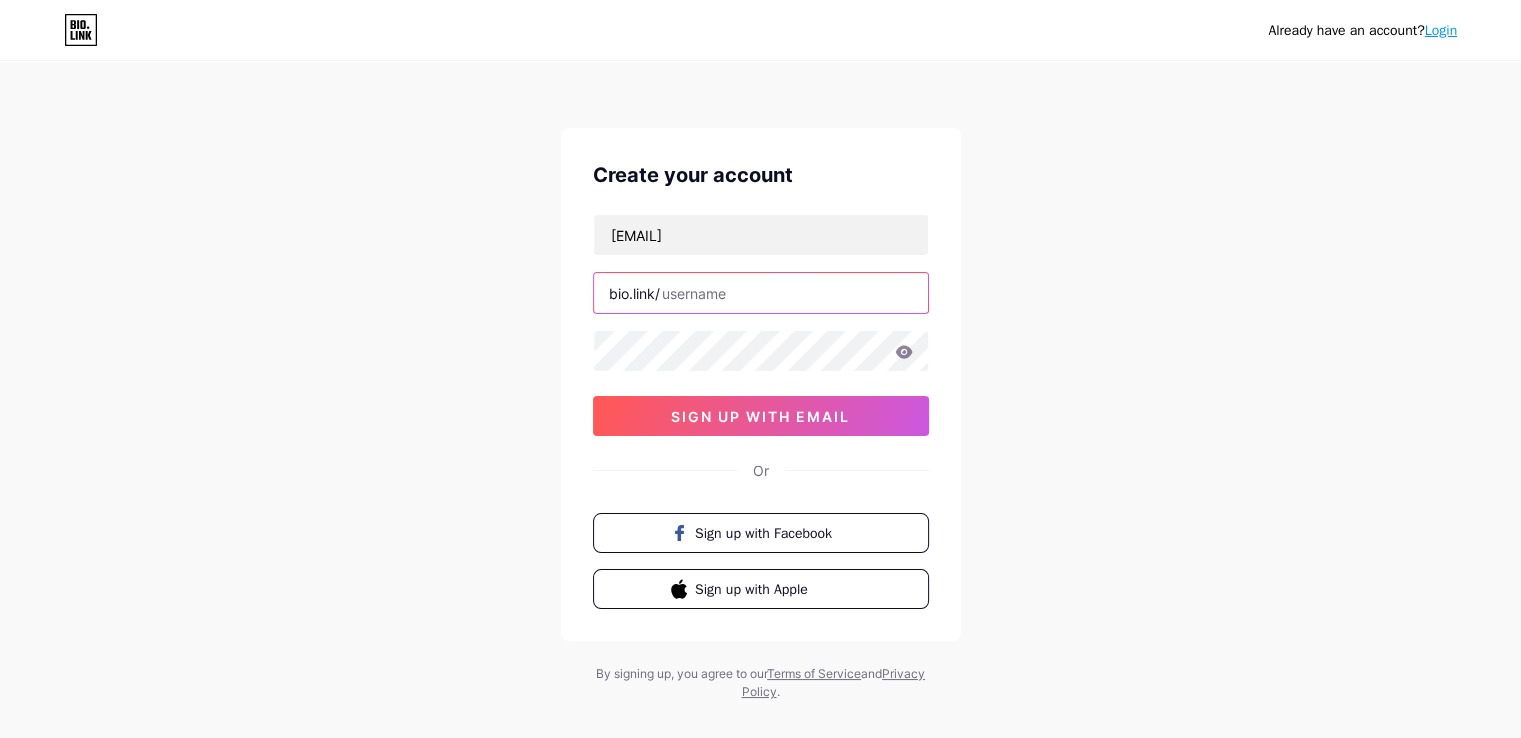 click at bounding box center [761, 293] 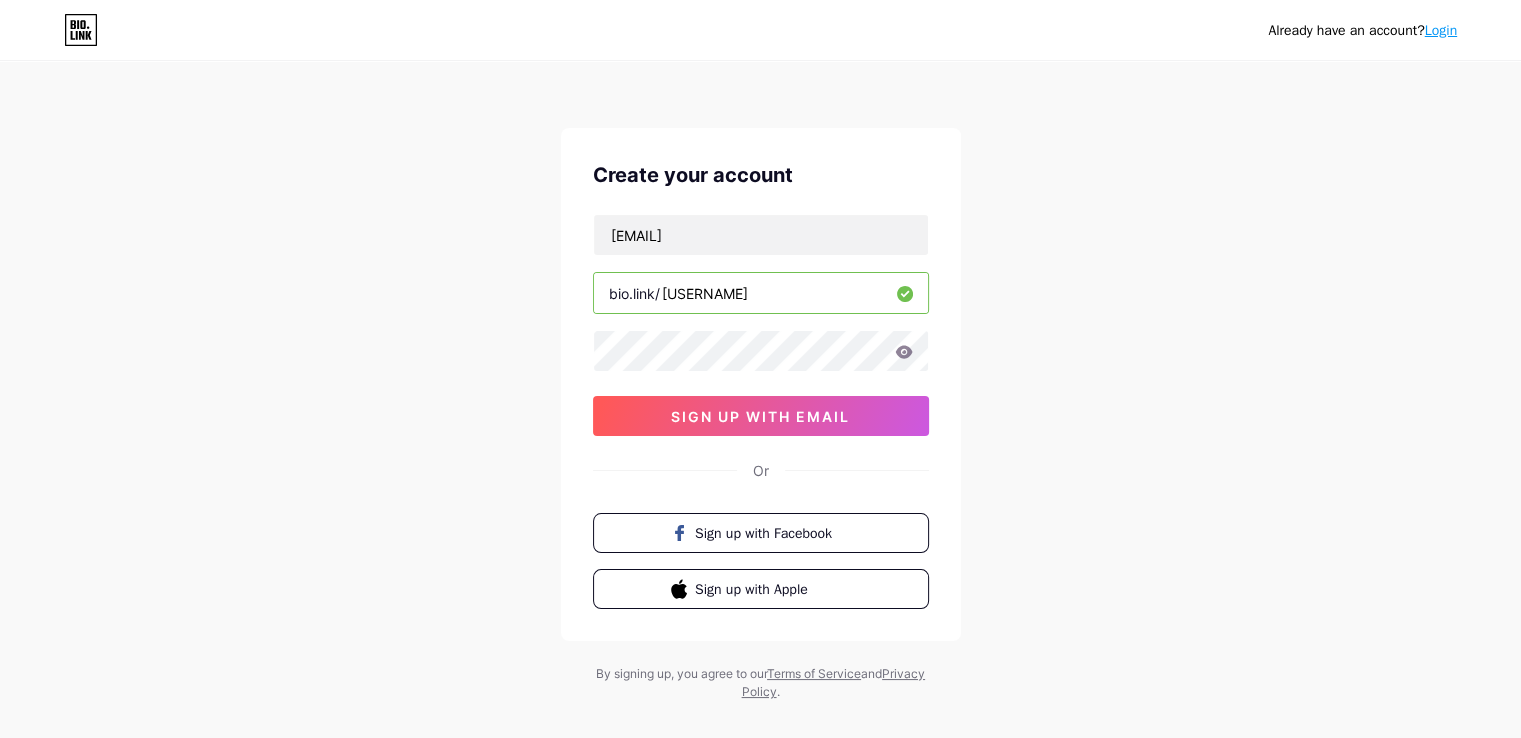 type on "[USERNAME]" 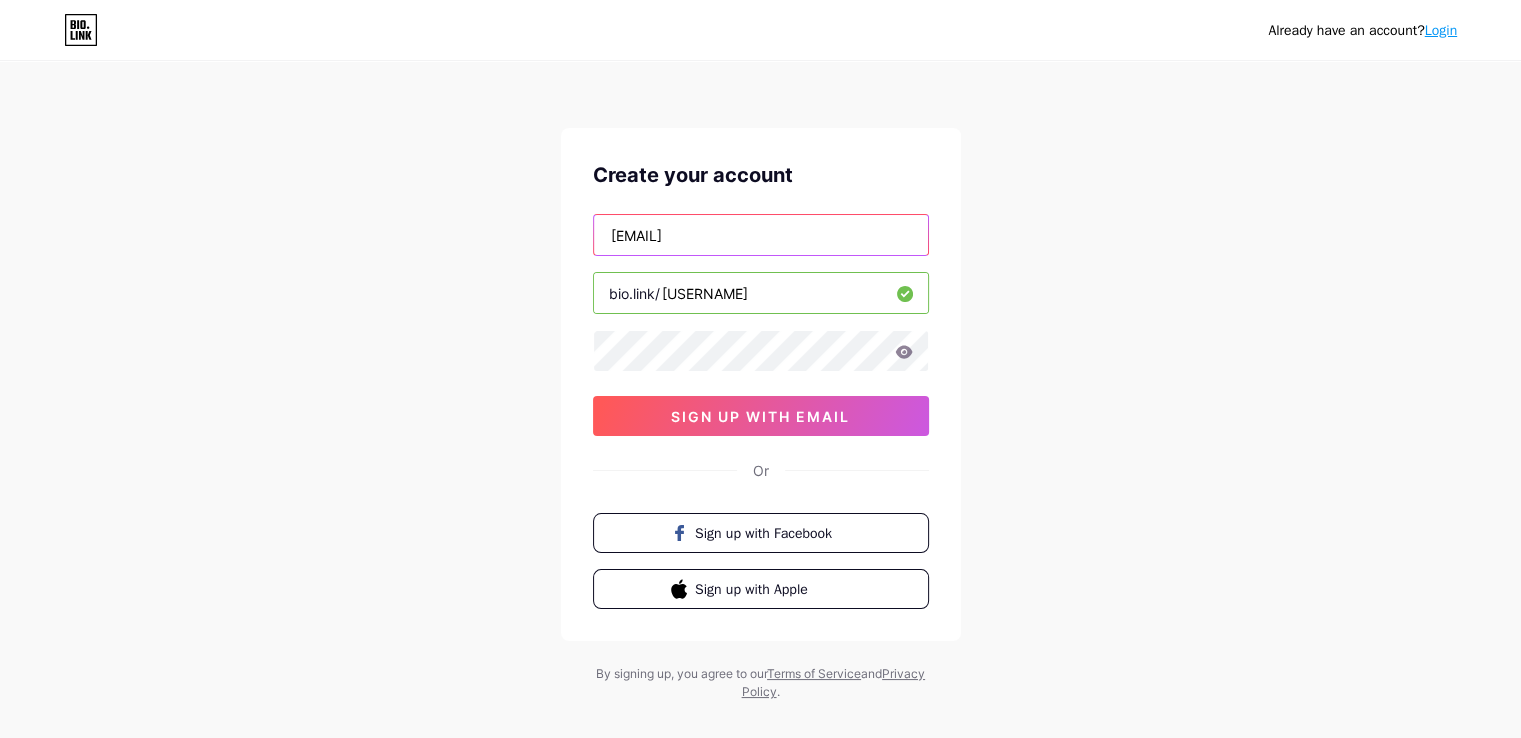 drag, startPoint x: 704, startPoint y: 229, endPoint x: 584, endPoint y: 235, distance: 120.14991 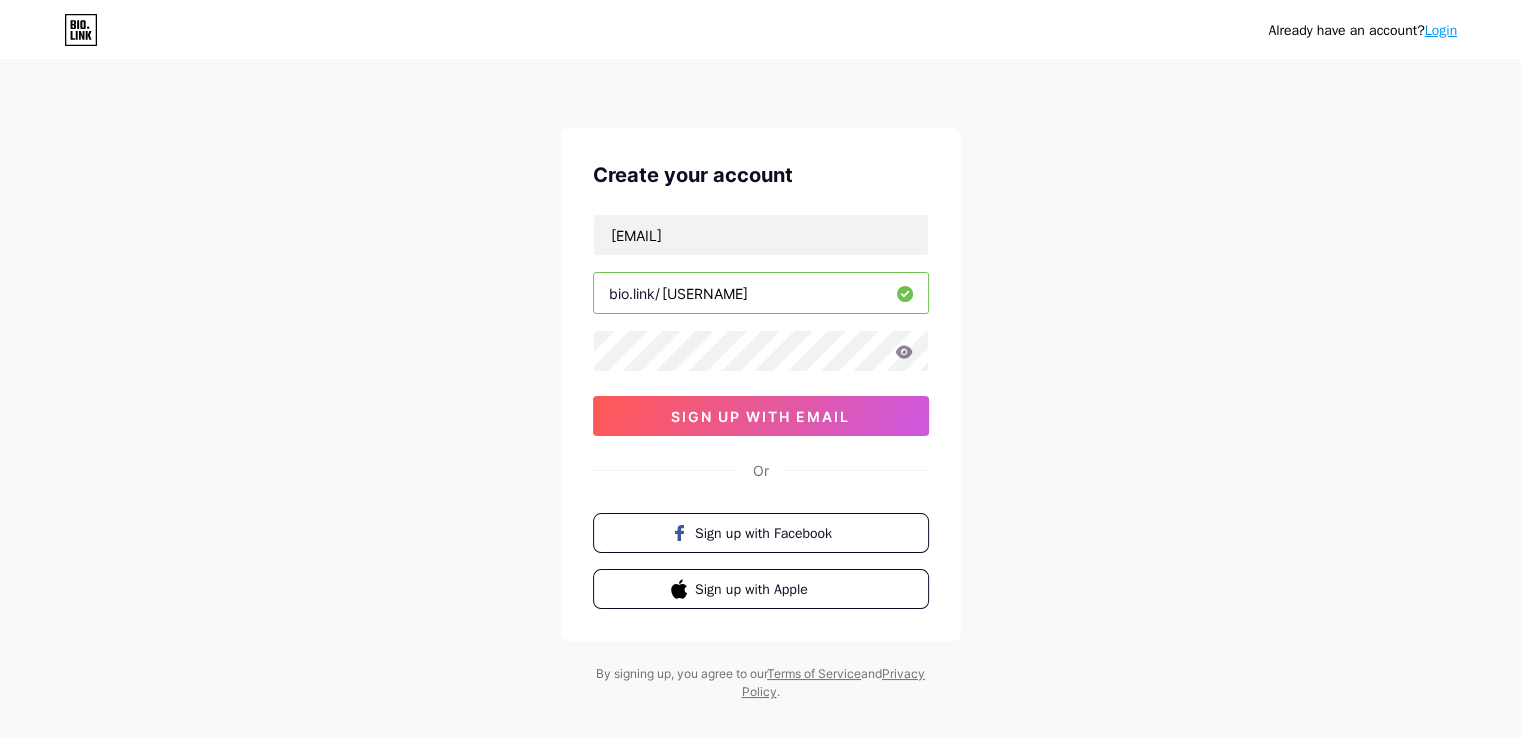click 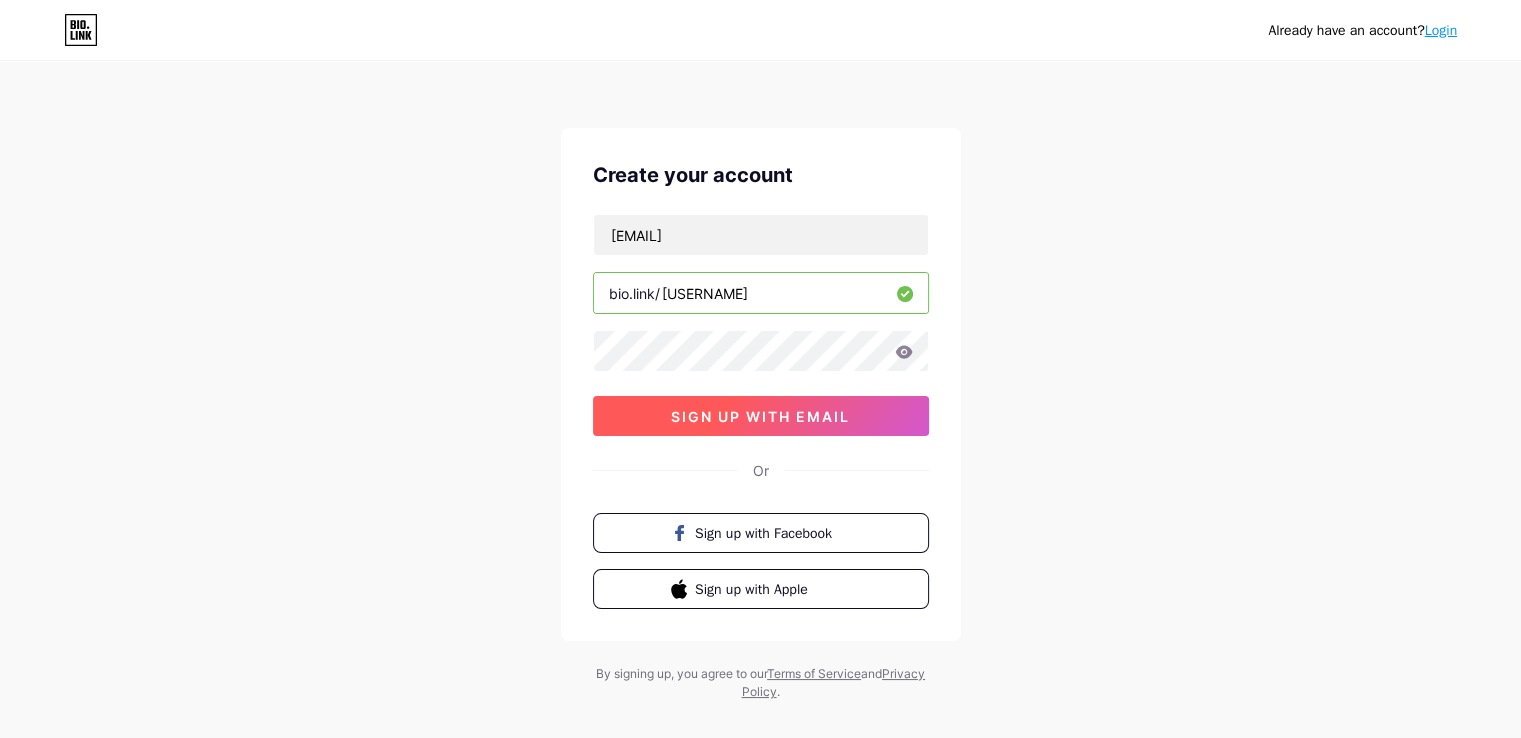 click on "sign up with email" at bounding box center [760, 416] 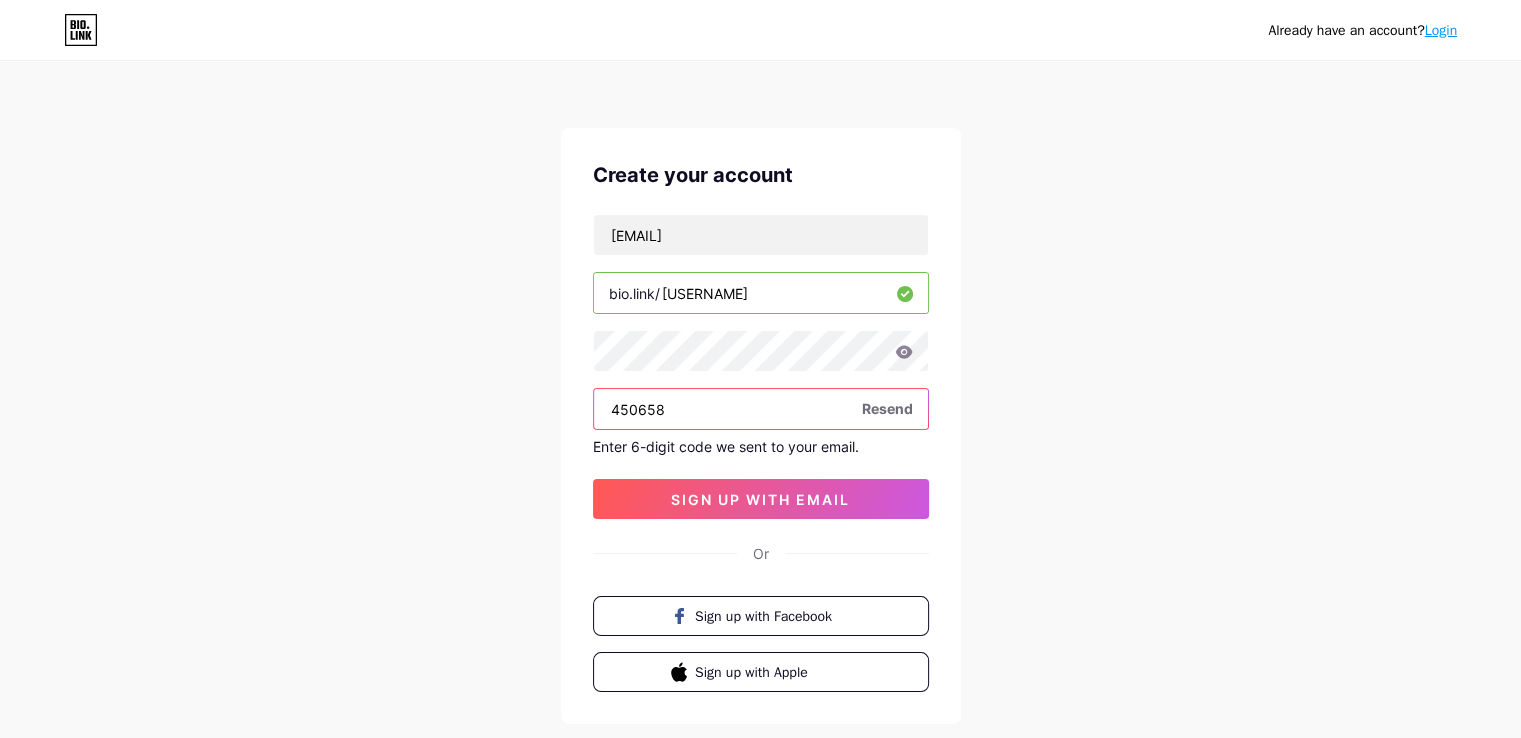 type on "450658" 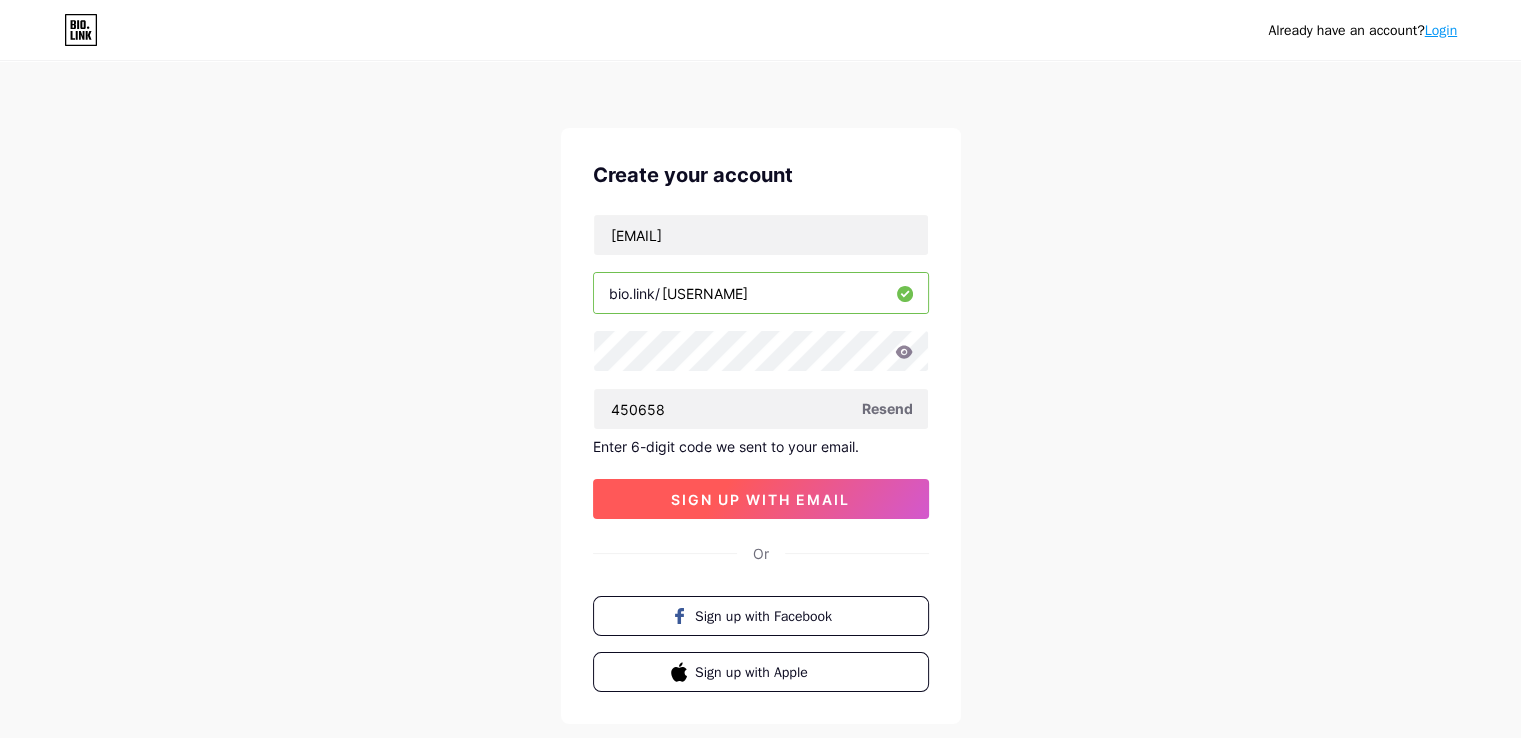 click on "sign up with email" at bounding box center (760, 499) 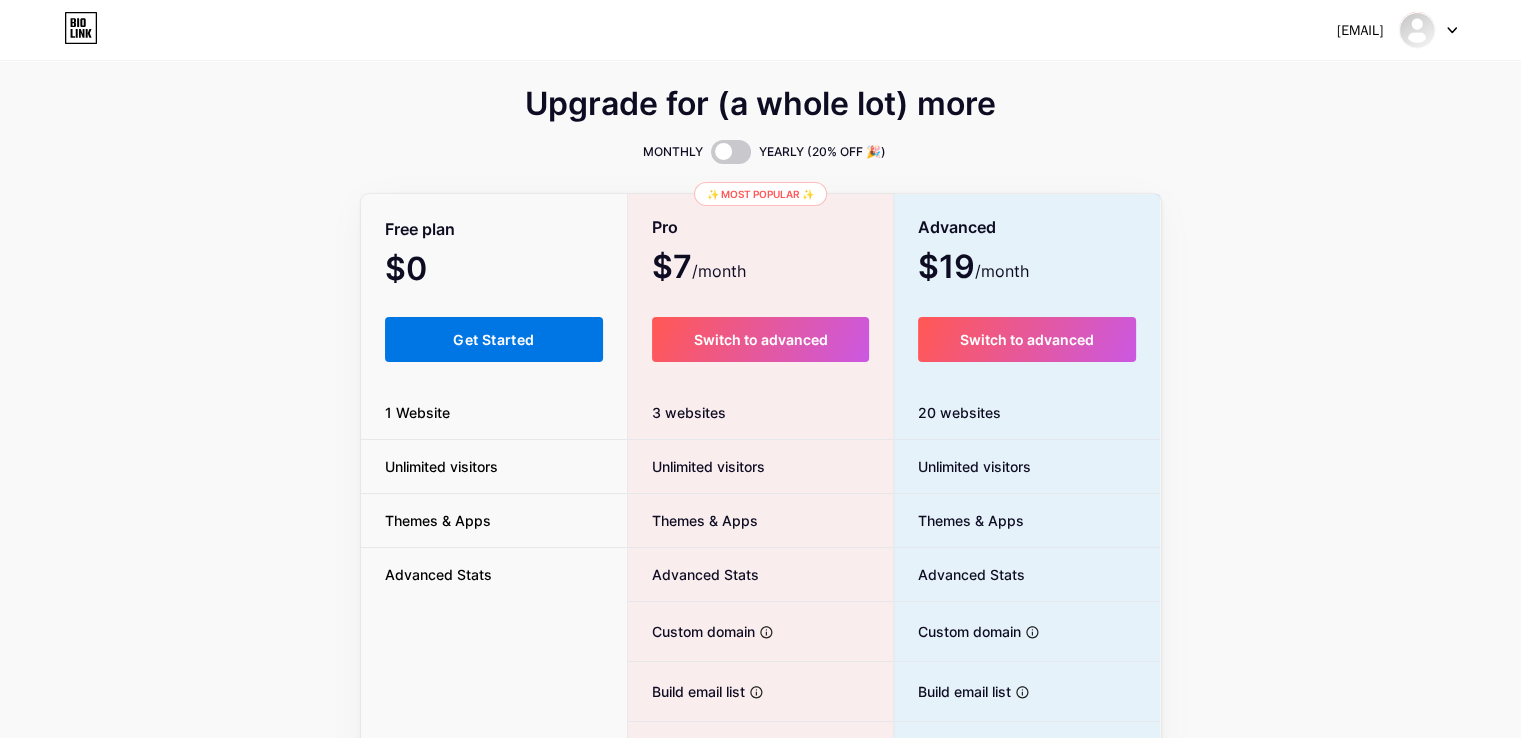 click on "Get Started" at bounding box center [493, 339] 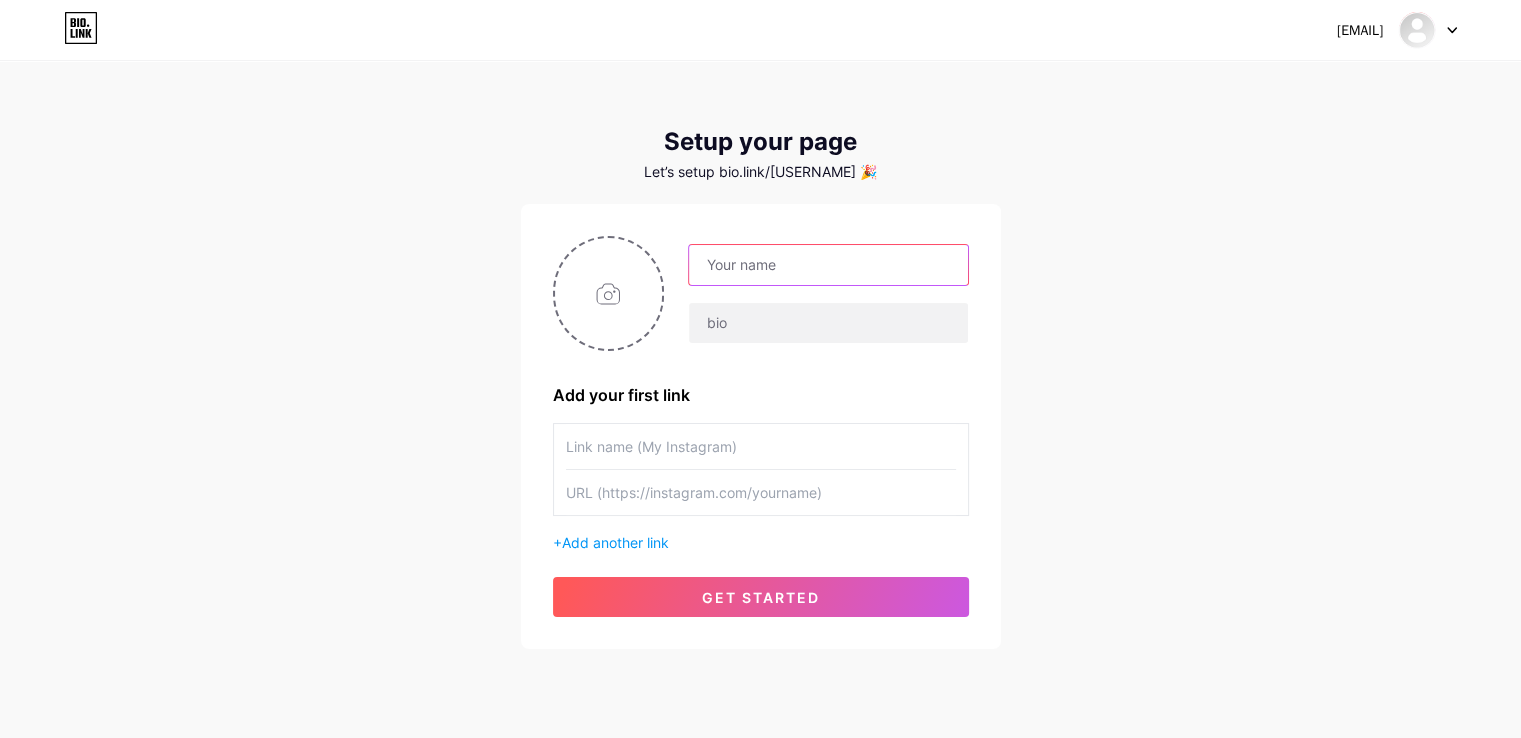 click at bounding box center [828, 265] 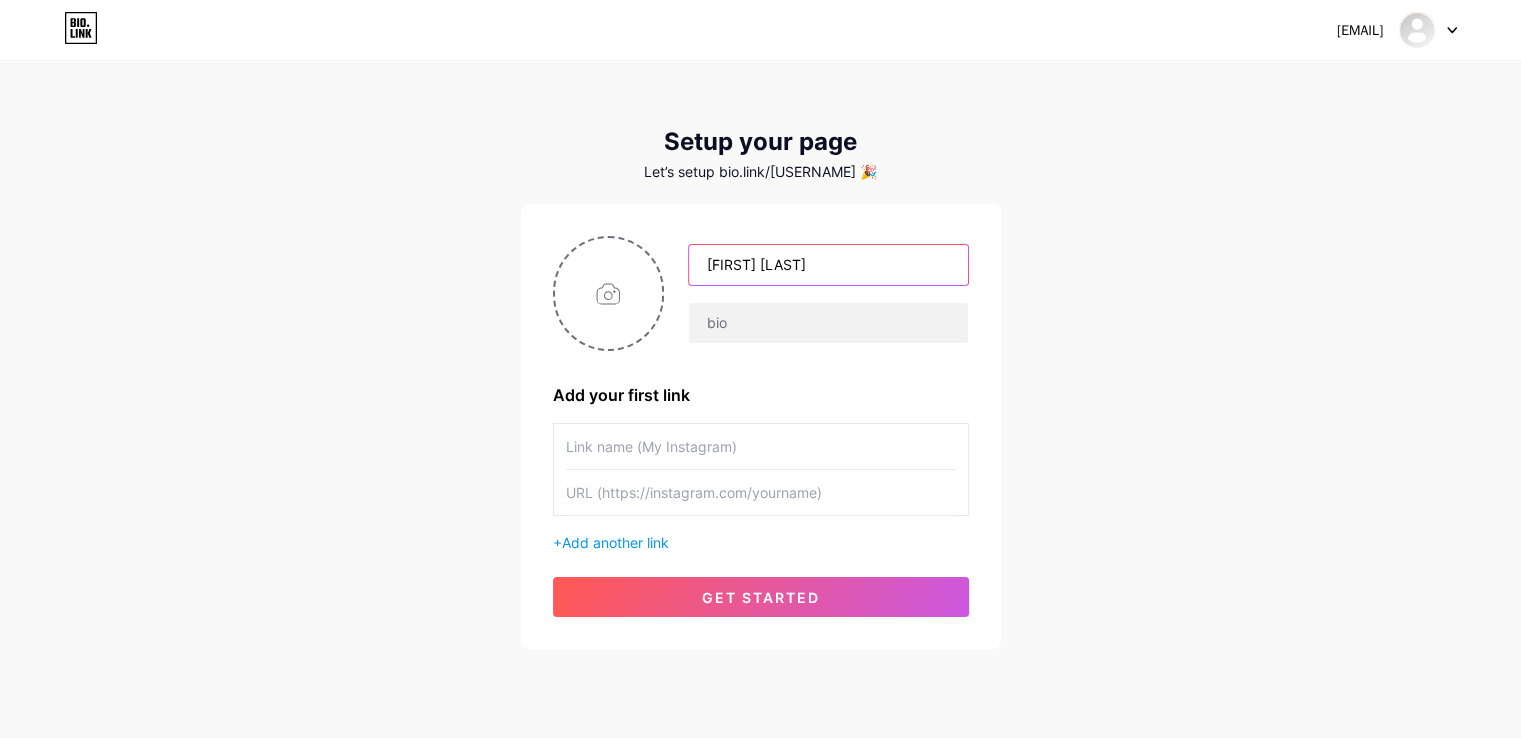 type on "[FIRST] [LAST]" 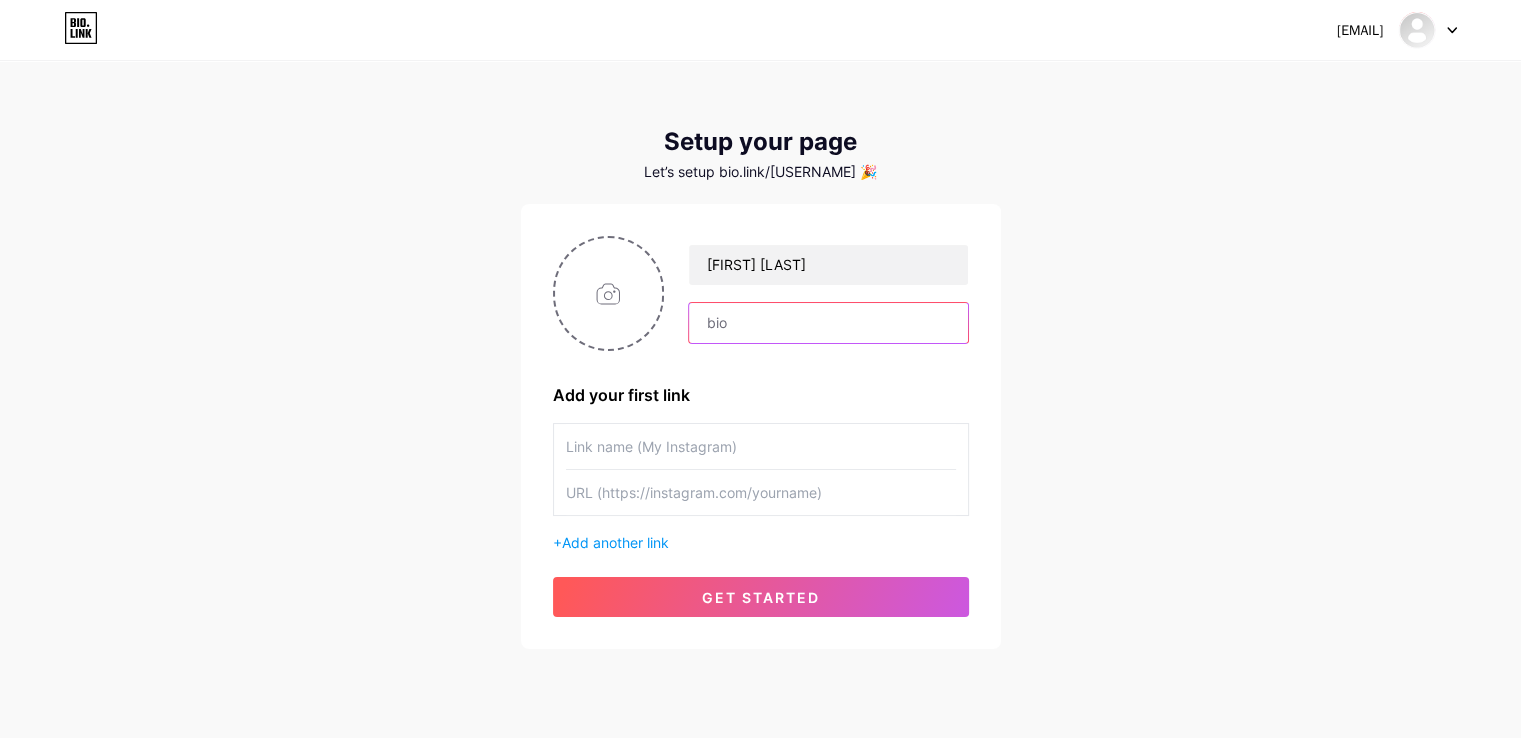 click at bounding box center (828, 323) 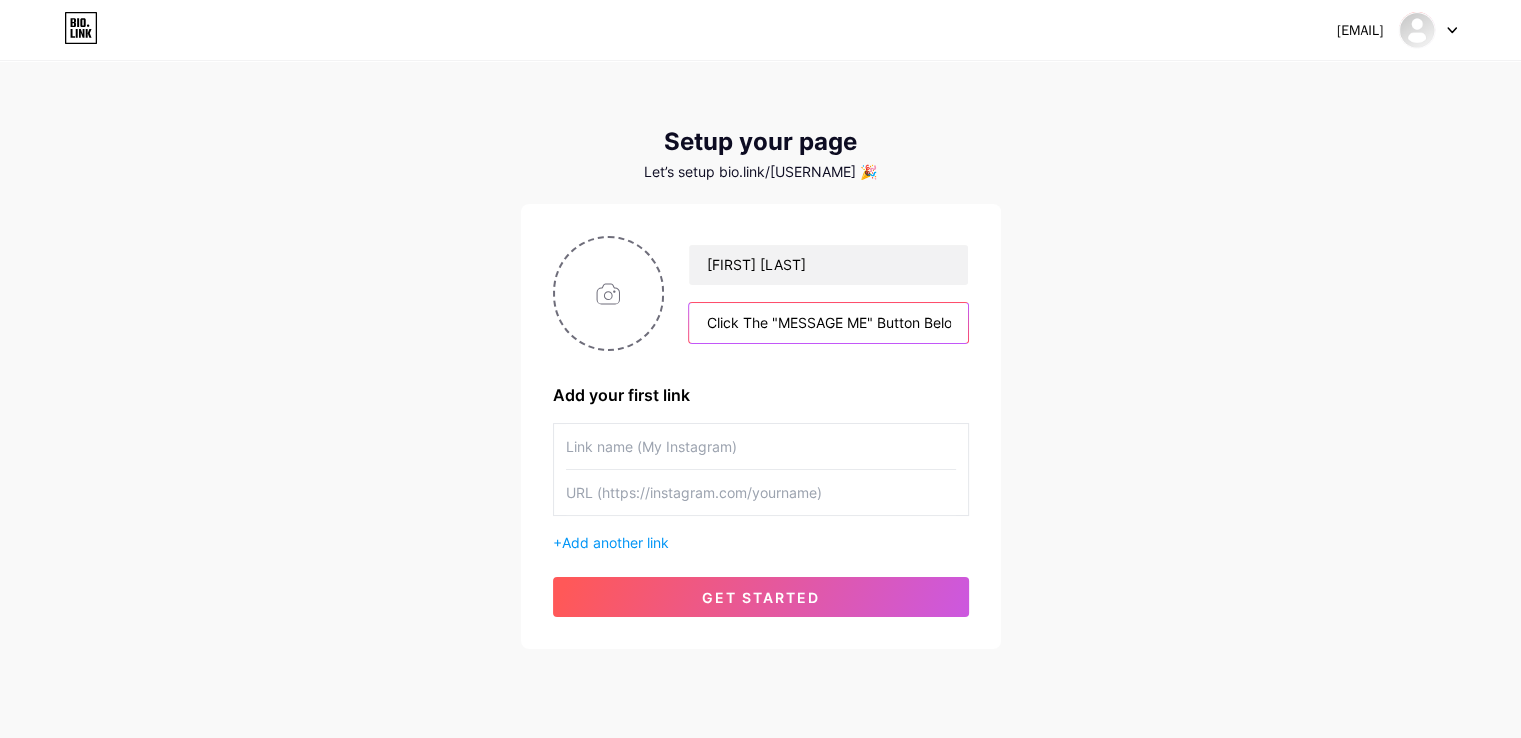 scroll, scrollTop: 0, scrollLeft: 336, axis: horizontal 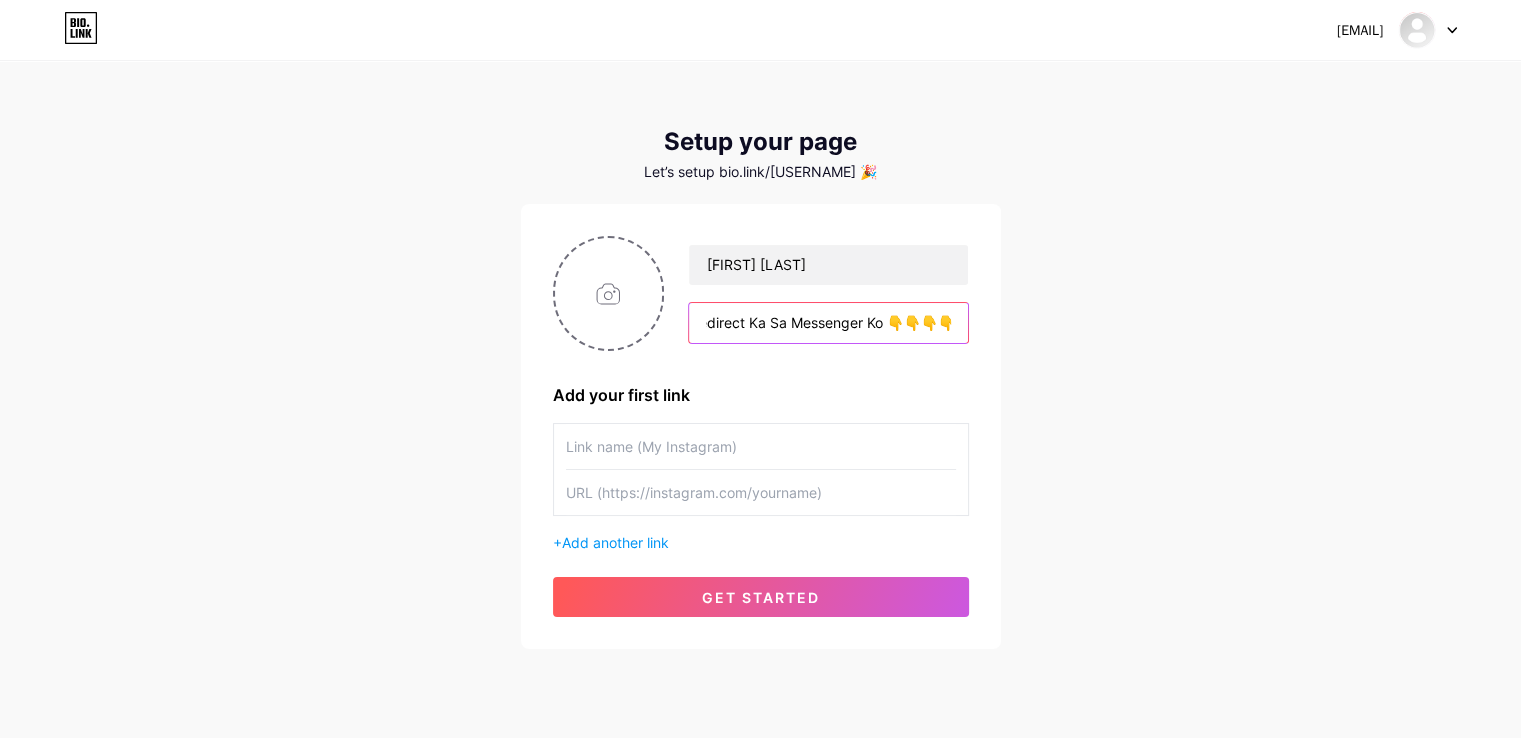 type on "Click The "MESSAGE ME" Button Below Para Magredirect Ka Sa Messenger Ko 👇👇👇👇" 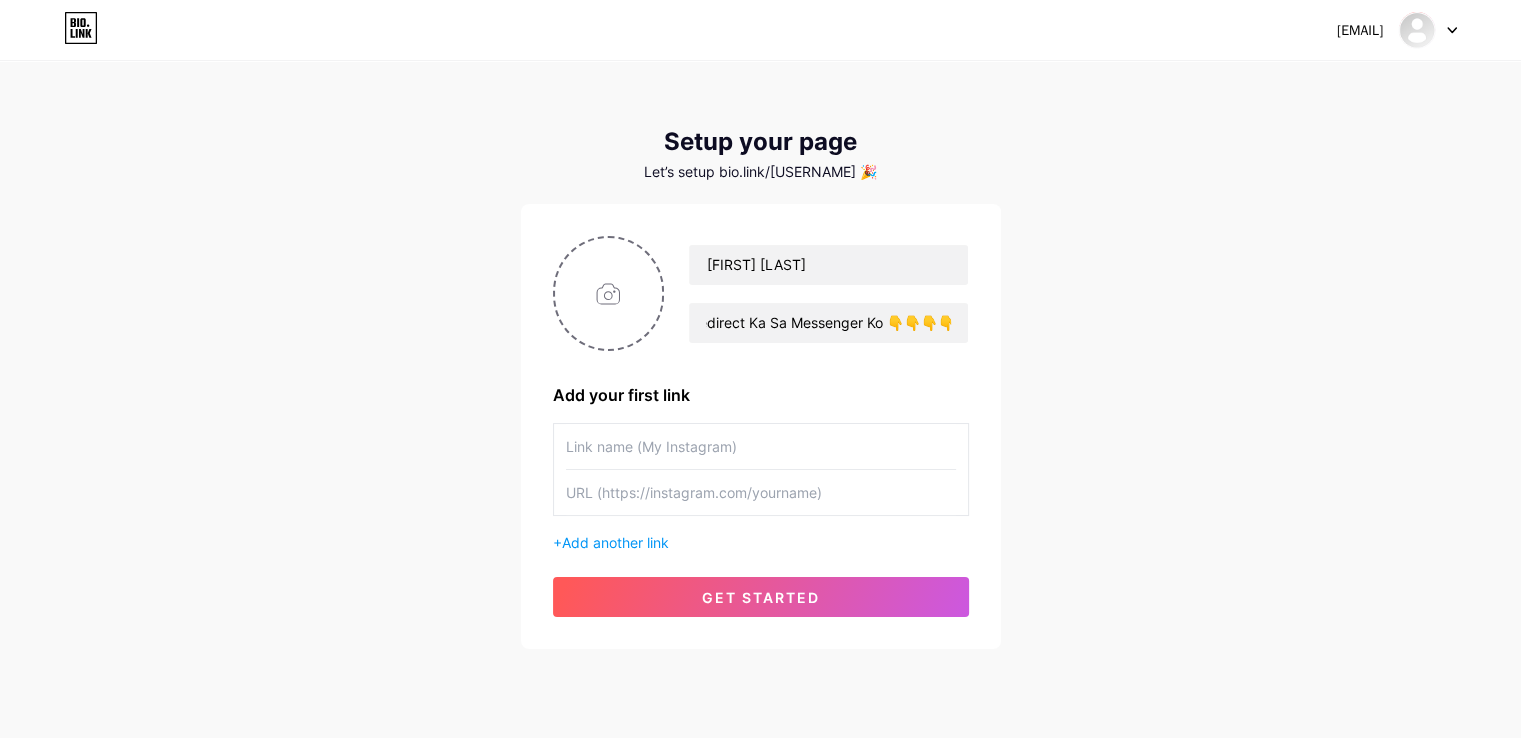 scroll, scrollTop: 0, scrollLeft: 0, axis: both 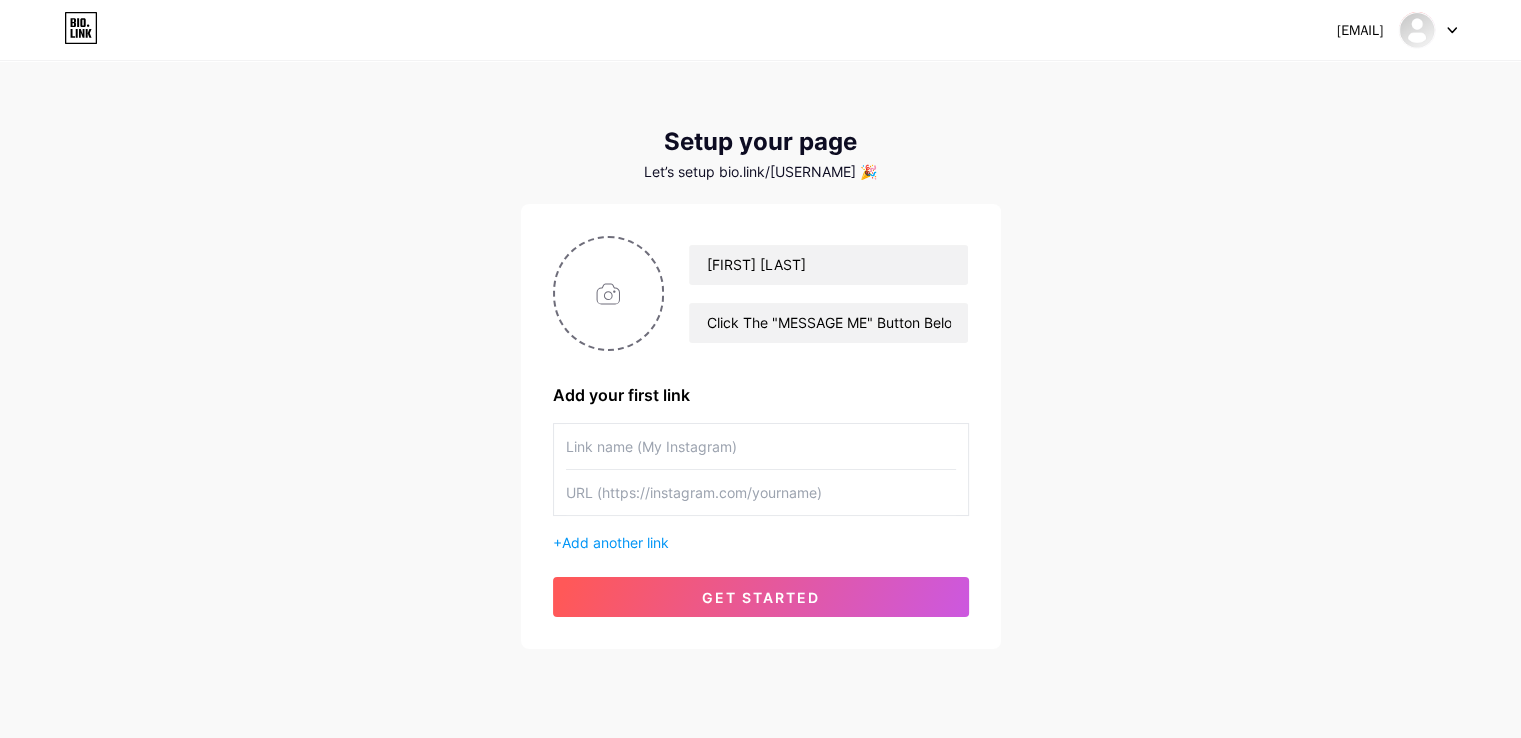 click on "[EMAIL]     Dashboard     Logout   Setup your page   Let’s setup bio.link/[USERNAME] 🎉               [FIRST] [LAST]     Click The "MESSAGE ME" Button Below Para Magredirect Ka Sa Messenger Ko 👇👇👇👇     Add your first link
+  Add another link     get started" at bounding box center [760, 356] 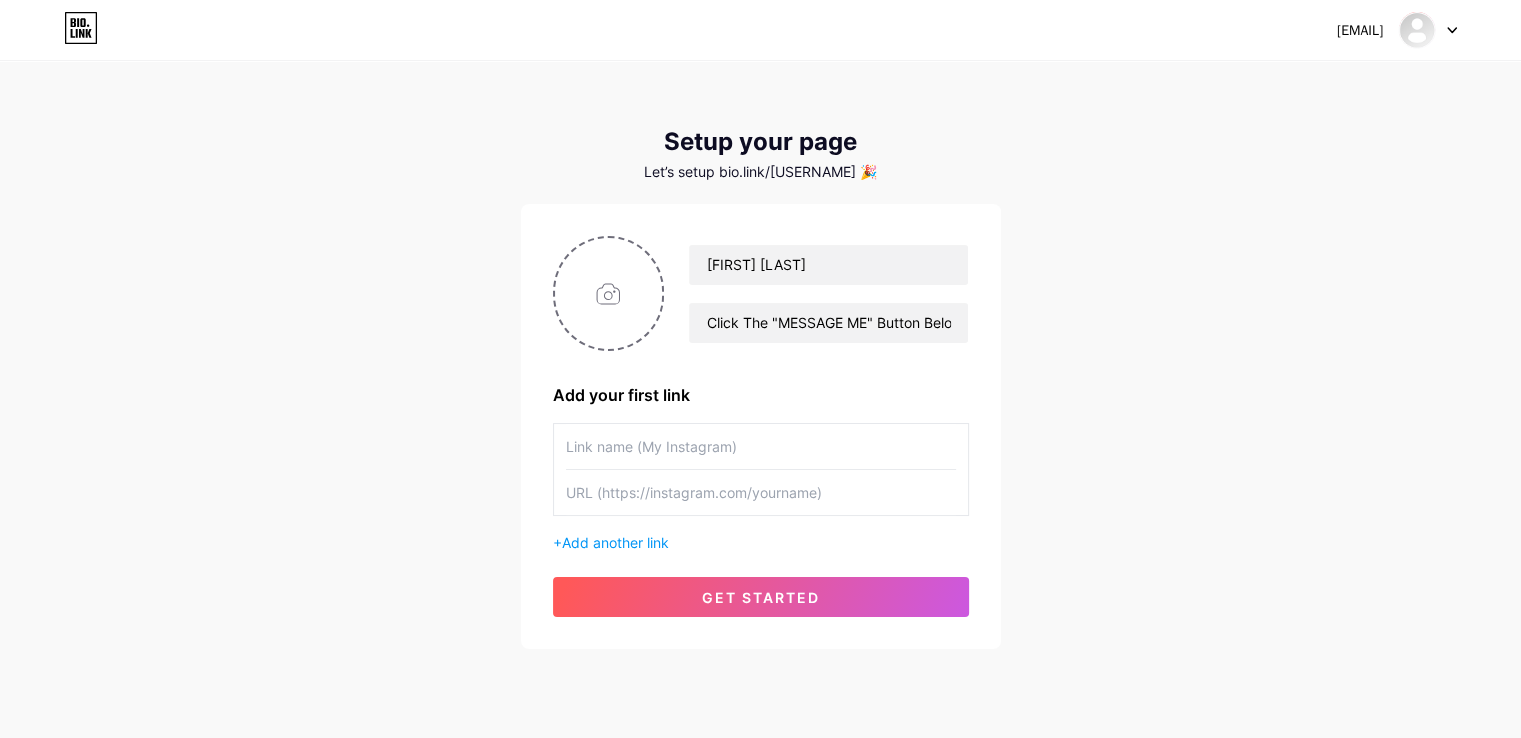 click at bounding box center [761, 446] 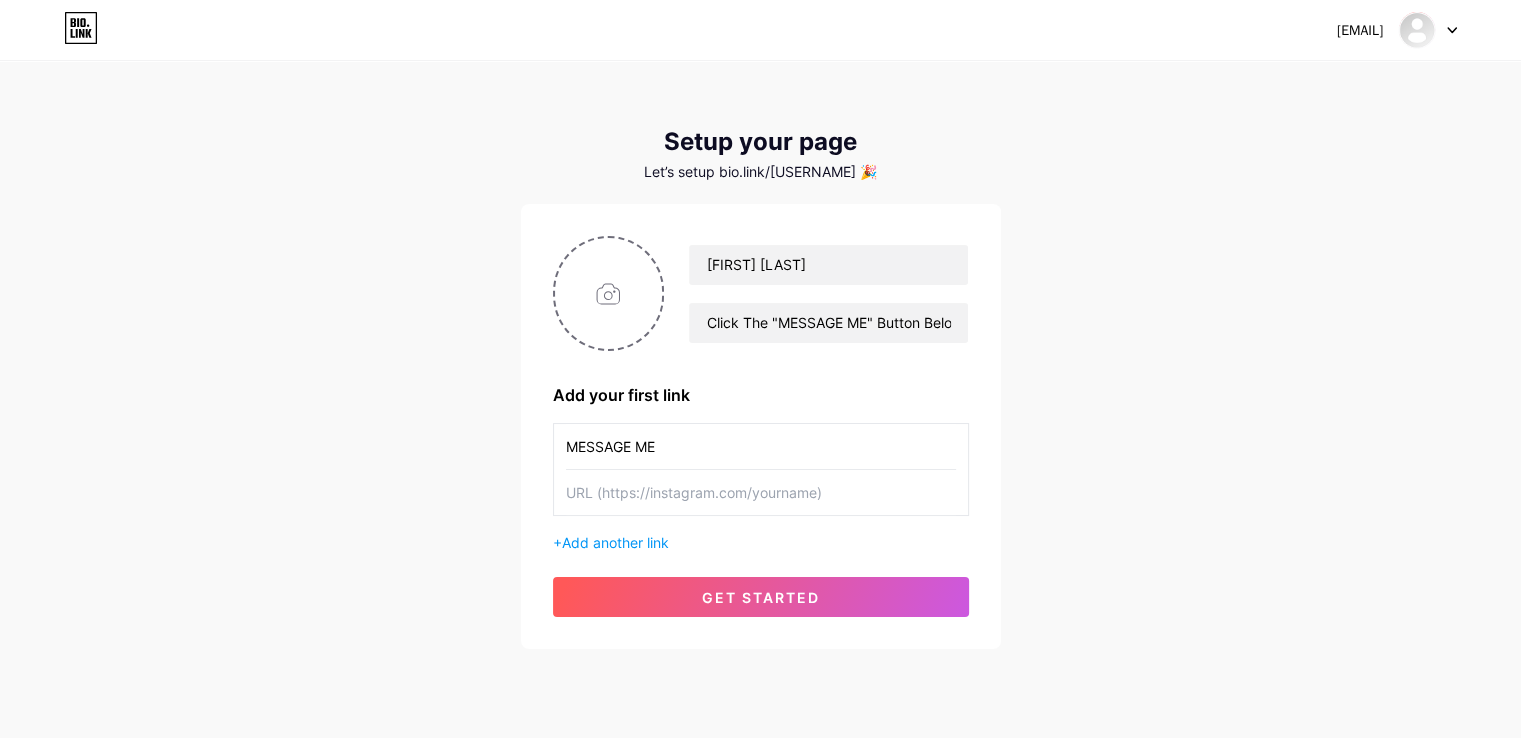 type on "MESSAGE ME" 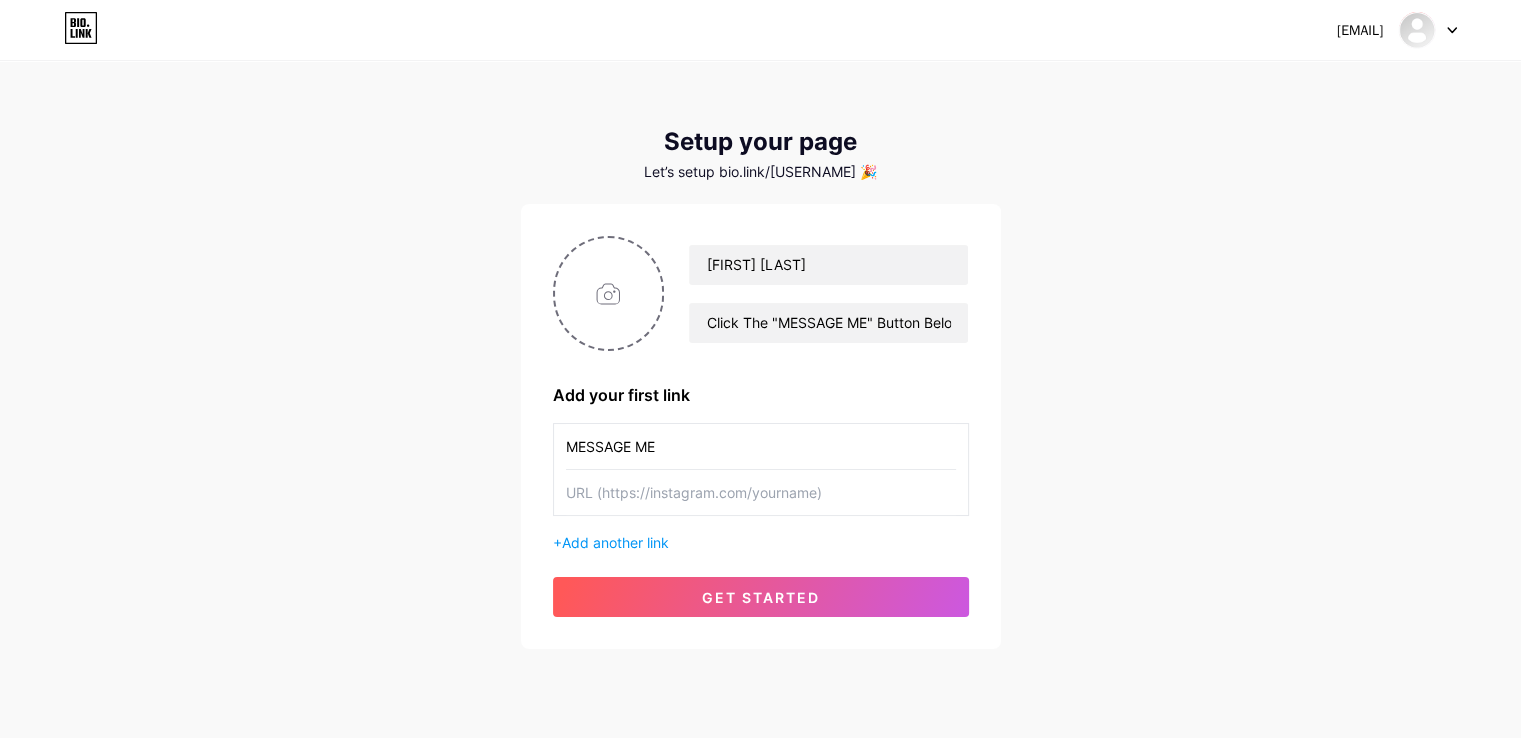 type on "S" 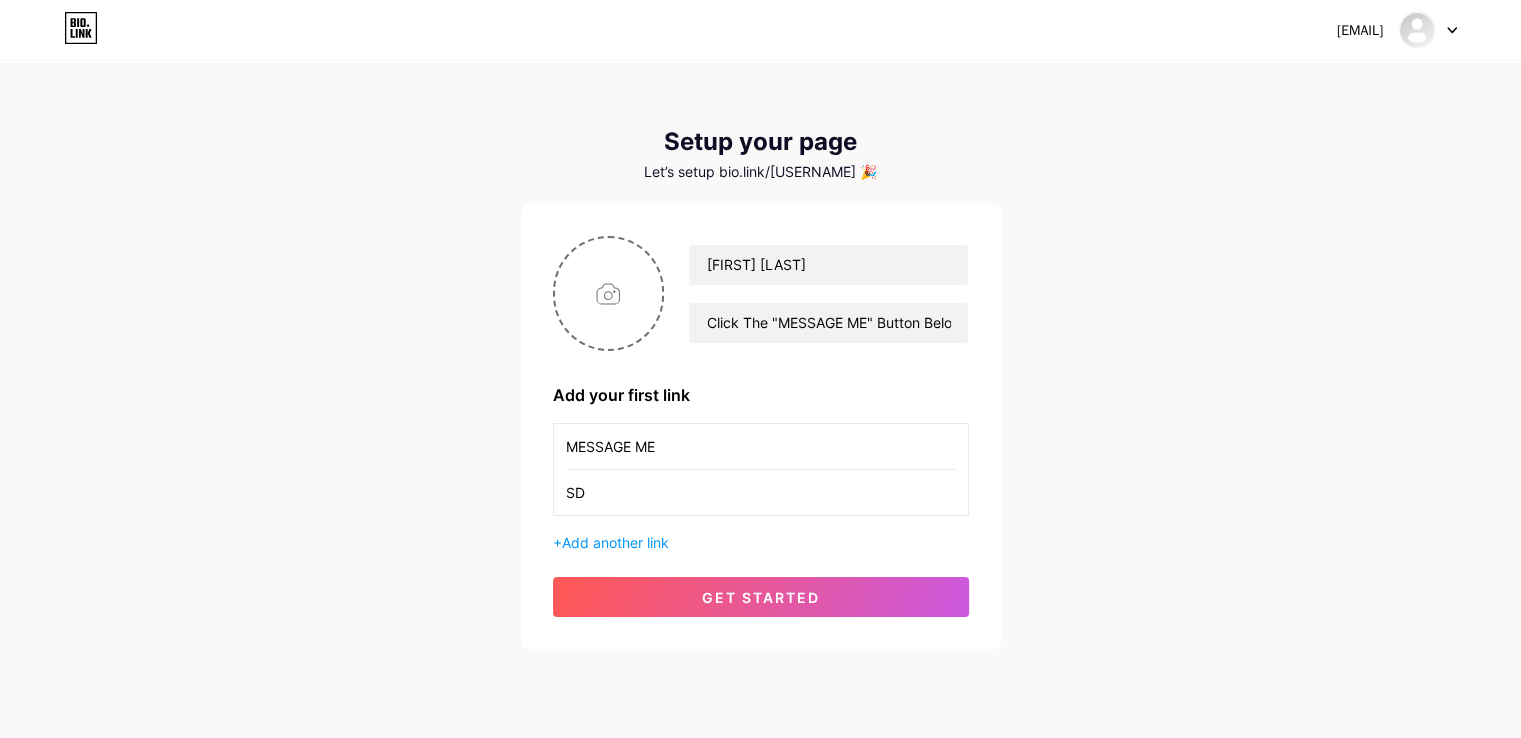 type on "S" 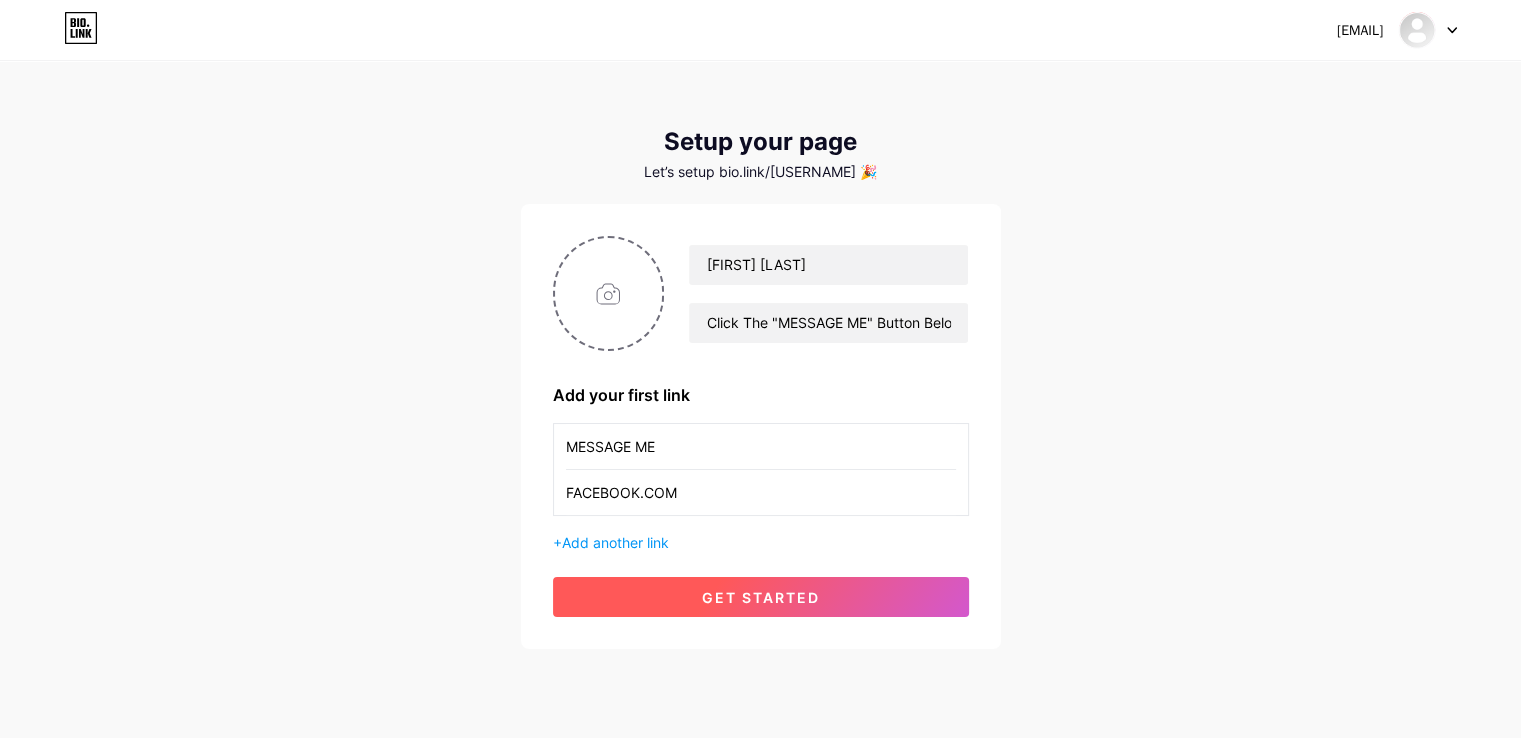 type on "FACEBOOK.COM" 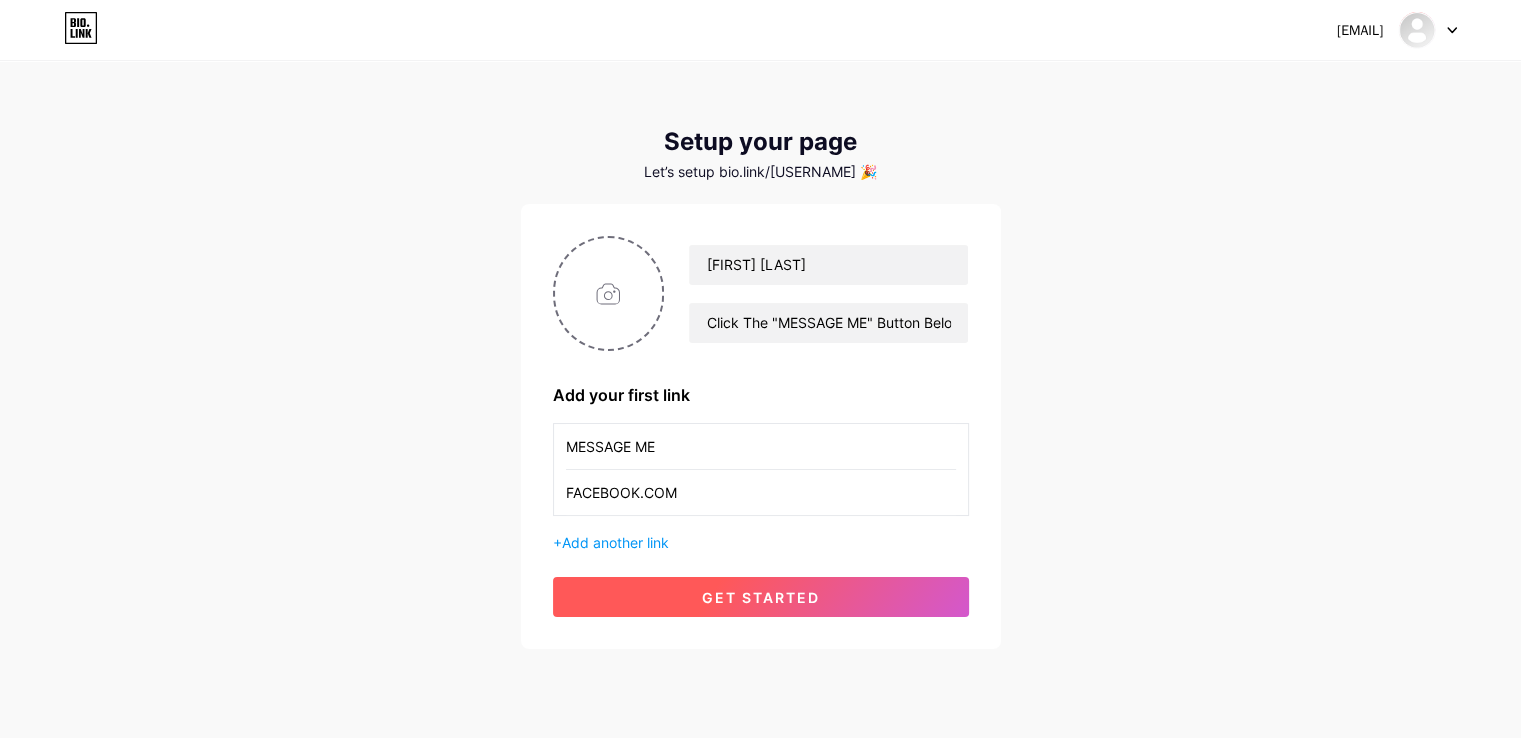 click on "get started" at bounding box center [761, 597] 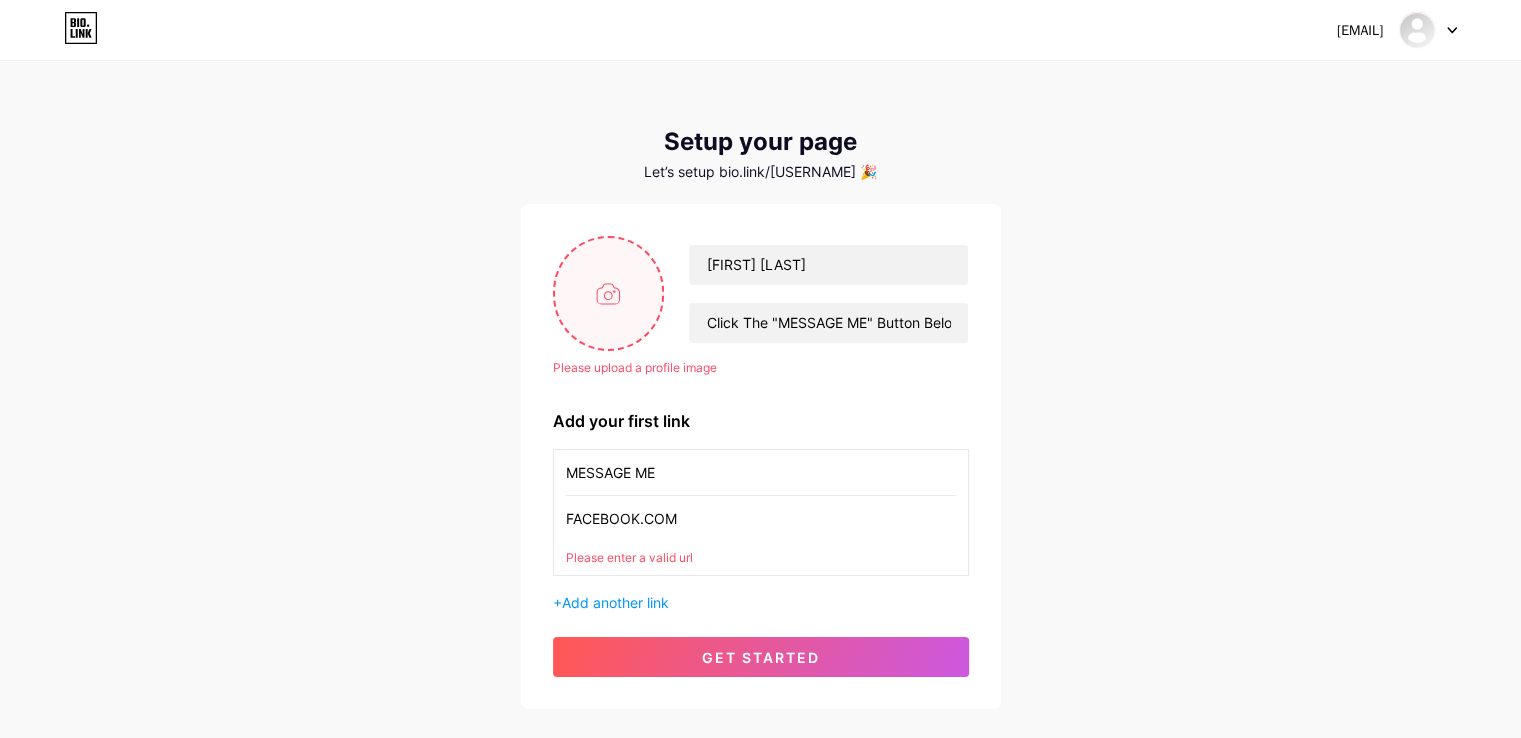 click at bounding box center [609, 293] 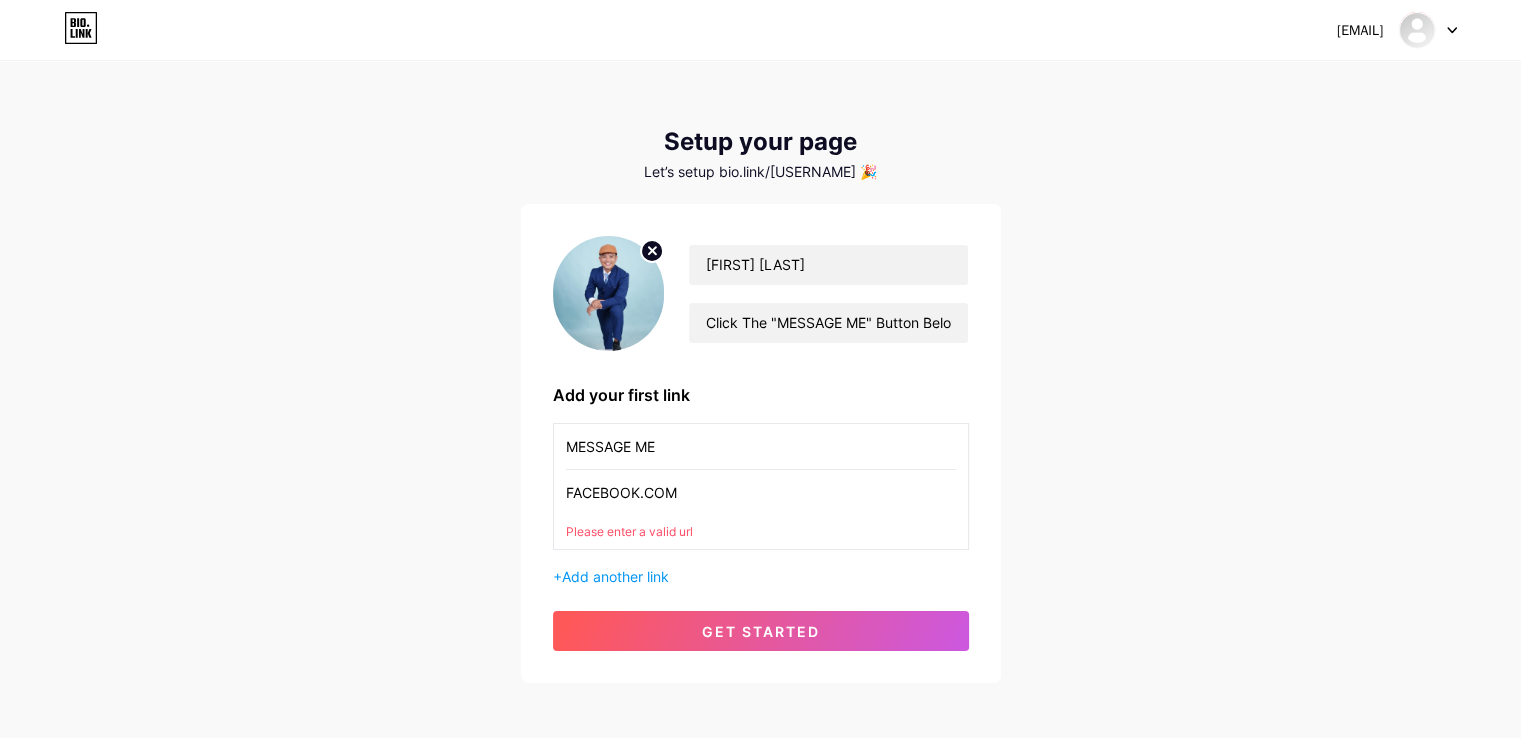 click on "[EMAIL]     Dashboard     Logout   Setup your page   Let’s setup bio.link/[USERNAME] 🎉   MESSAGE ME   FACEBOOK.COM   Please enter a valid url
+  Add another link     get started" at bounding box center [760, 373] 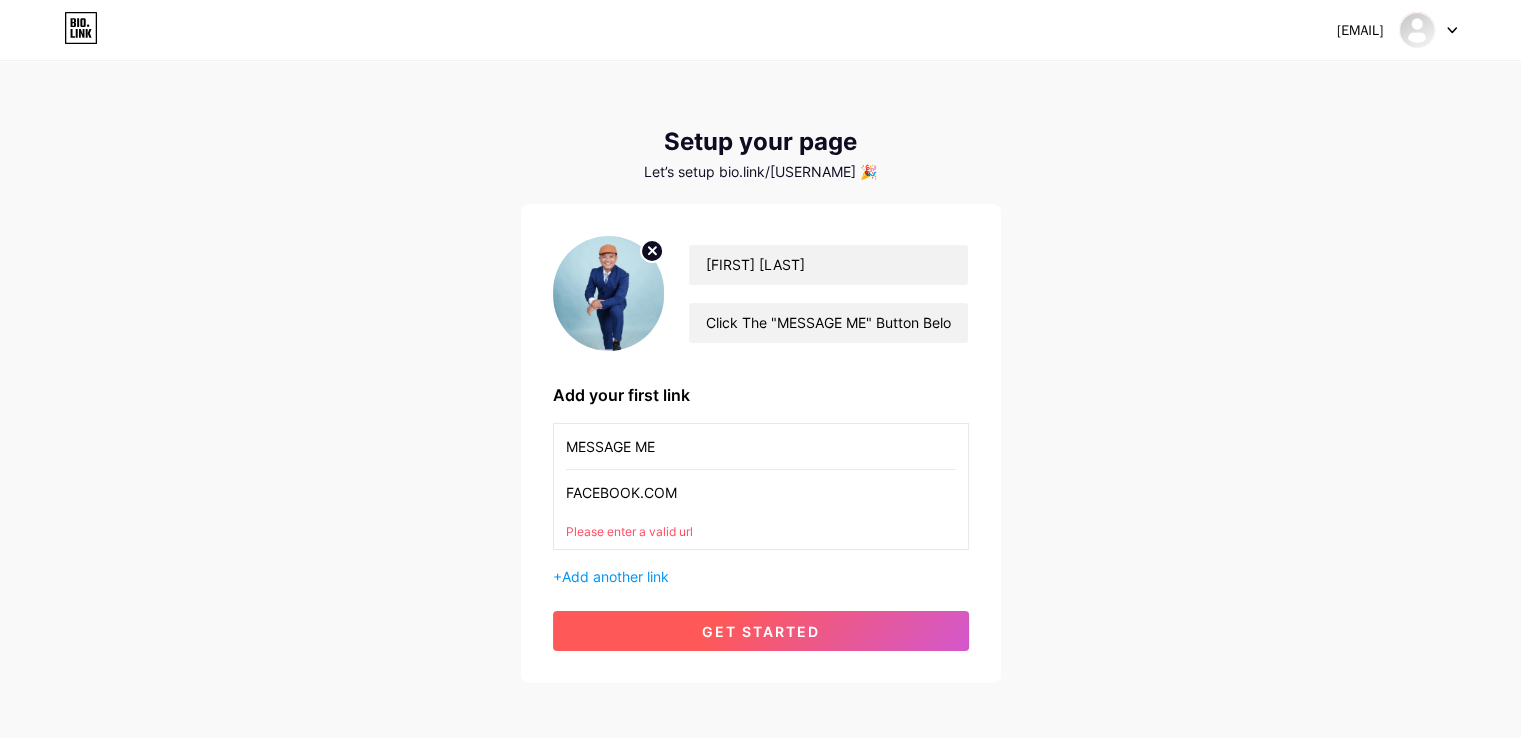 click on "get started" at bounding box center [761, 631] 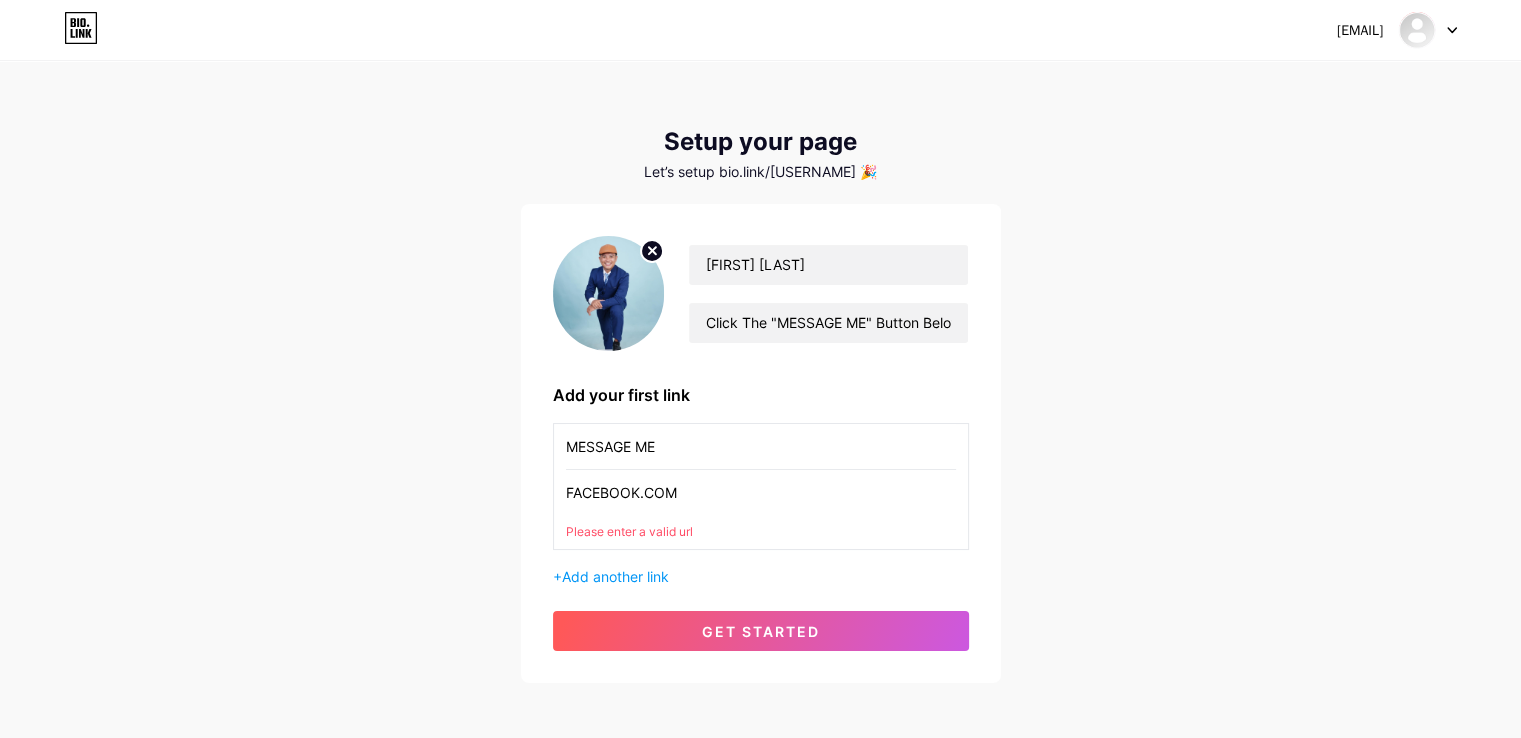 click on "Please enter a valid url" at bounding box center [761, 532] 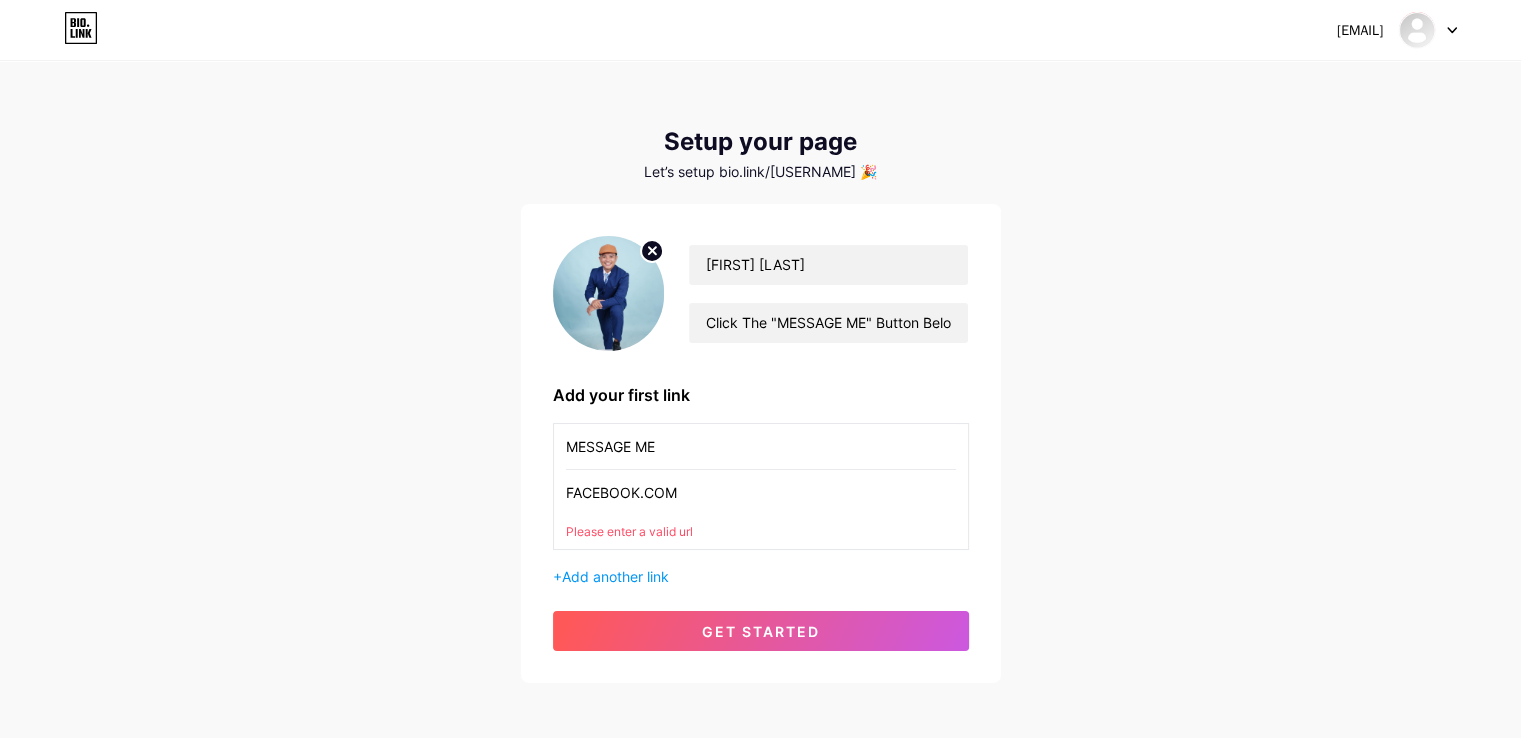 drag, startPoint x: 680, startPoint y: 482, endPoint x: 564, endPoint y: 497, distance: 116.965805 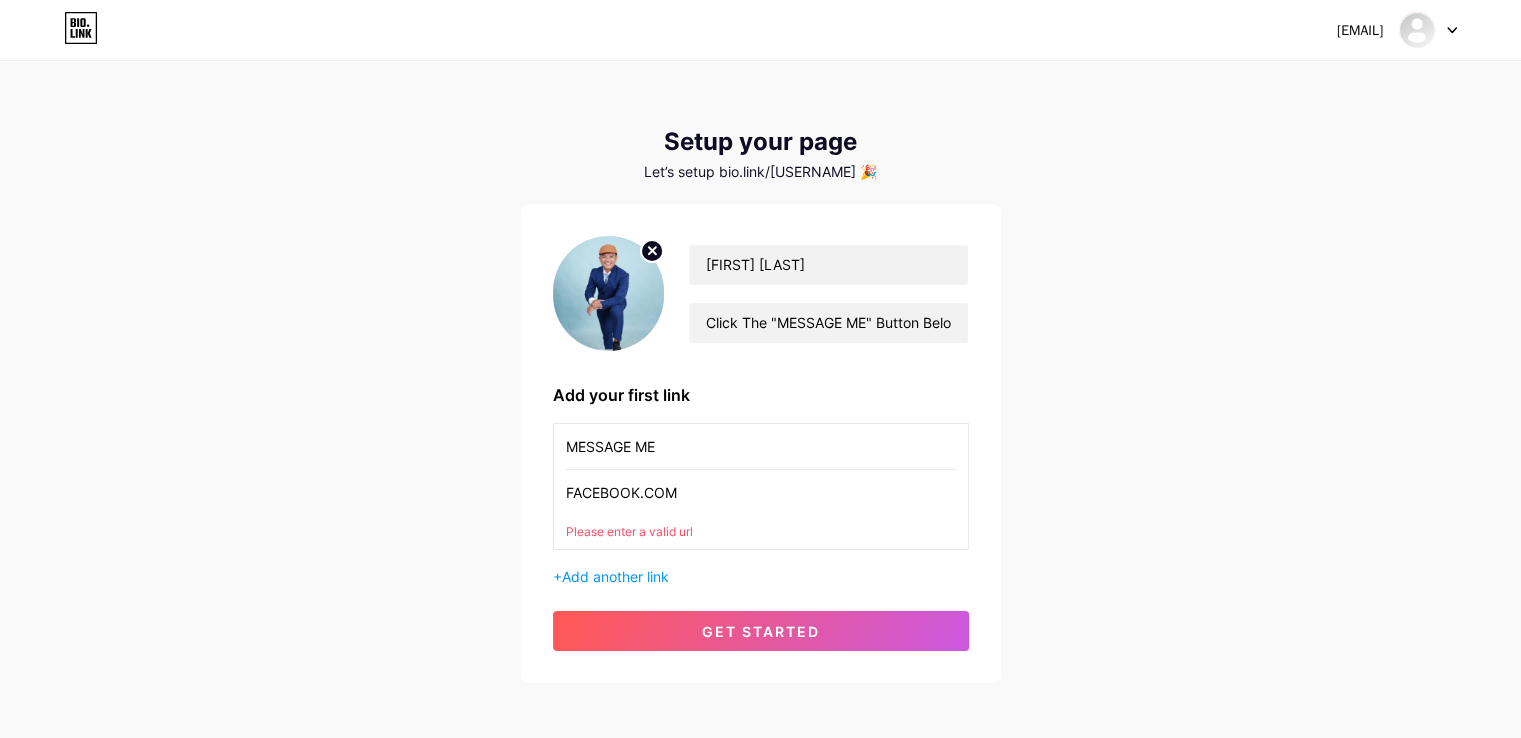 click on "MESSAGE ME   FACEBOOK.COM   Please enter a valid url" at bounding box center [761, 486] 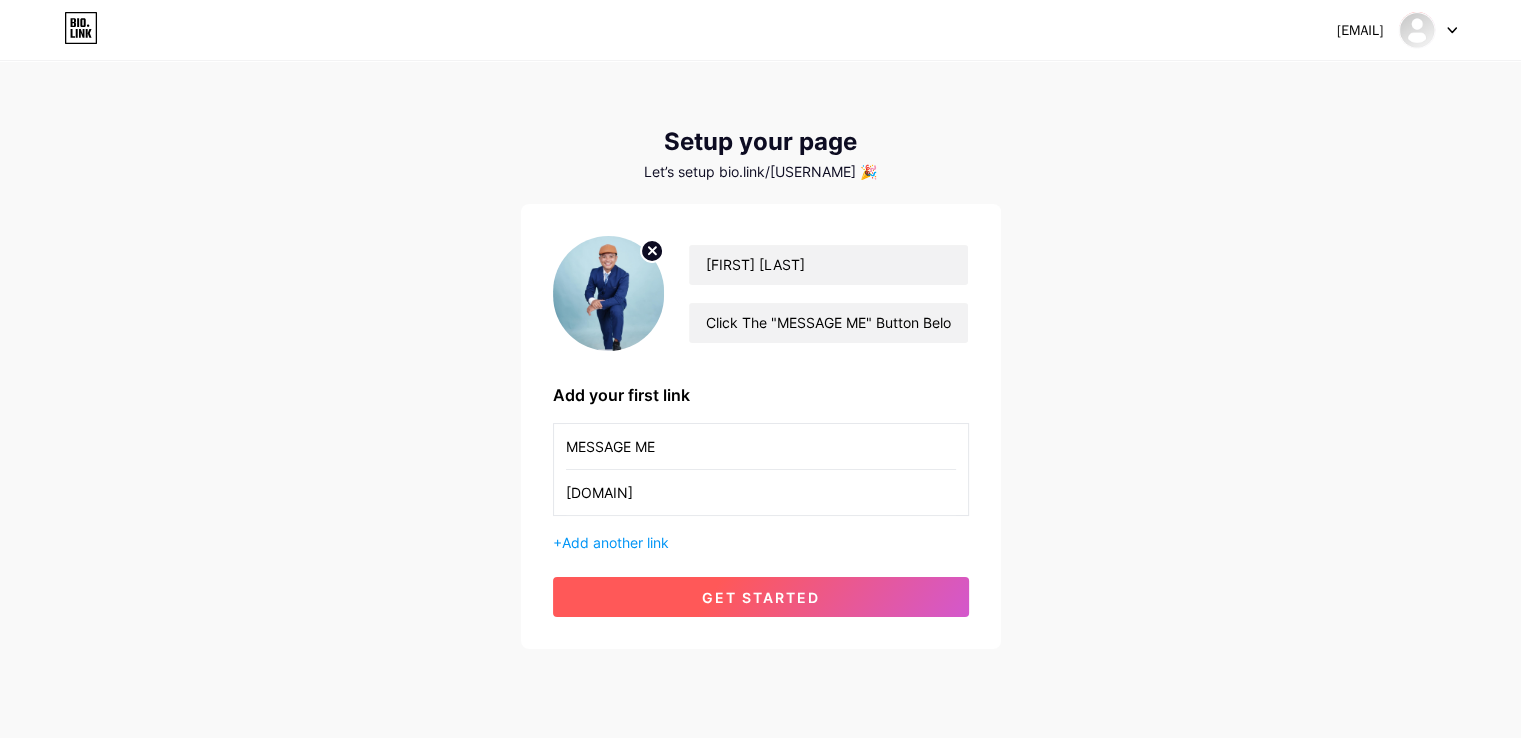 type on "[DOMAIN]" 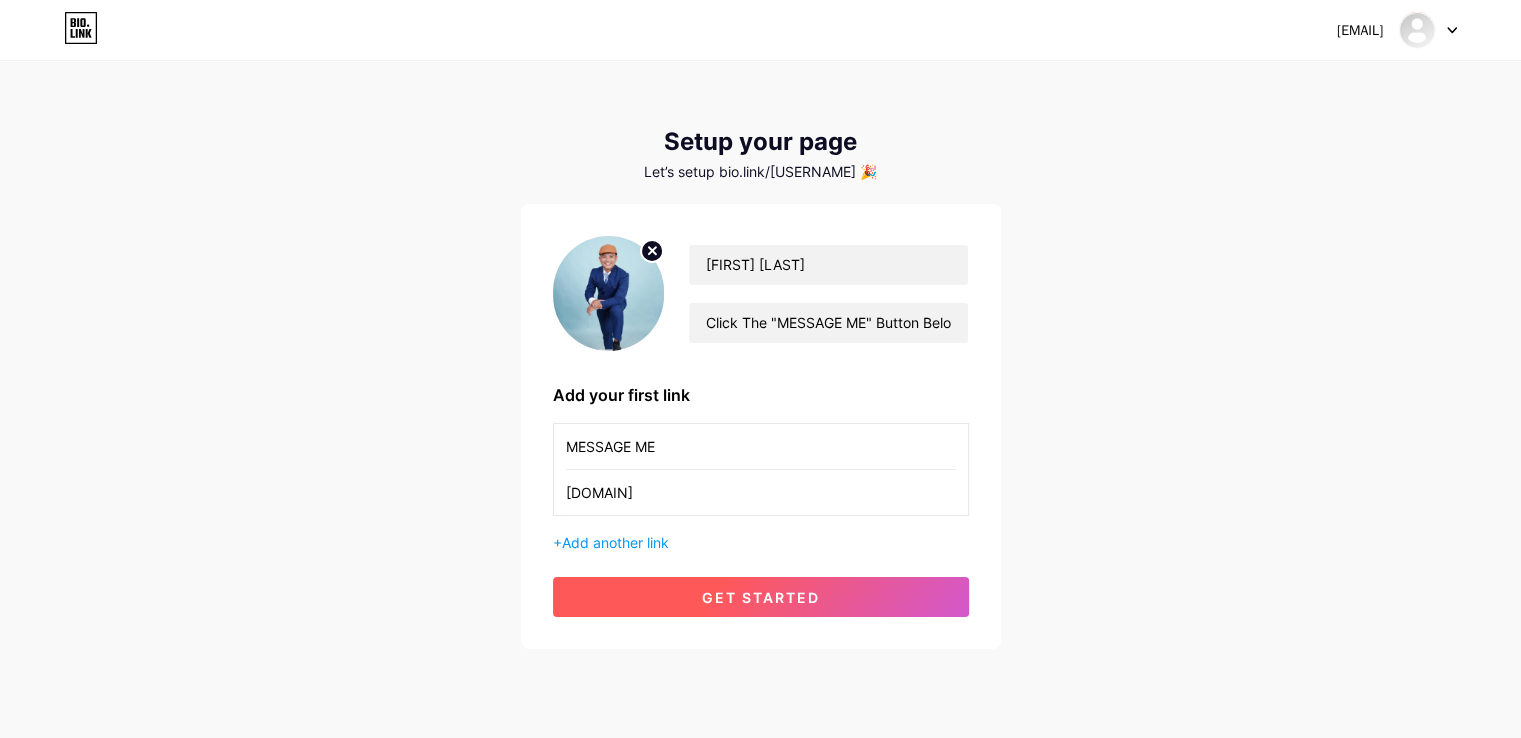 click on "get started" at bounding box center [761, 597] 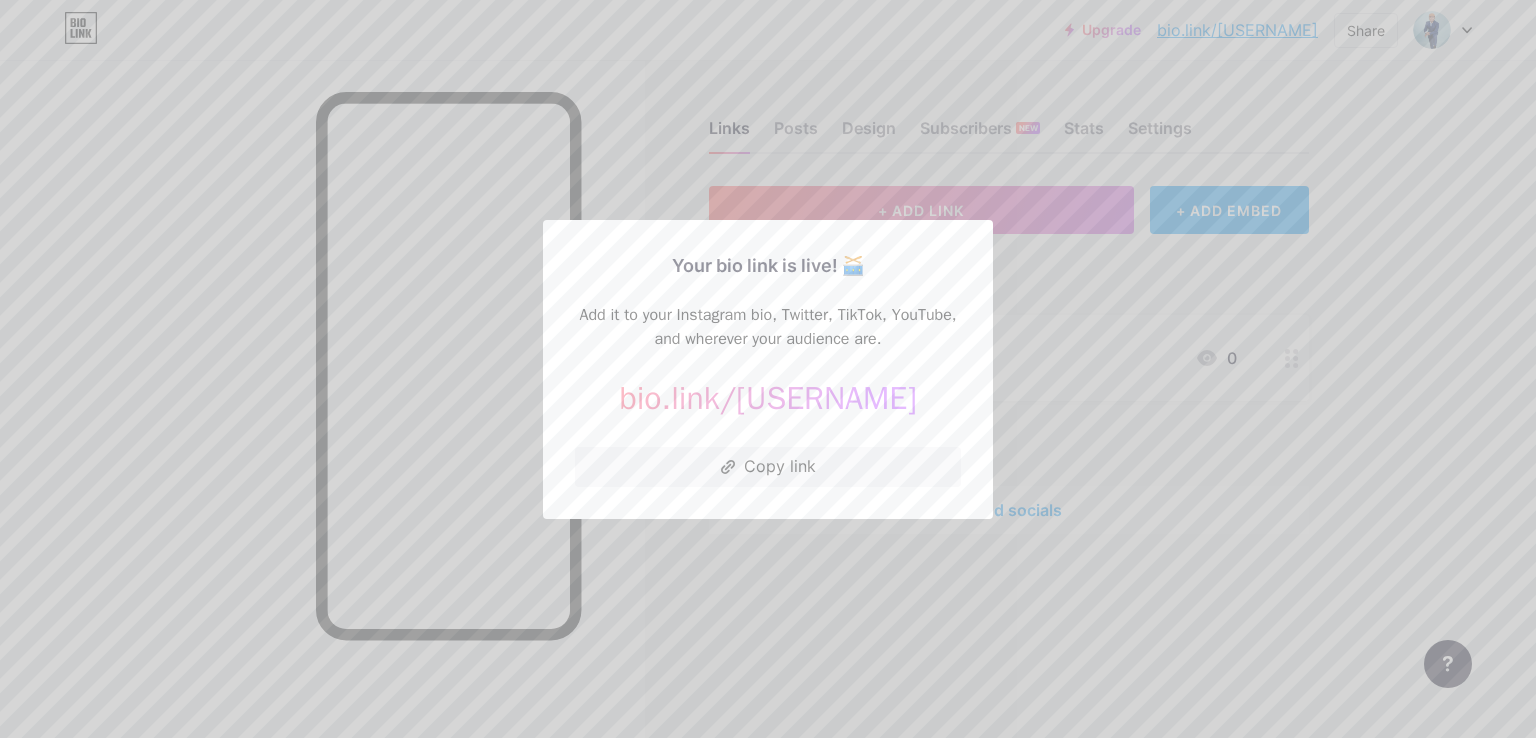 click at bounding box center [768, 369] 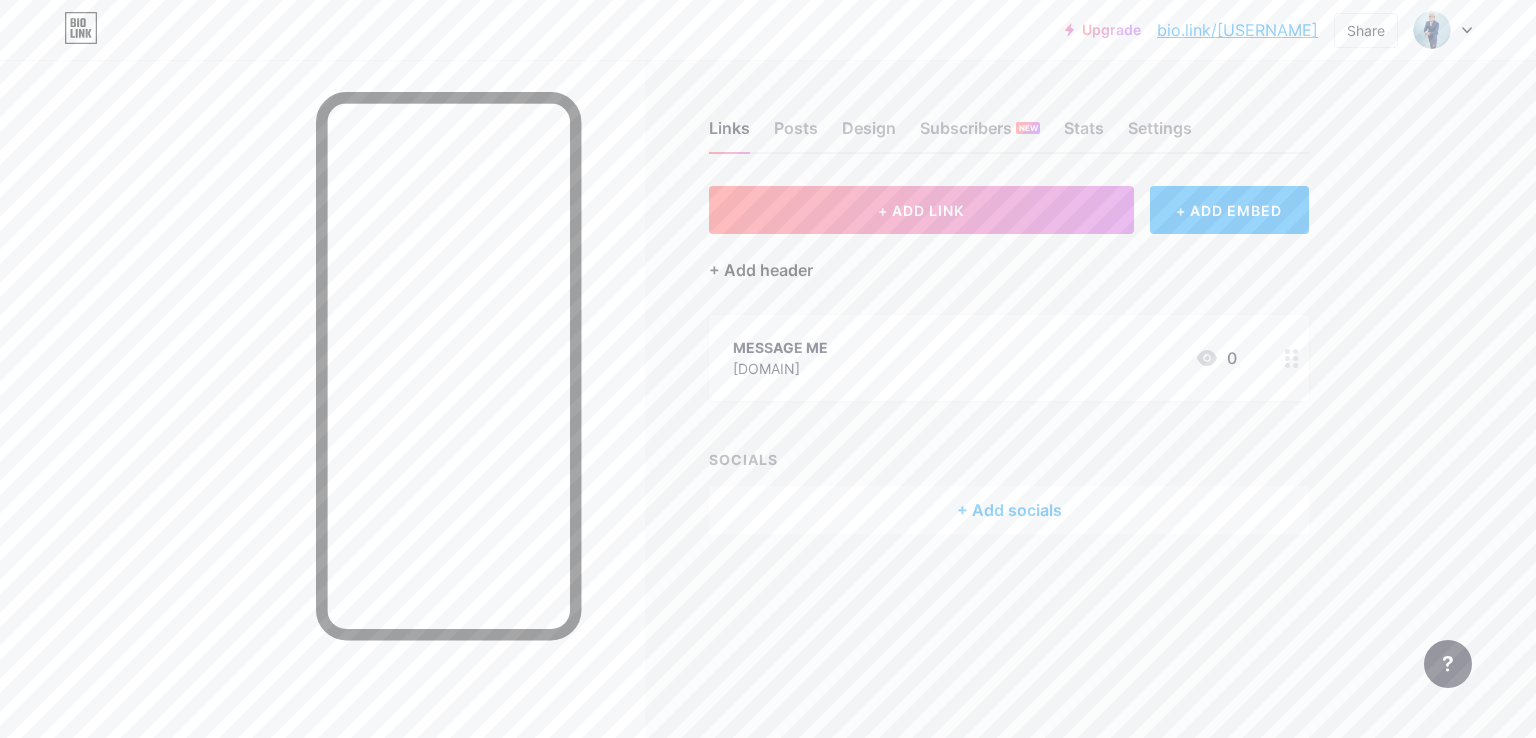 click on "+ Add header" at bounding box center [761, 270] 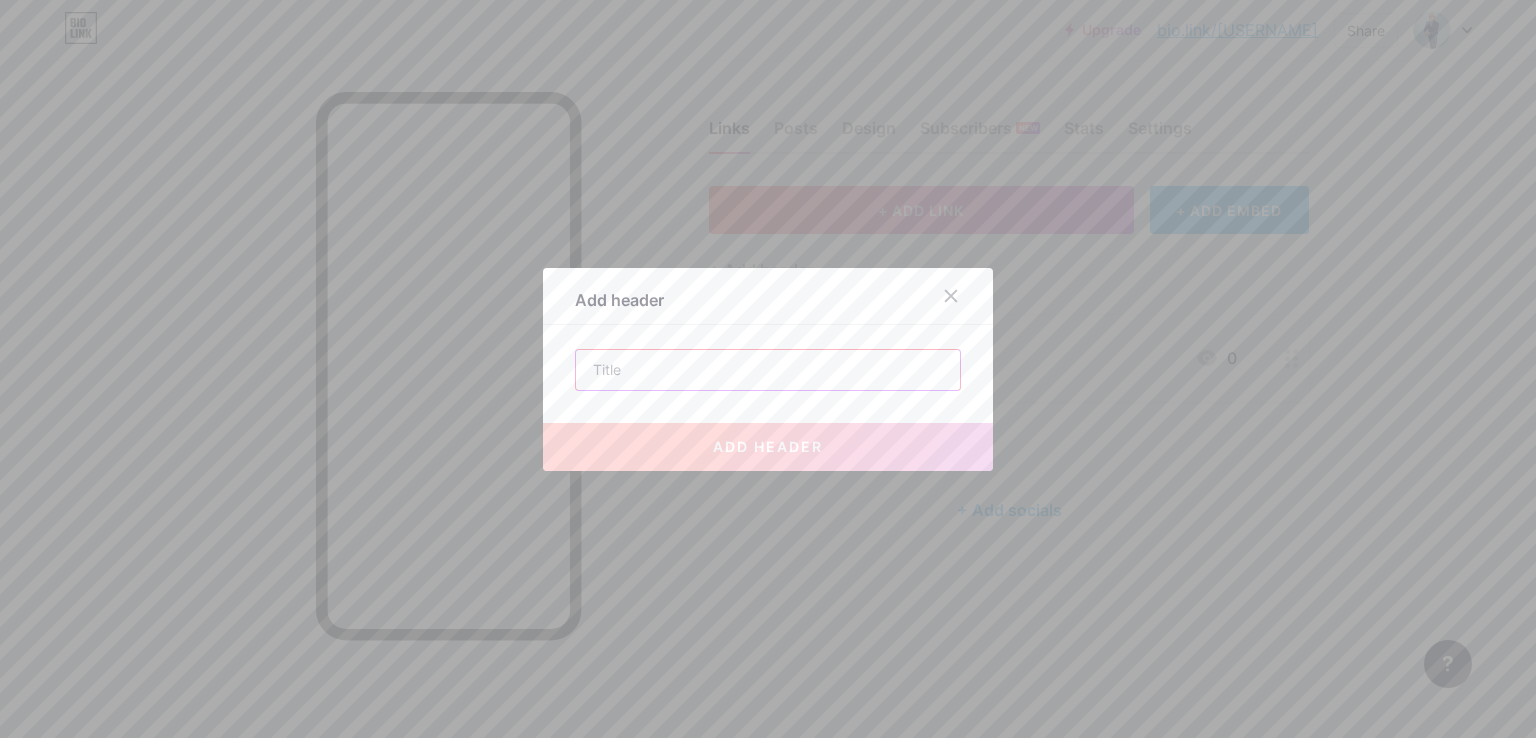click at bounding box center (768, 370) 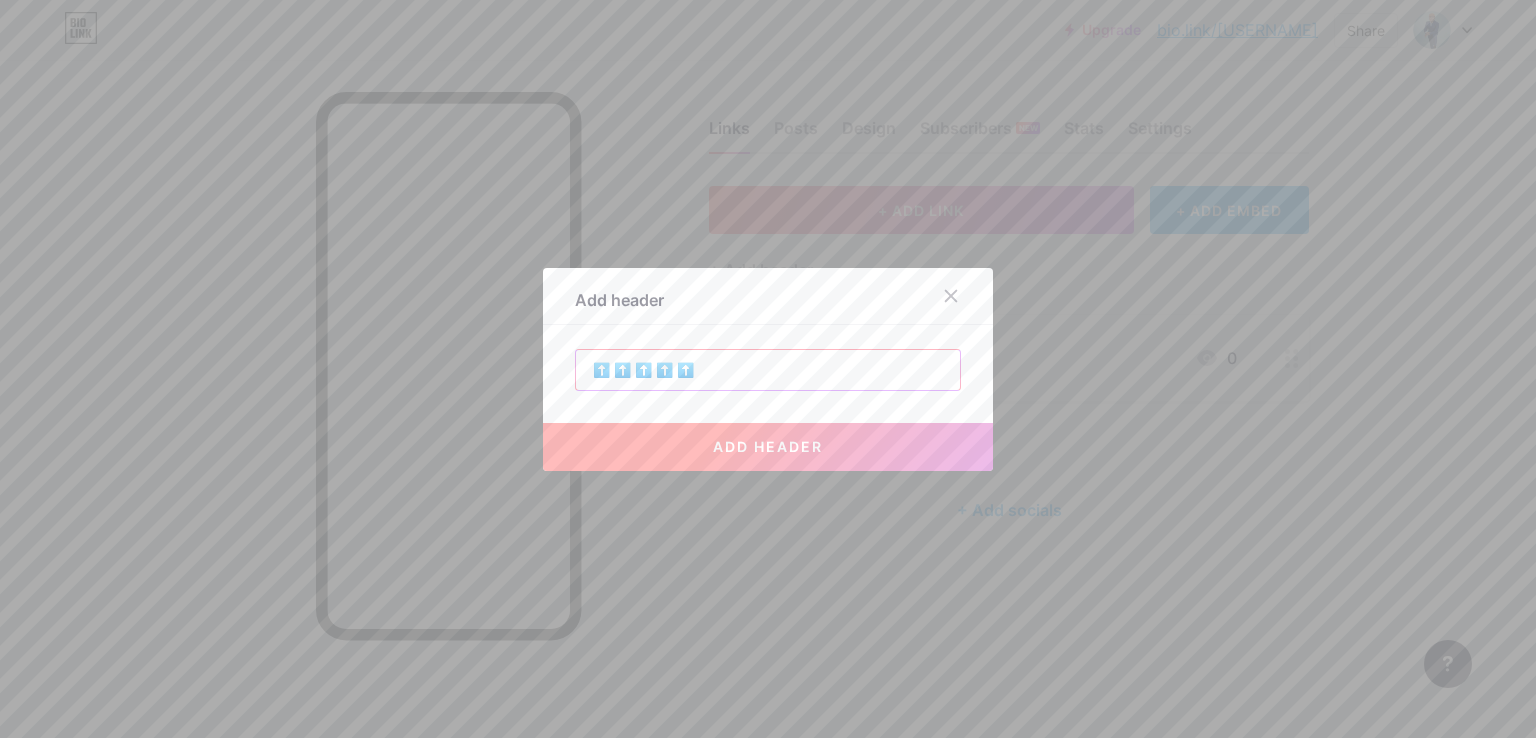 type on "⬆️ ⬆️ ⬆️ ⬆️ ⬆️" 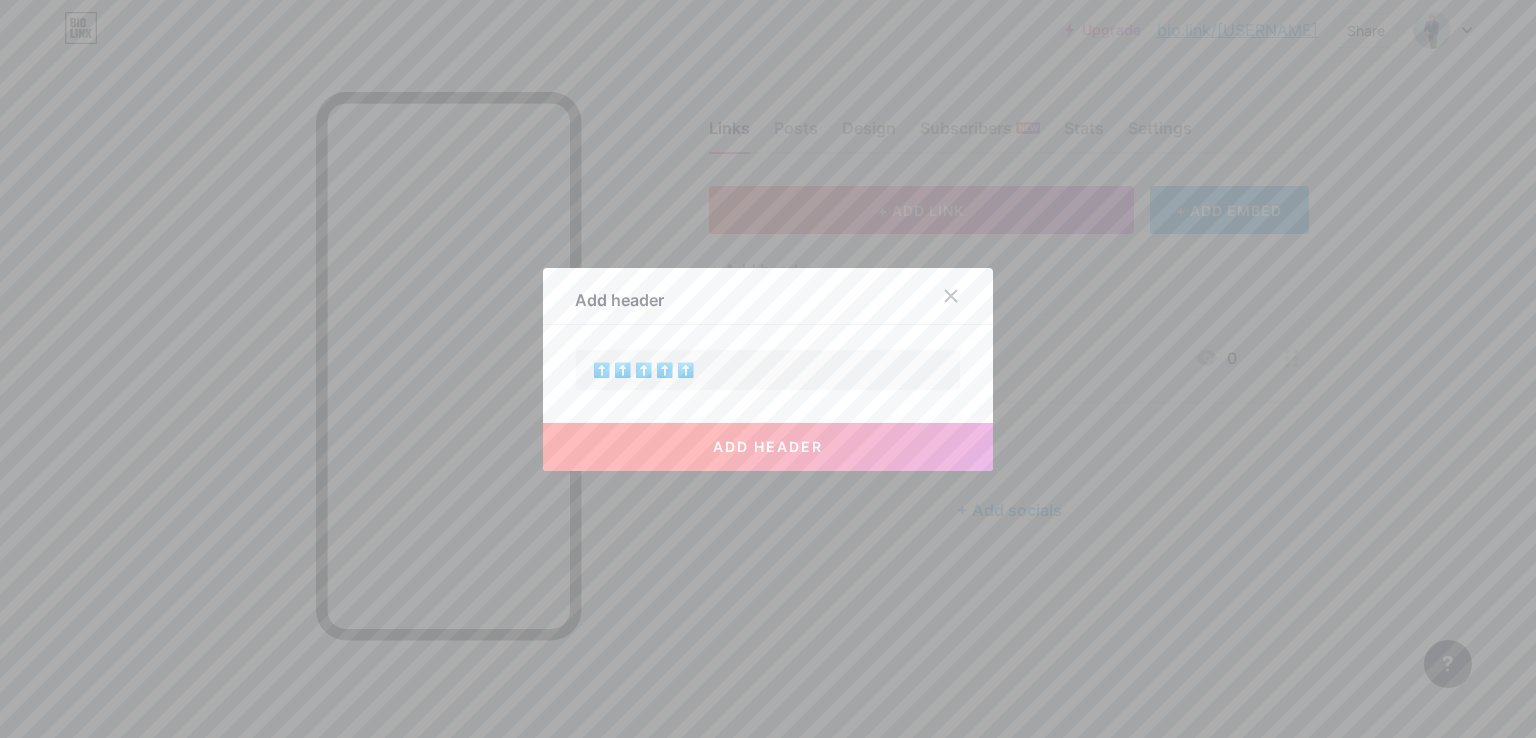 click on "add header" at bounding box center (768, 446) 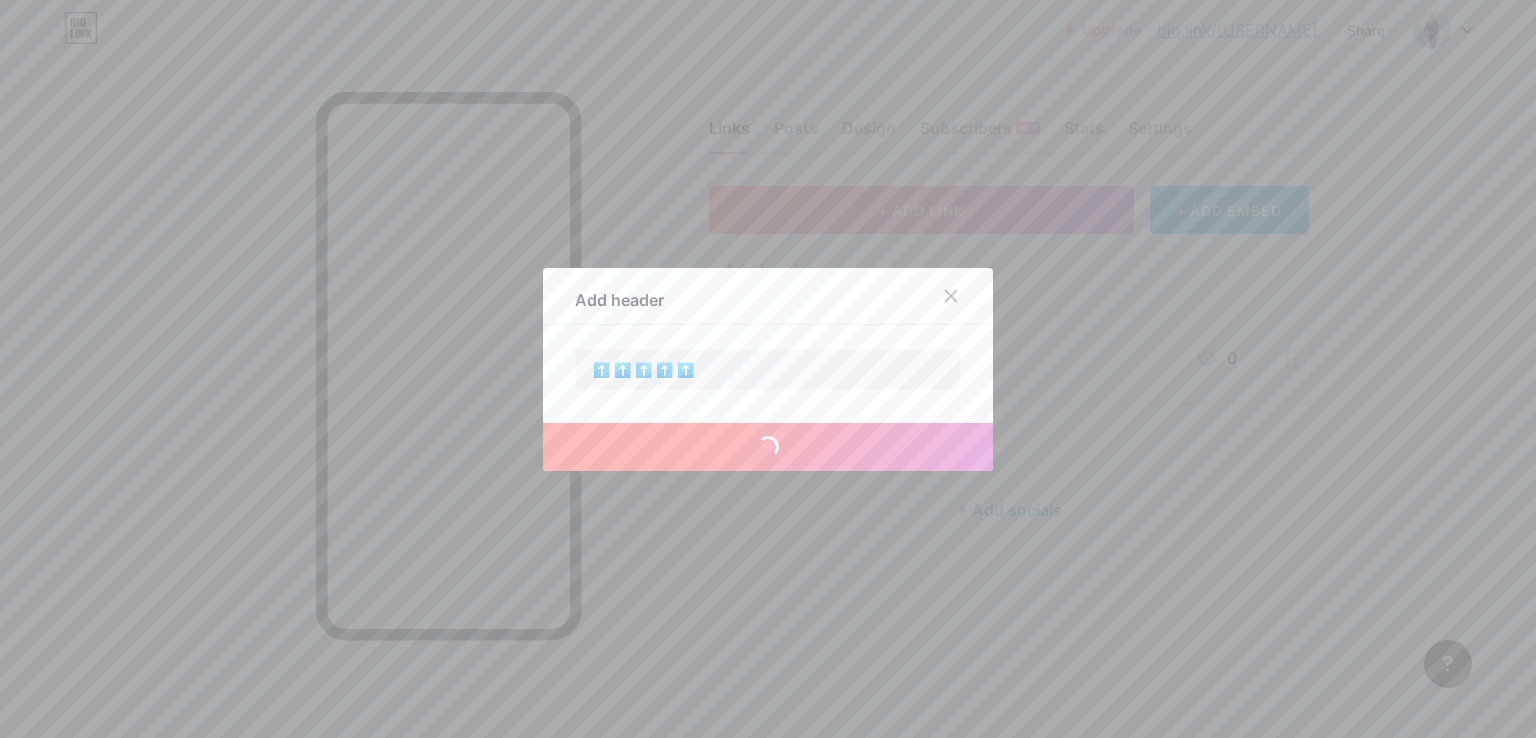 type 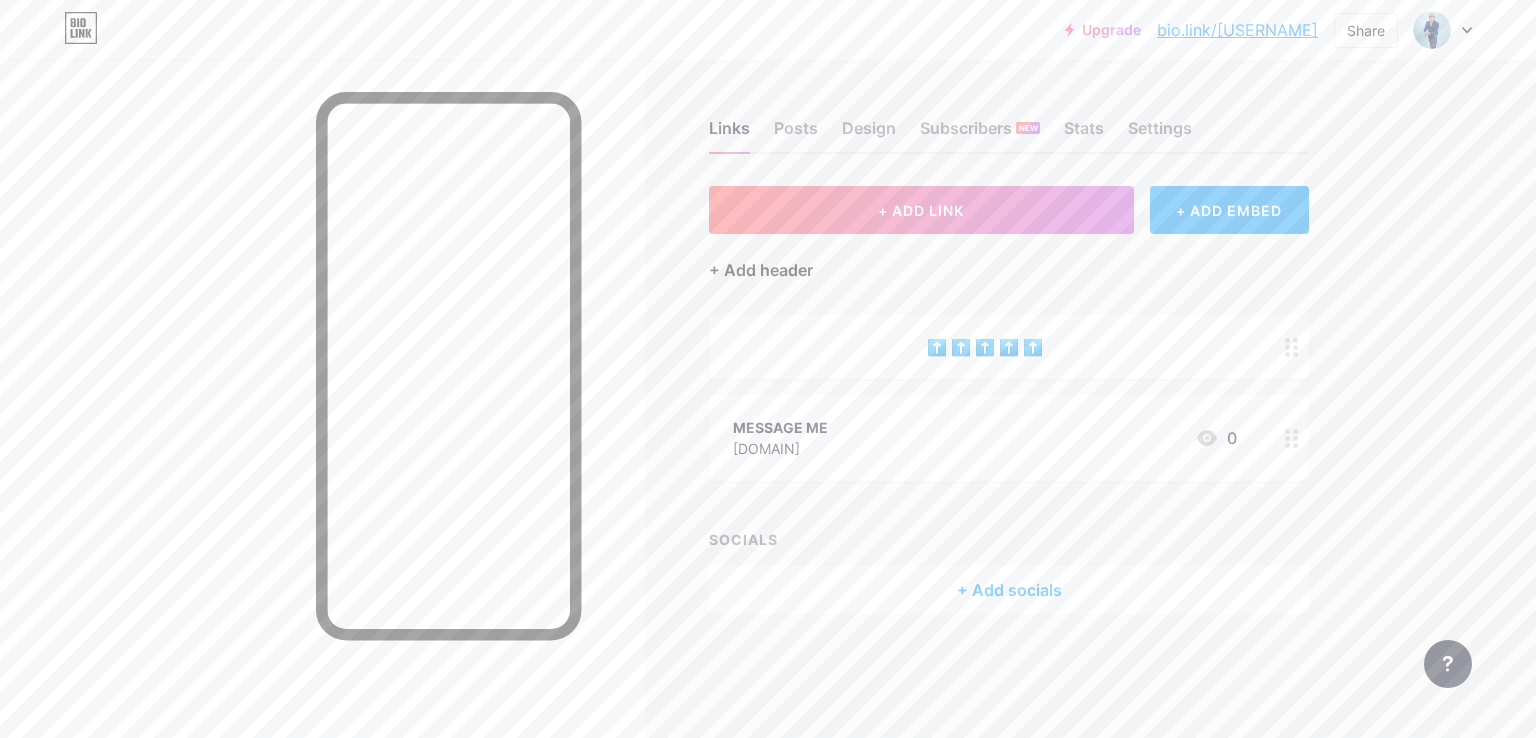 click on "+ Add header" at bounding box center [761, 270] 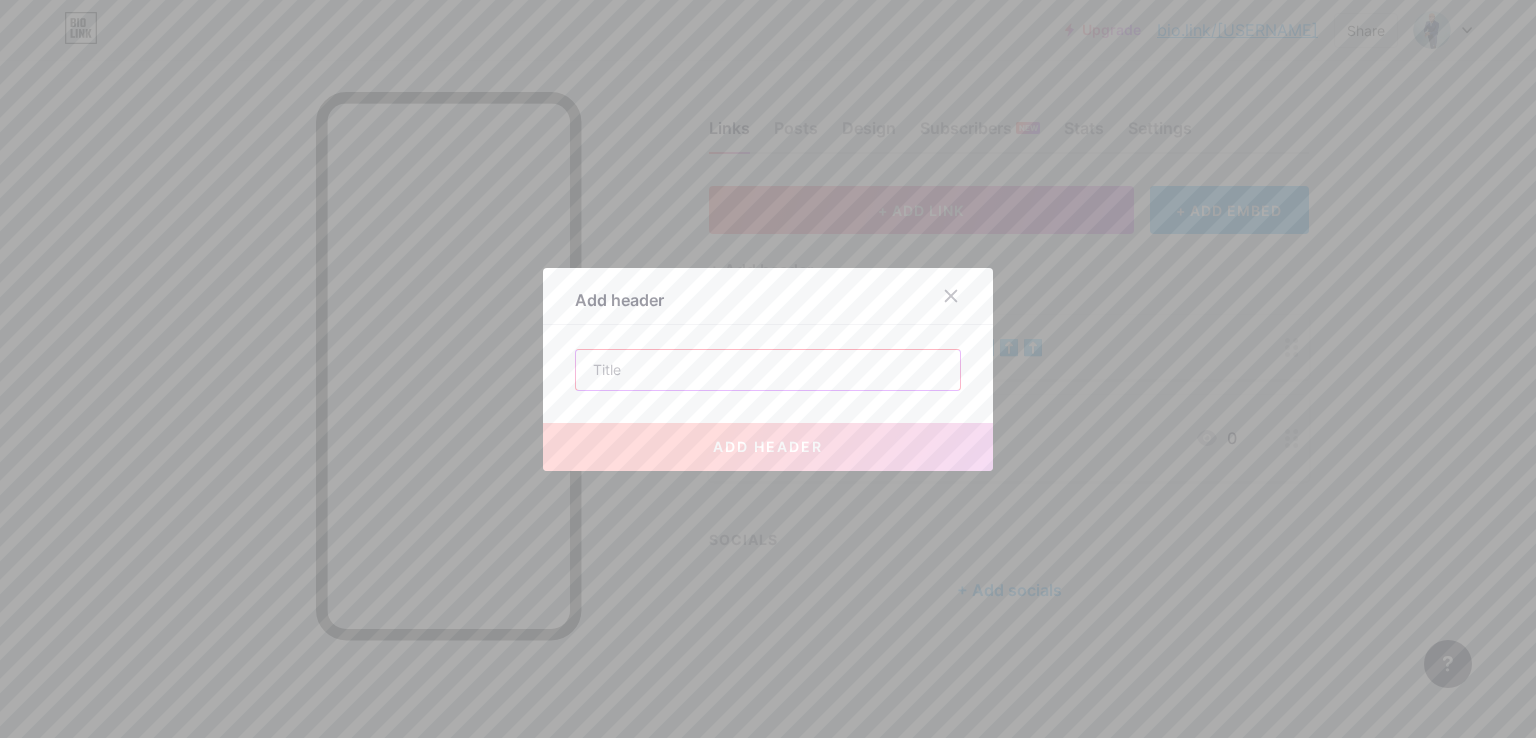 click at bounding box center (768, 370) 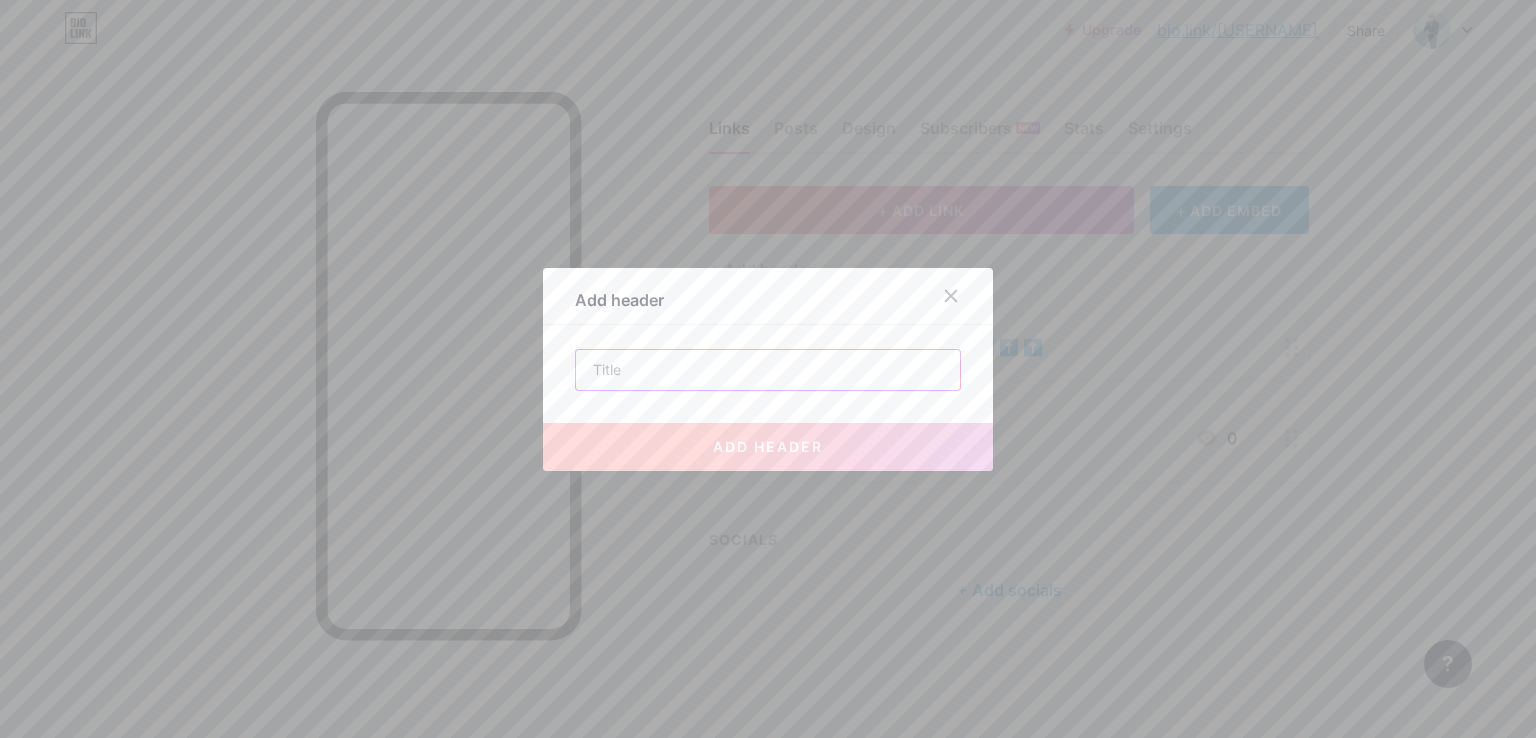 paste on "LIMITED SLOTS ONLY" 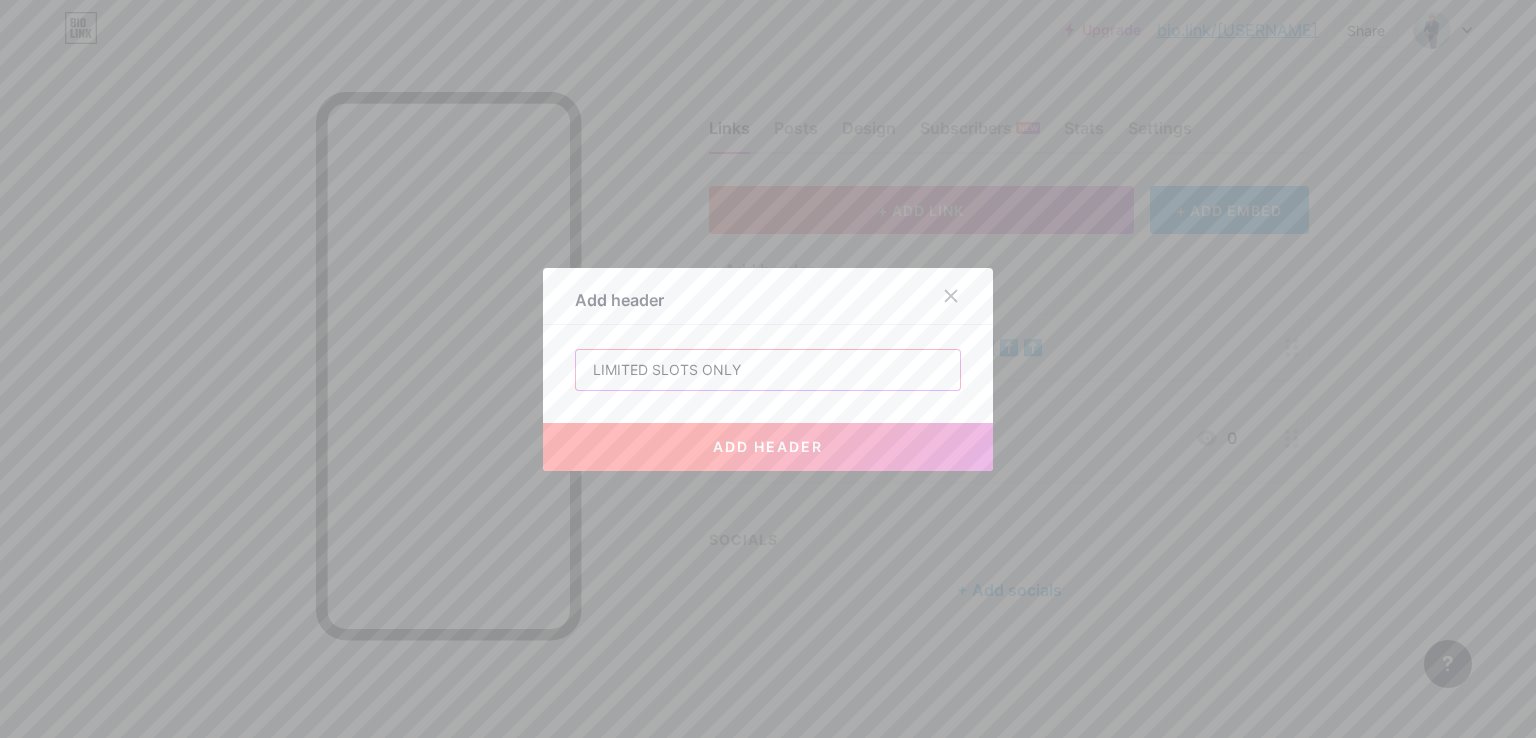 type on "LIMITED SLOTS ONLY" 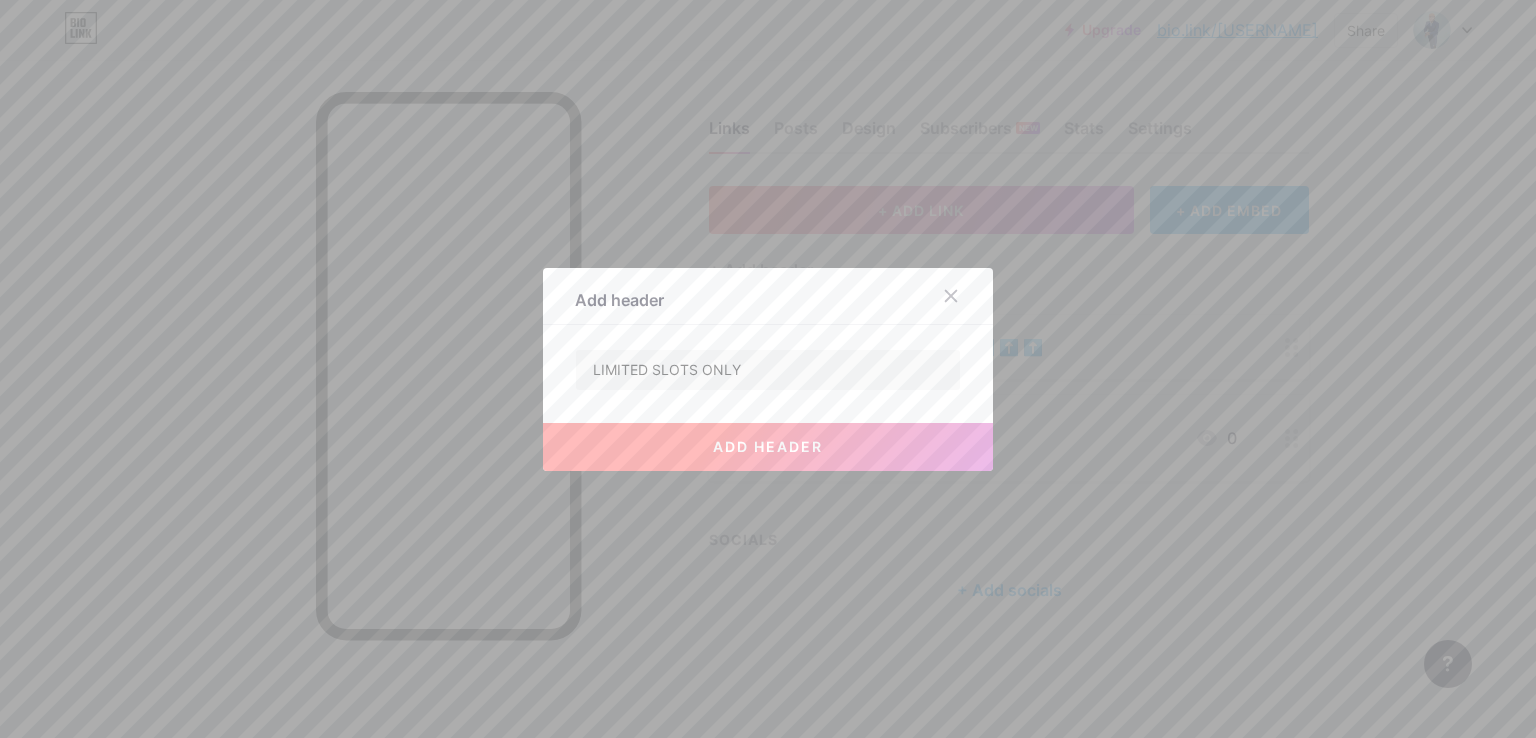 click on "add header" at bounding box center (768, 446) 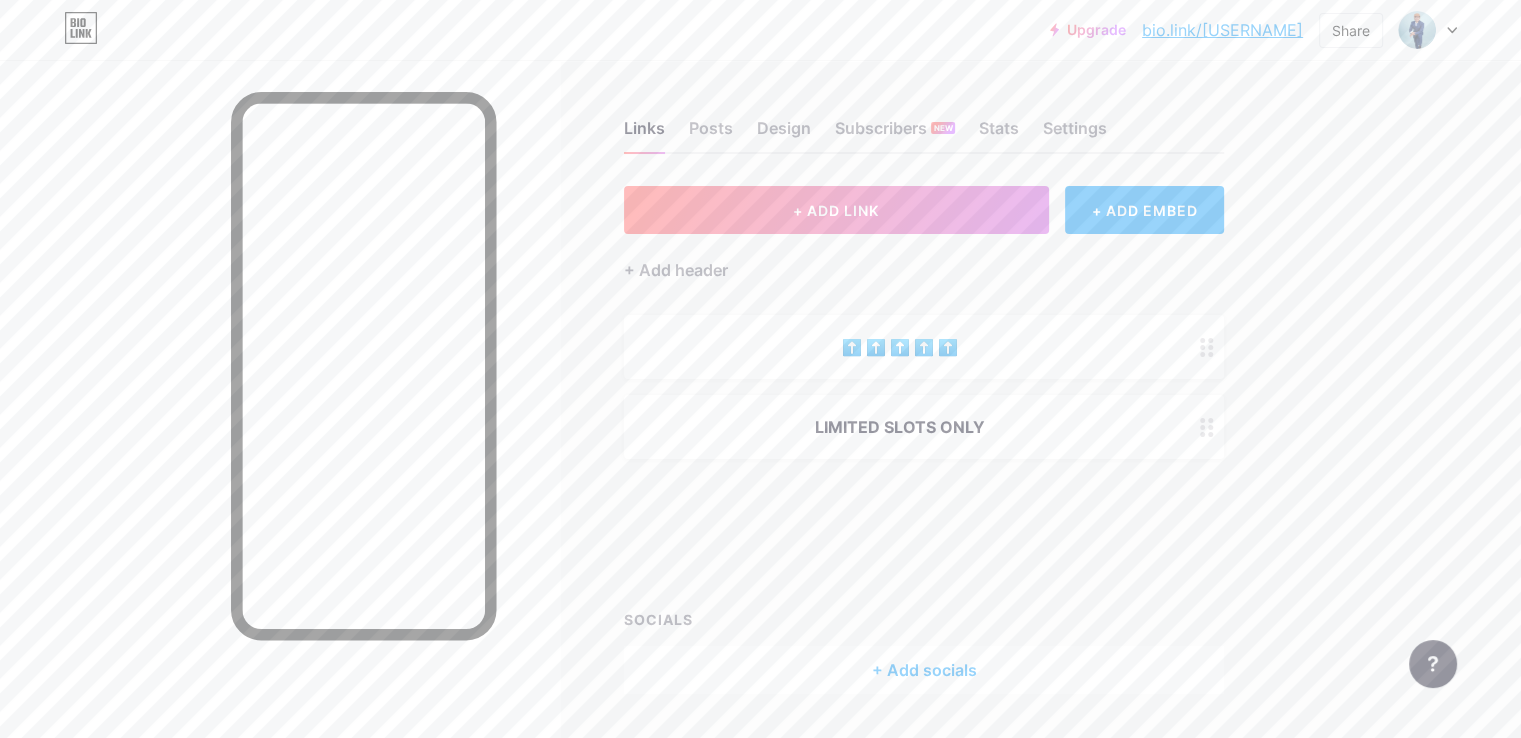 type 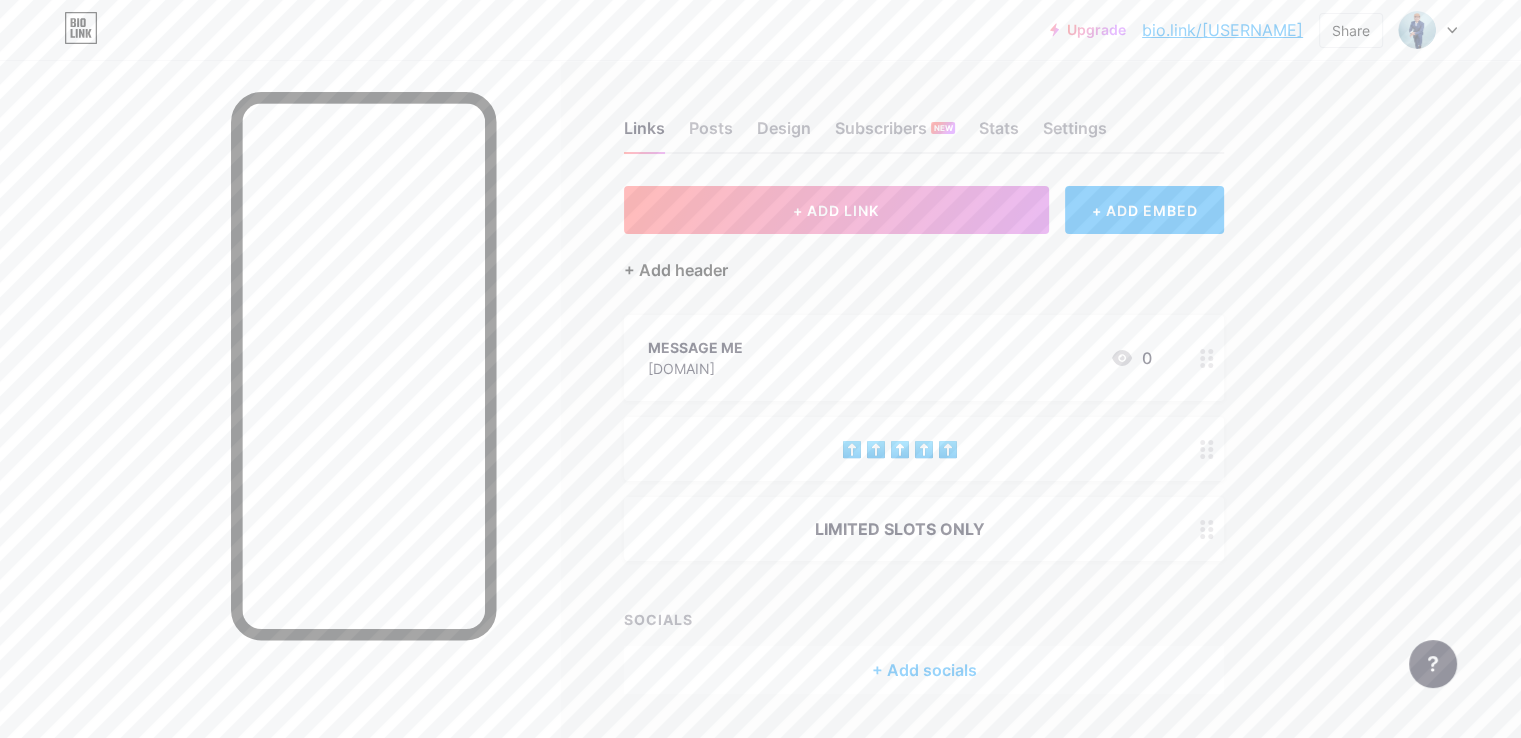 click on "+ Add header" at bounding box center (676, 270) 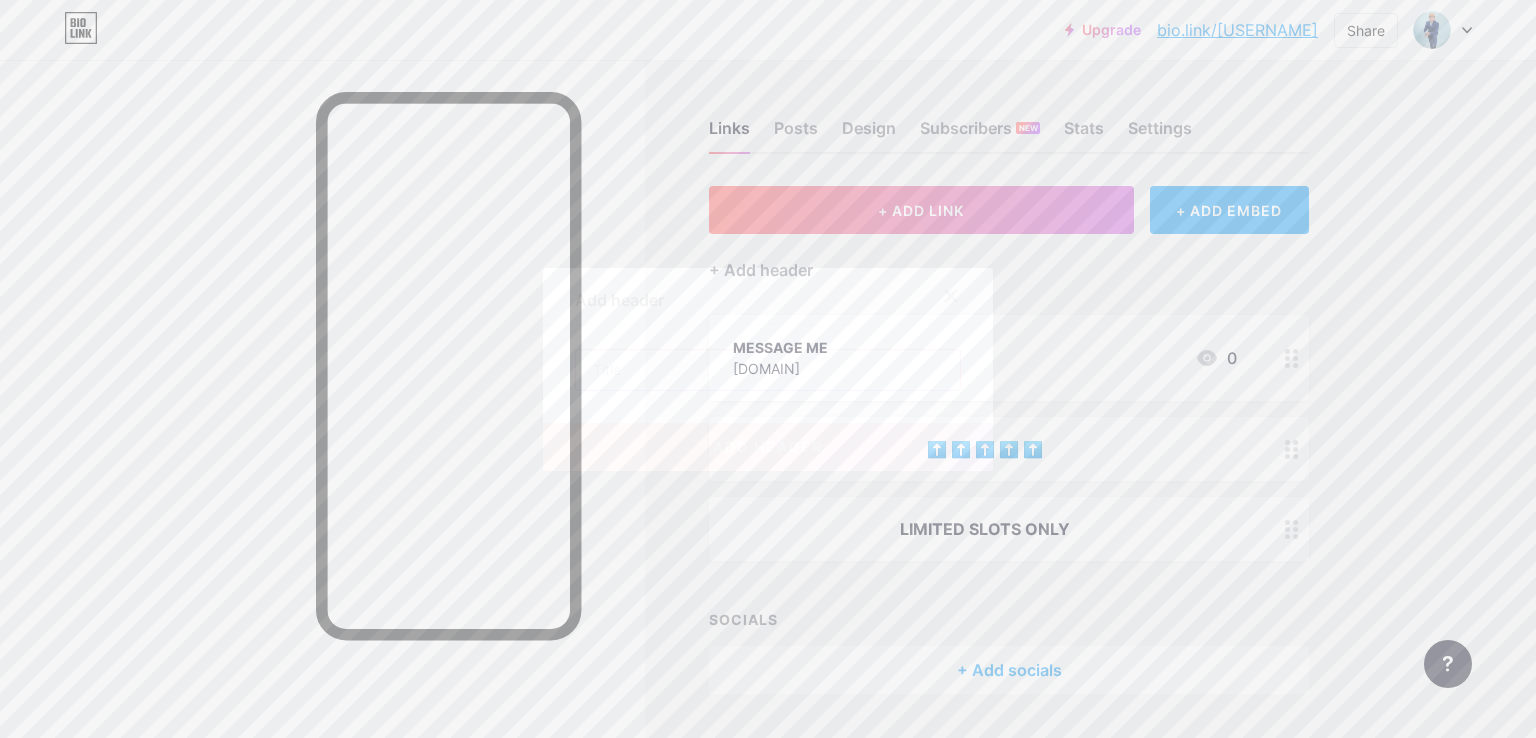 click at bounding box center [768, 370] 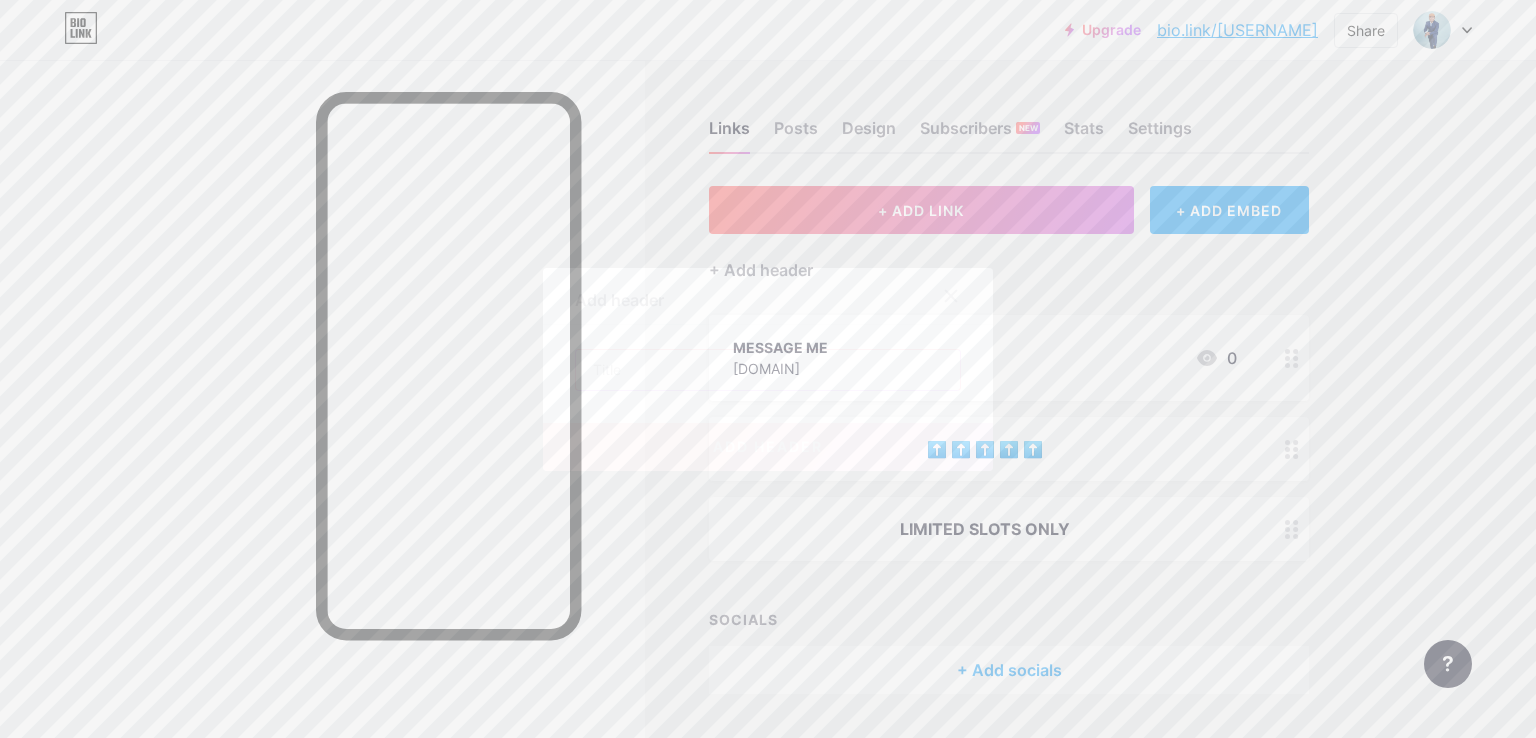 type on "\" 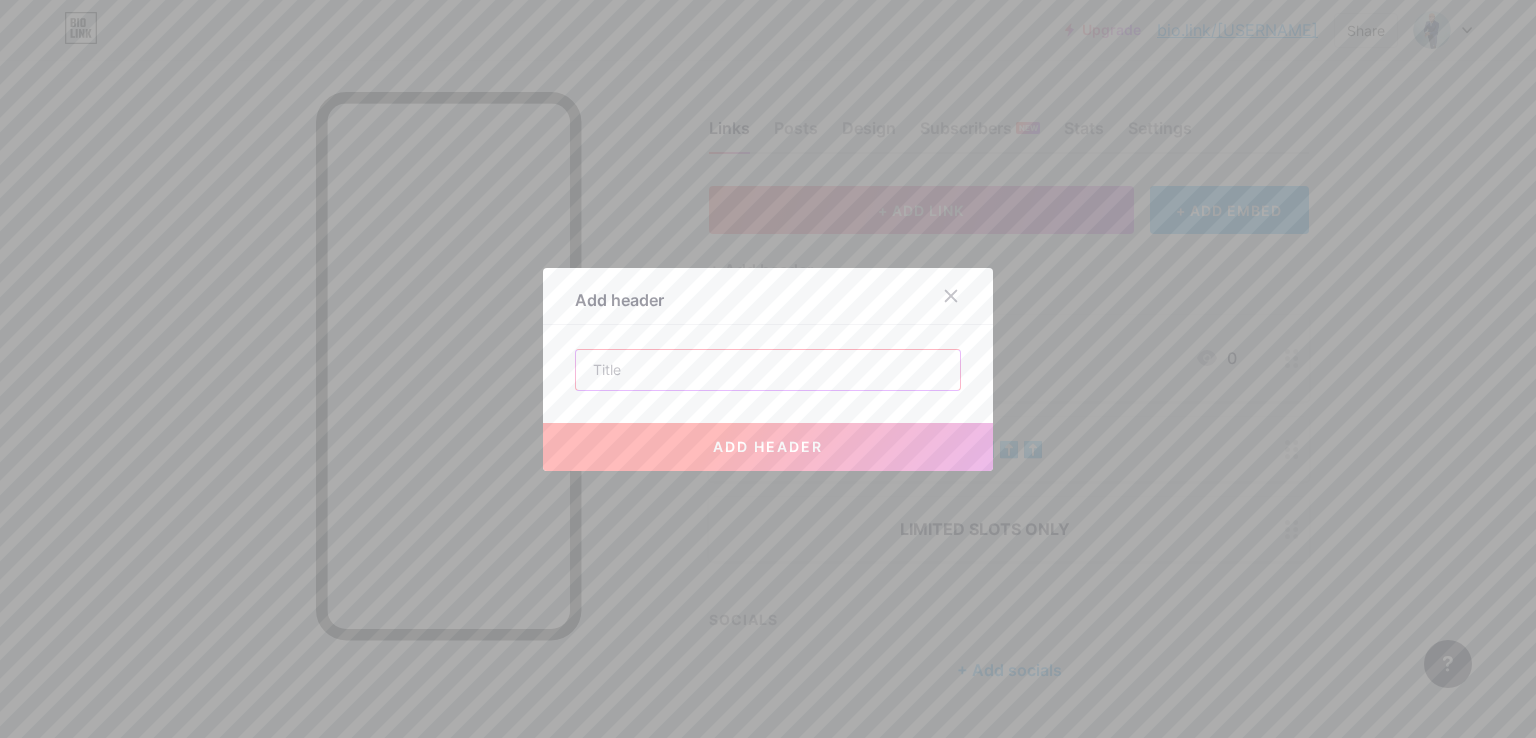 type on "/" 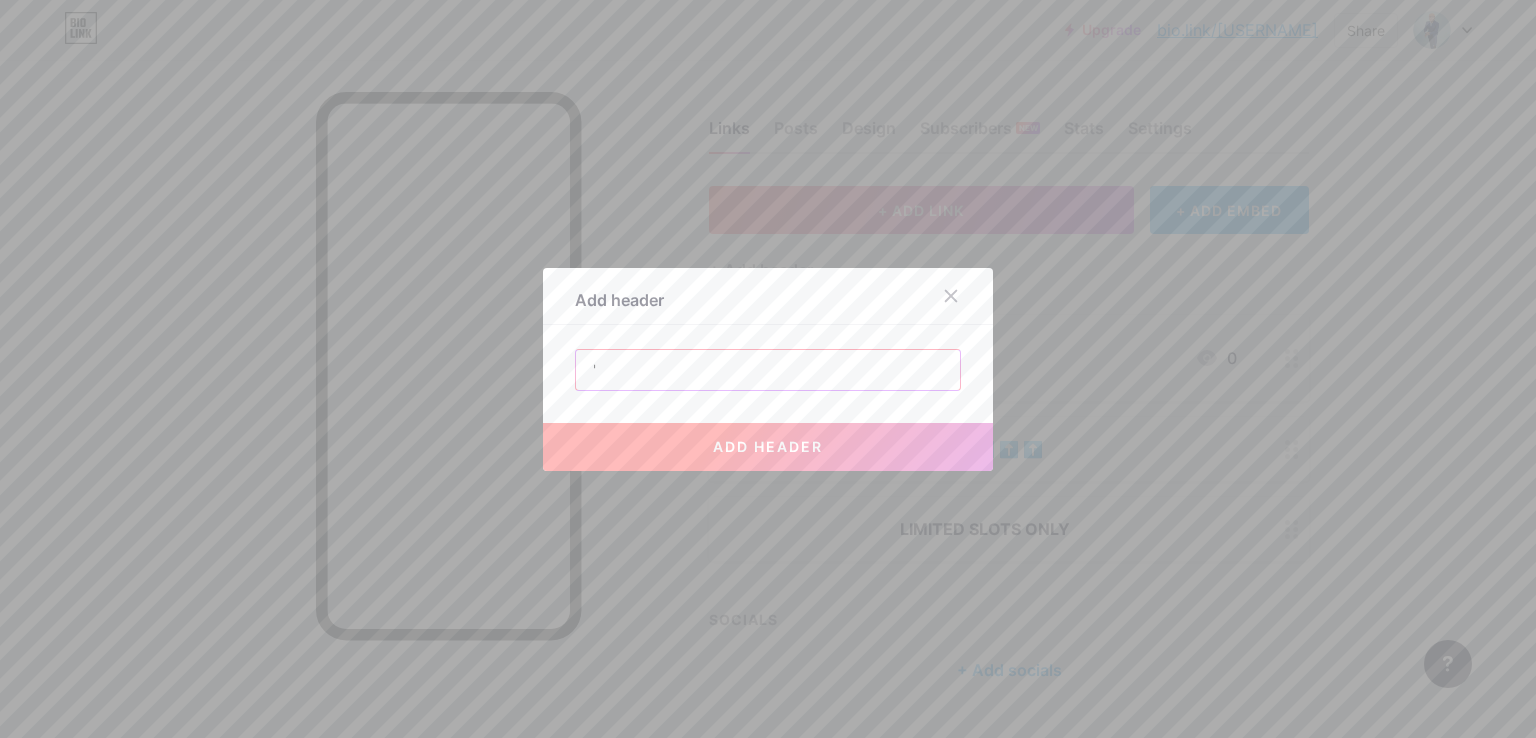 type on "'" 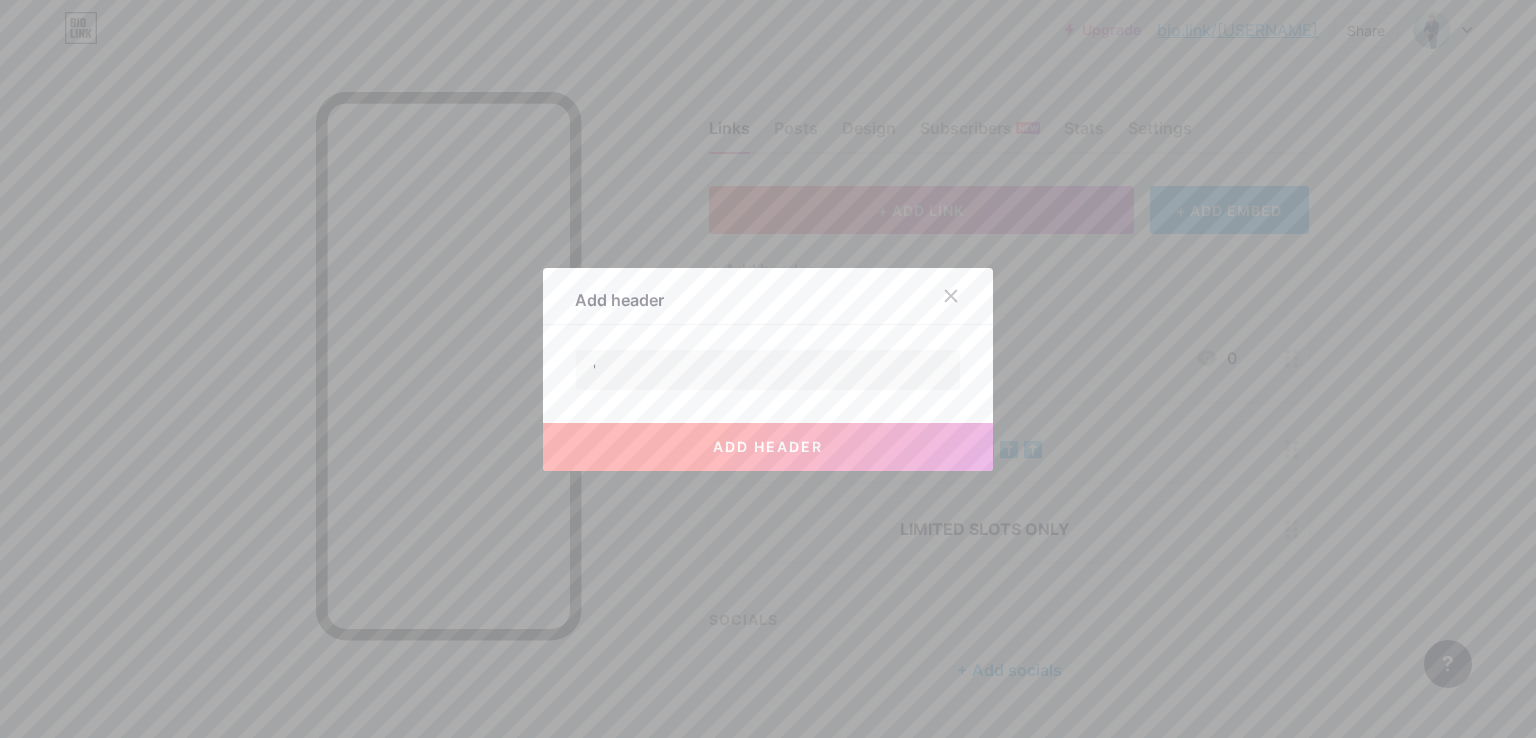 click on "add header" at bounding box center [768, 446] 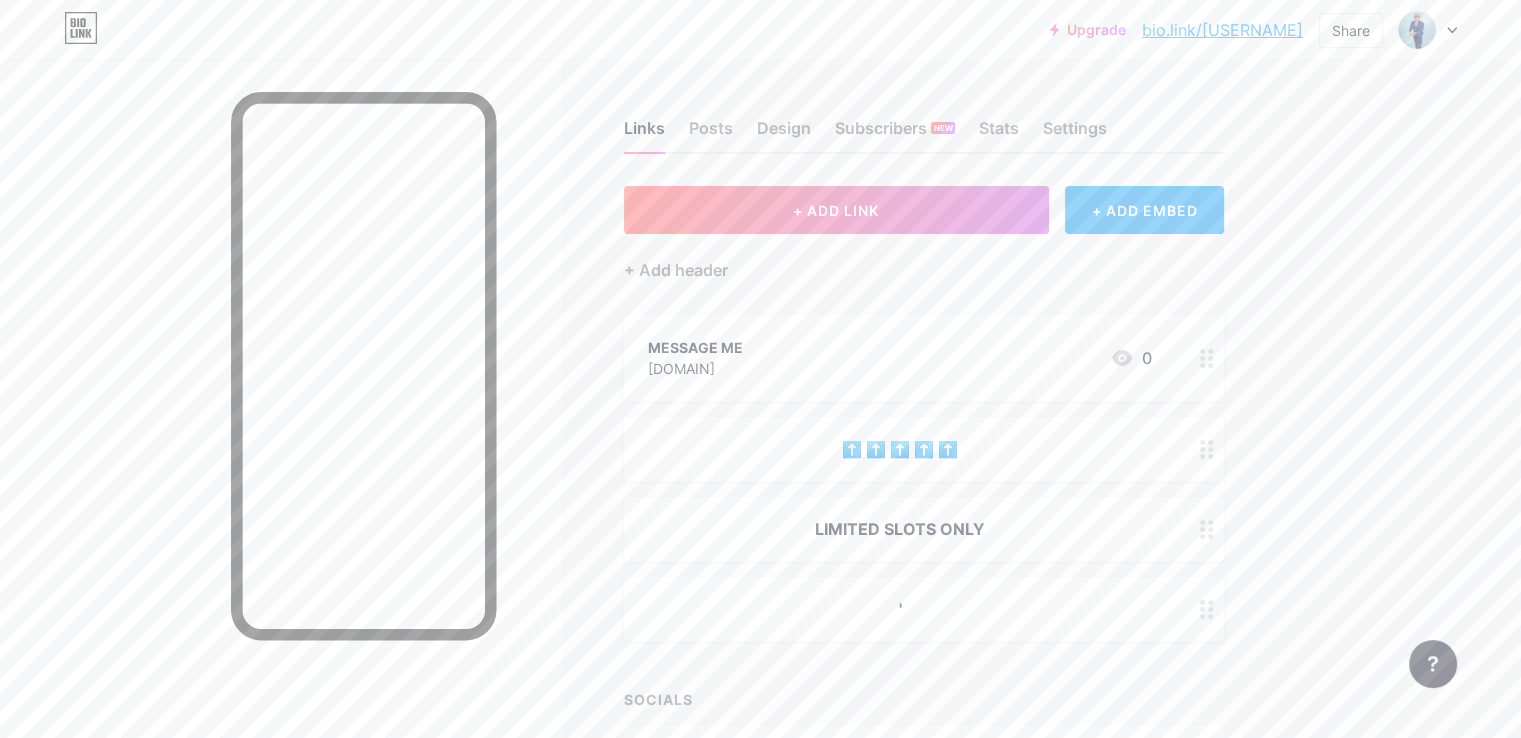 click 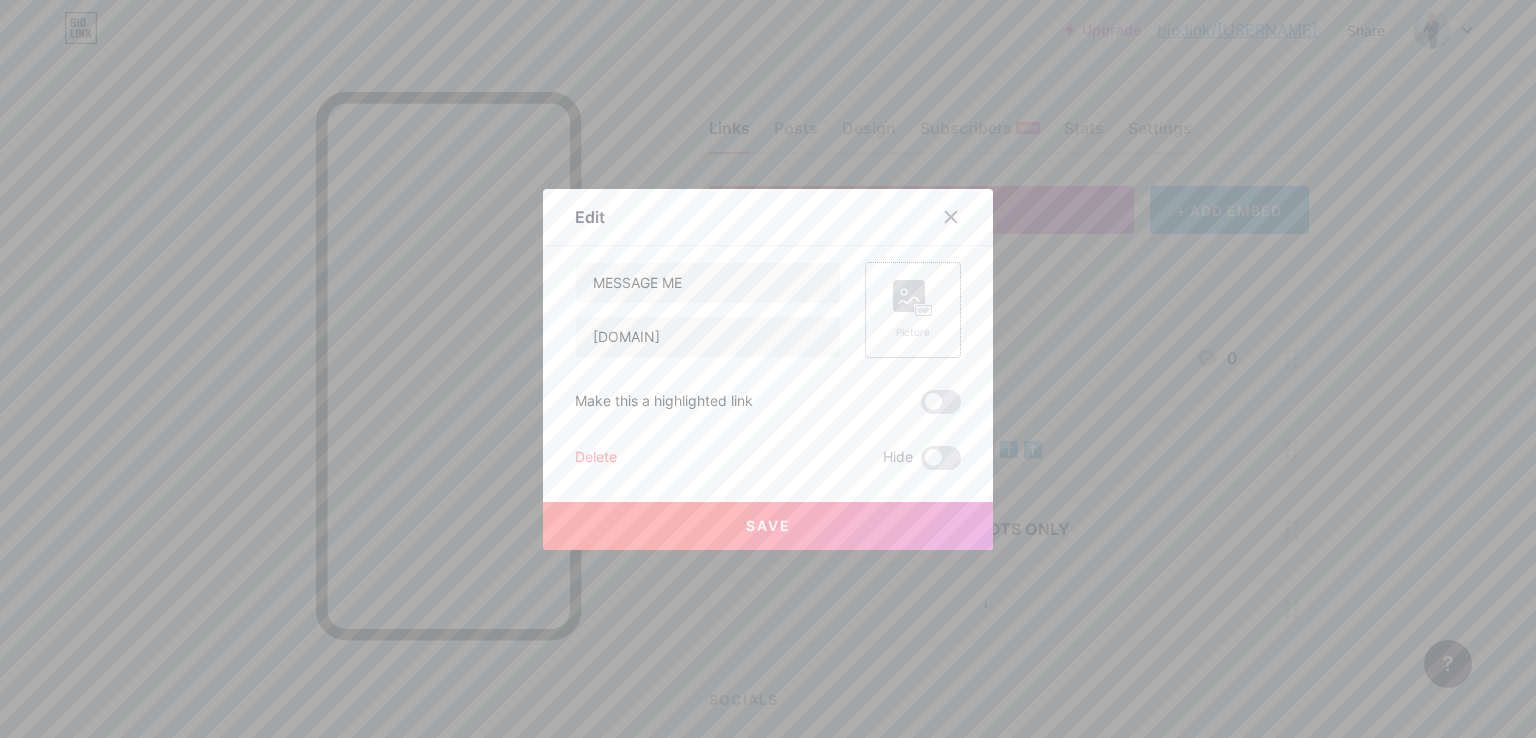 click on "Picture" at bounding box center [913, 332] 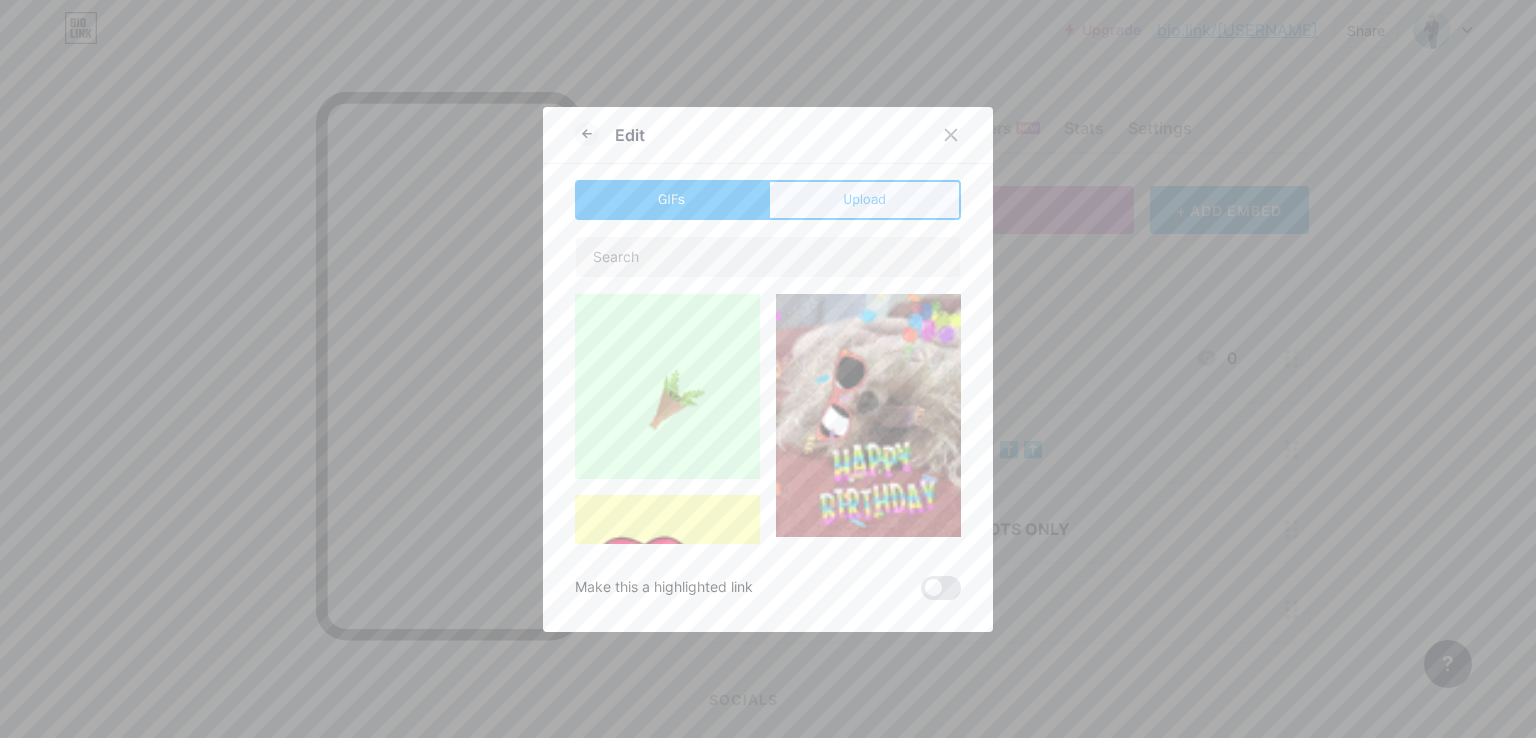 click on "Upload" at bounding box center [864, 200] 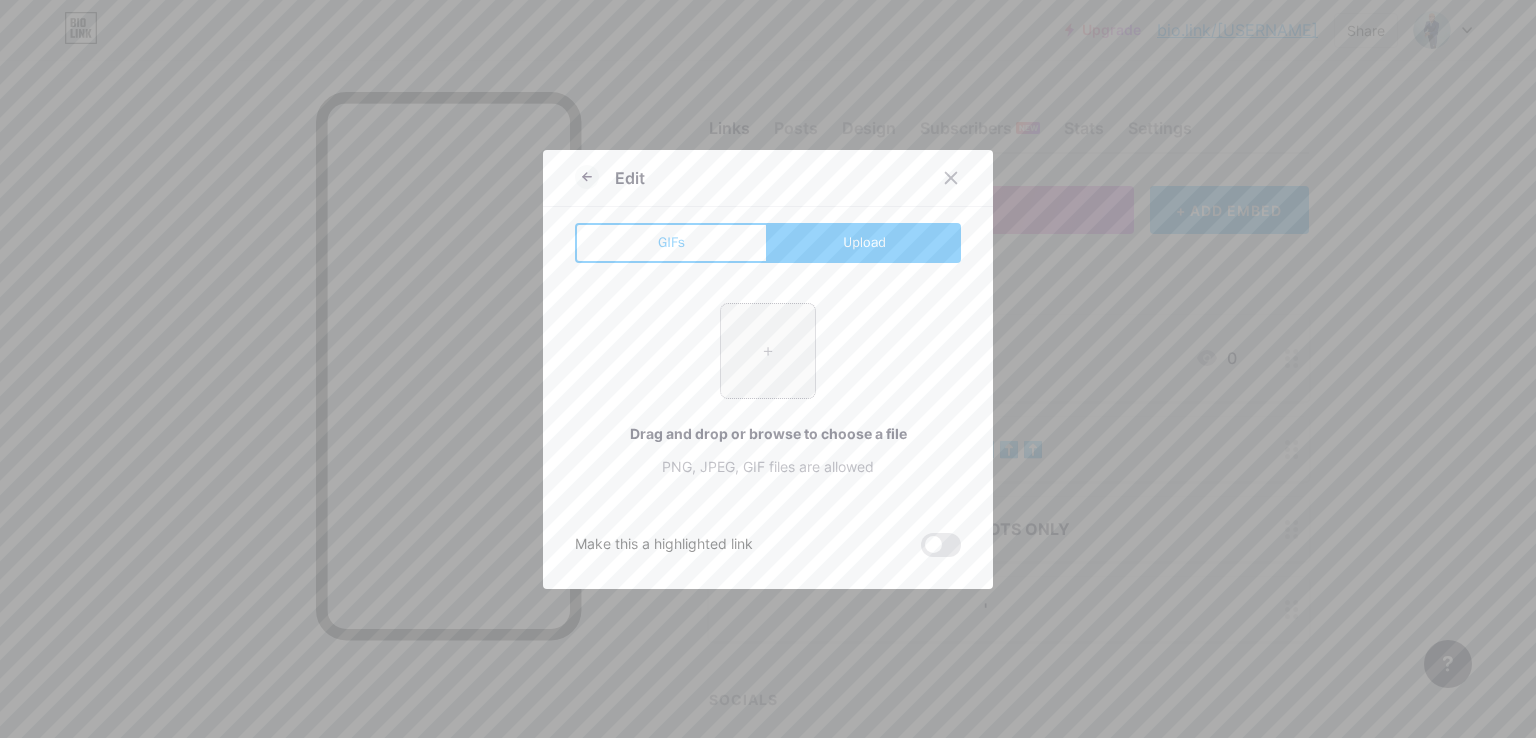 click at bounding box center (768, 351) 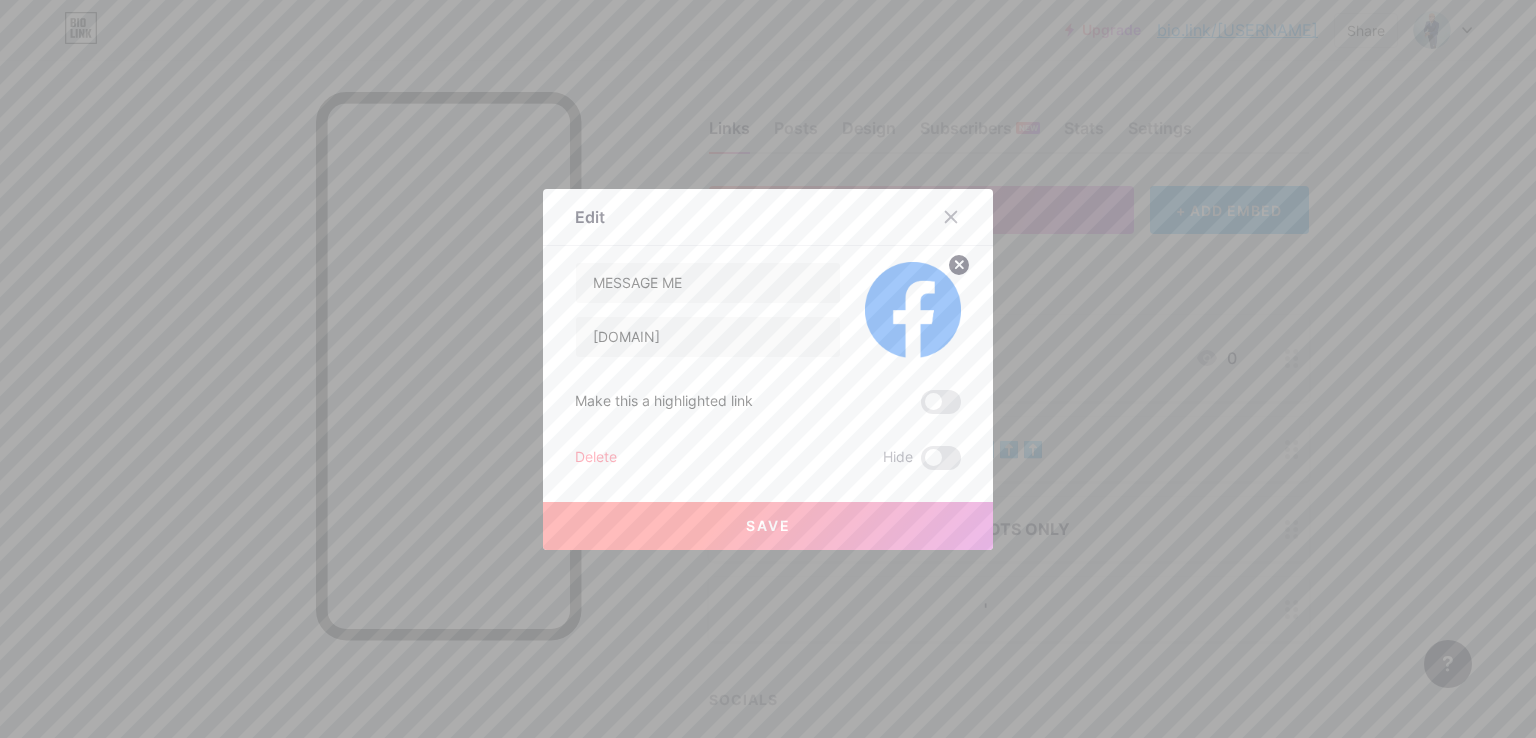 click 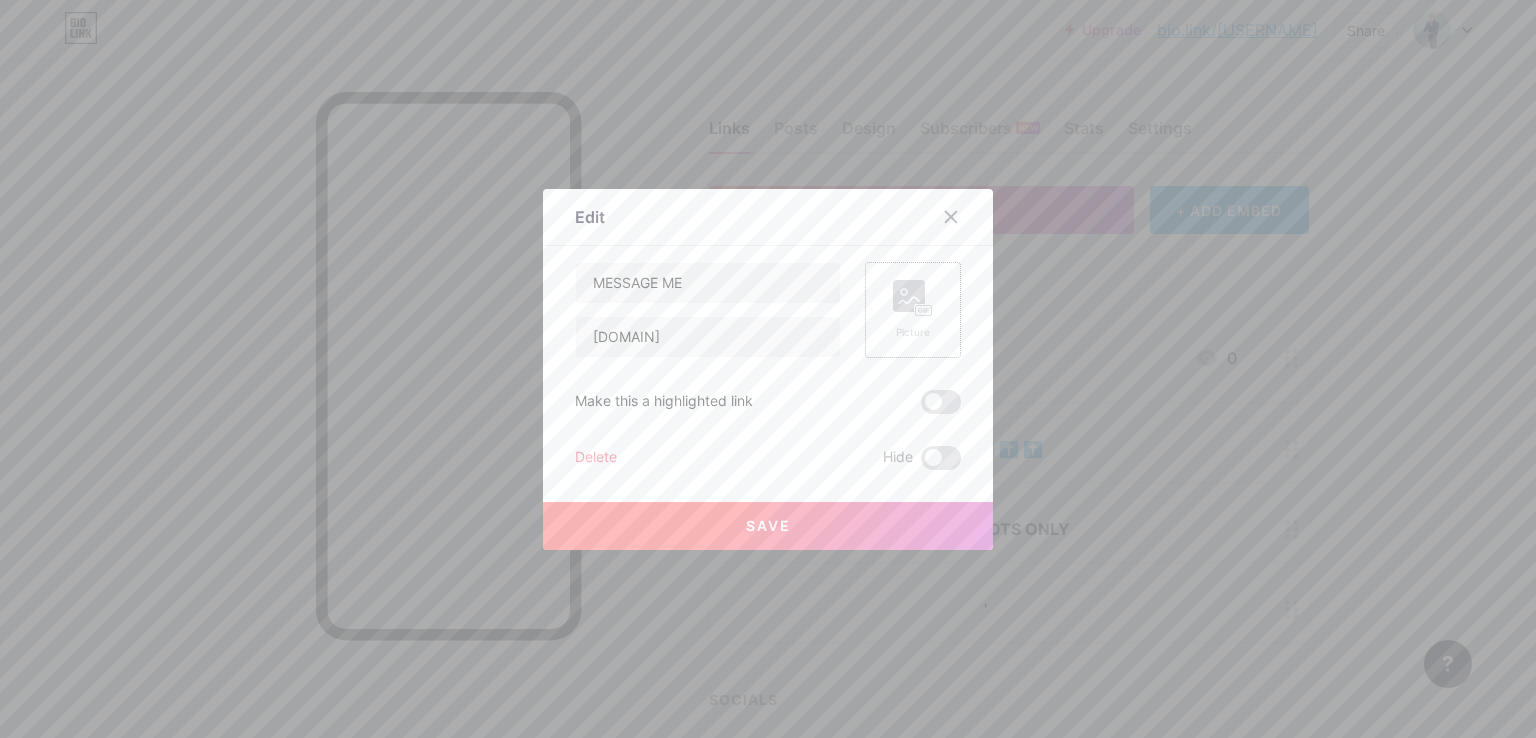 click on "Picture" at bounding box center (913, 310) 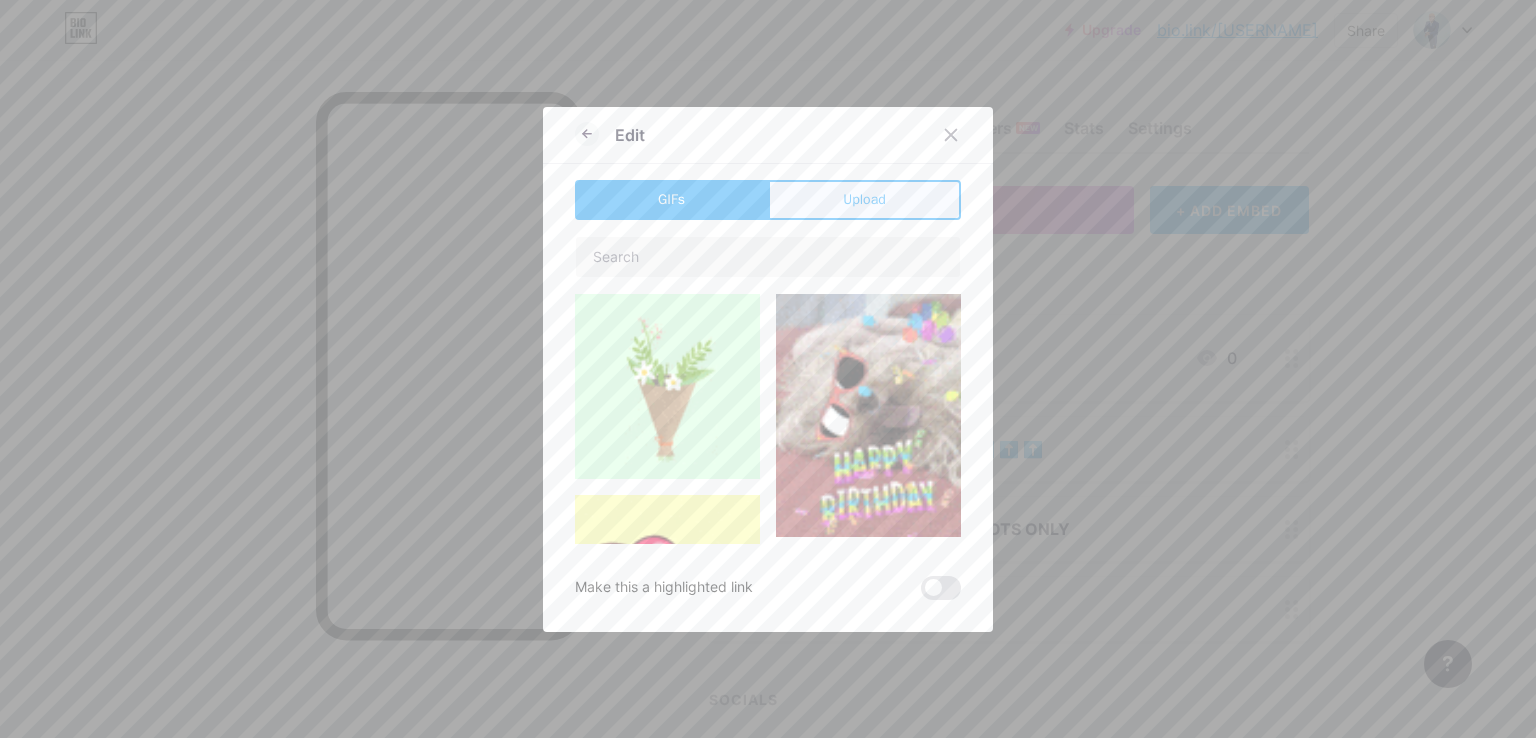 click on "Upload" at bounding box center (864, 200) 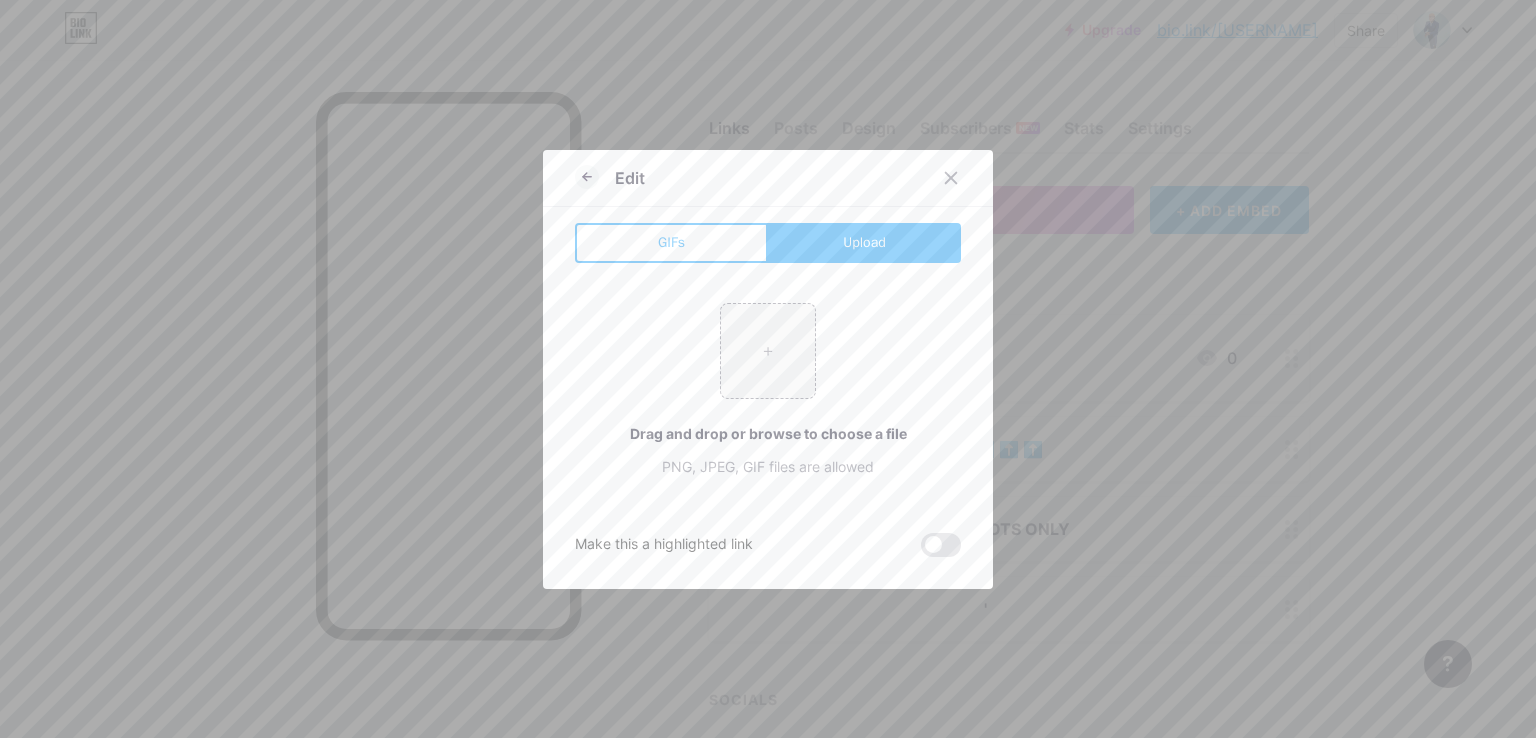 click on "Upload" at bounding box center (864, 243) 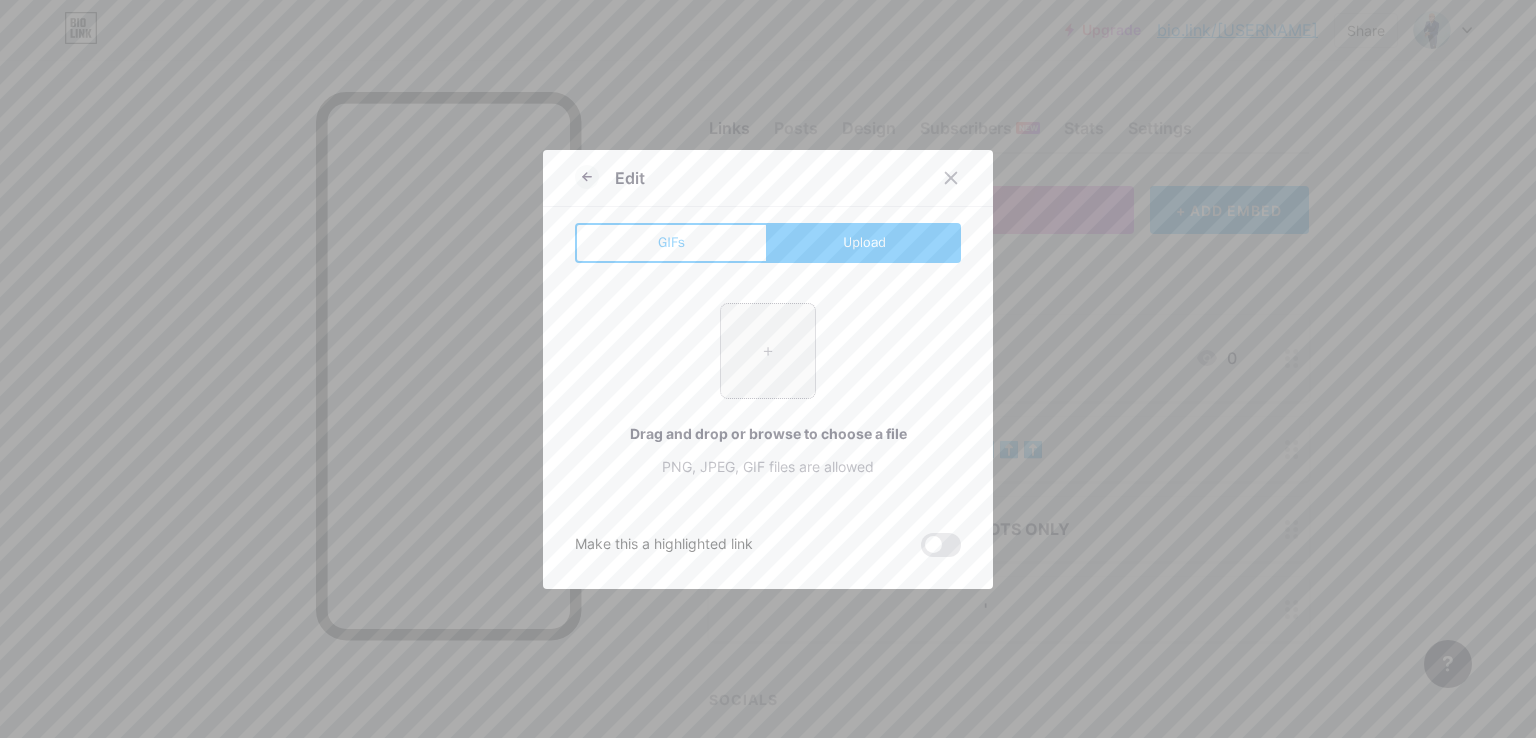 click at bounding box center (768, 351) 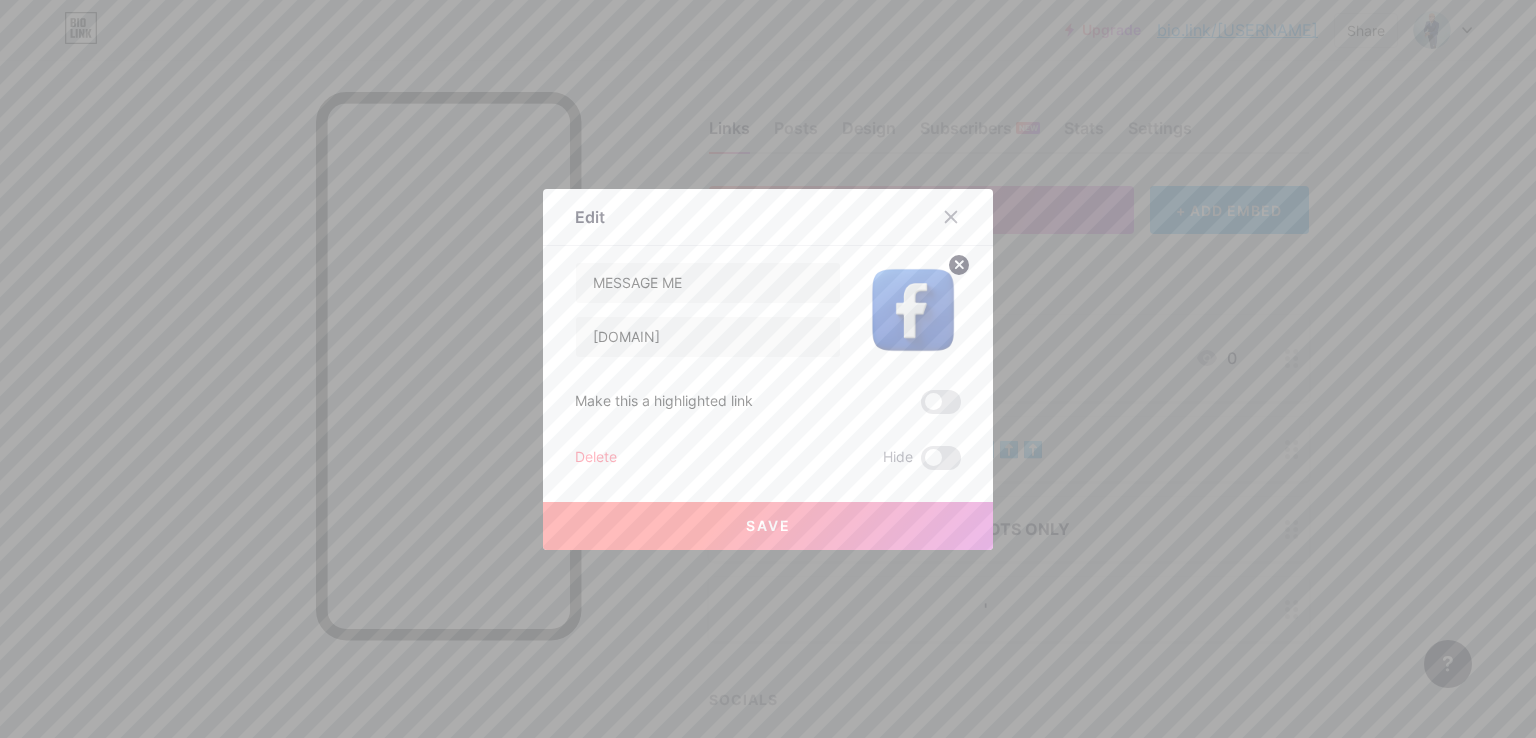 click on "Save" at bounding box center [768, 526] 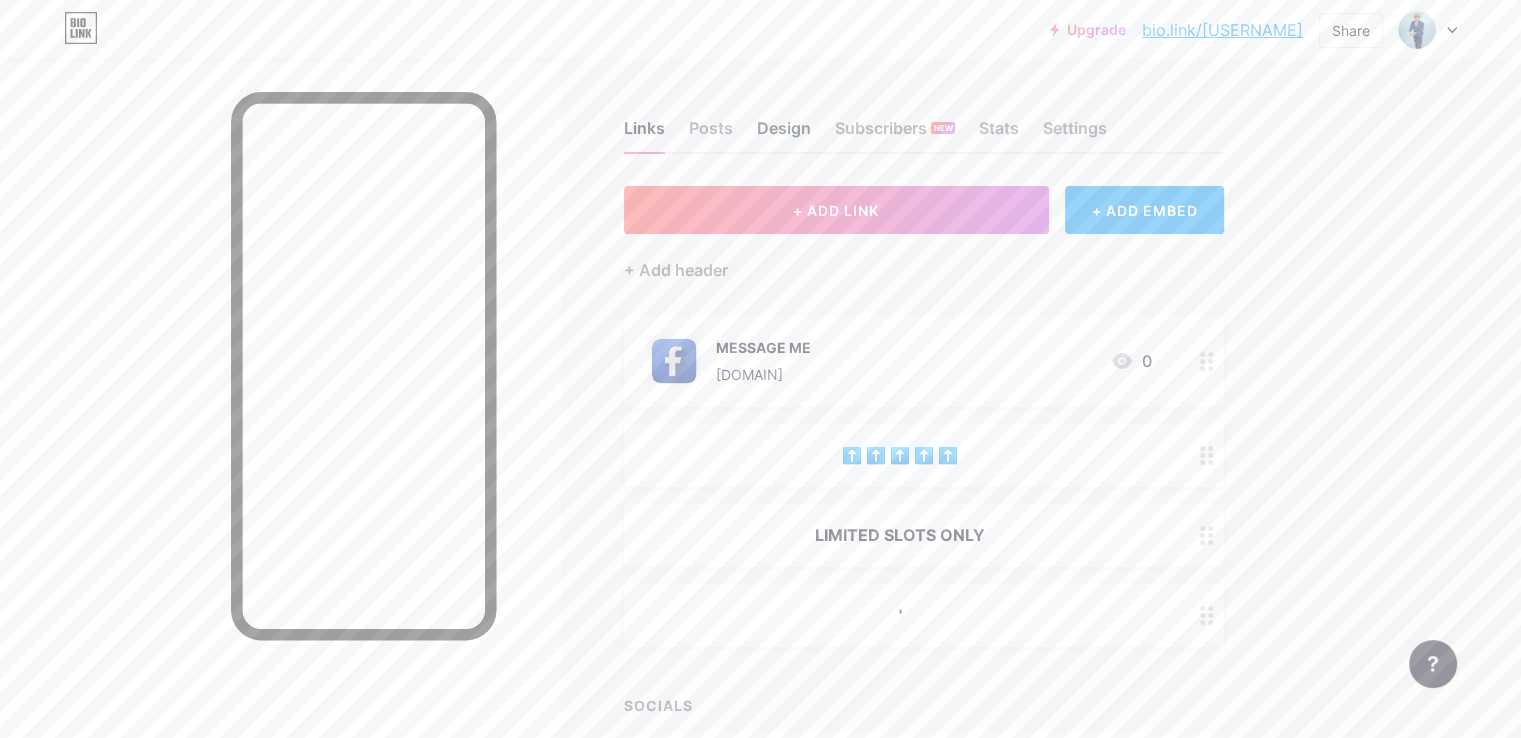 click on "Design" at bounding box center [784, 134] 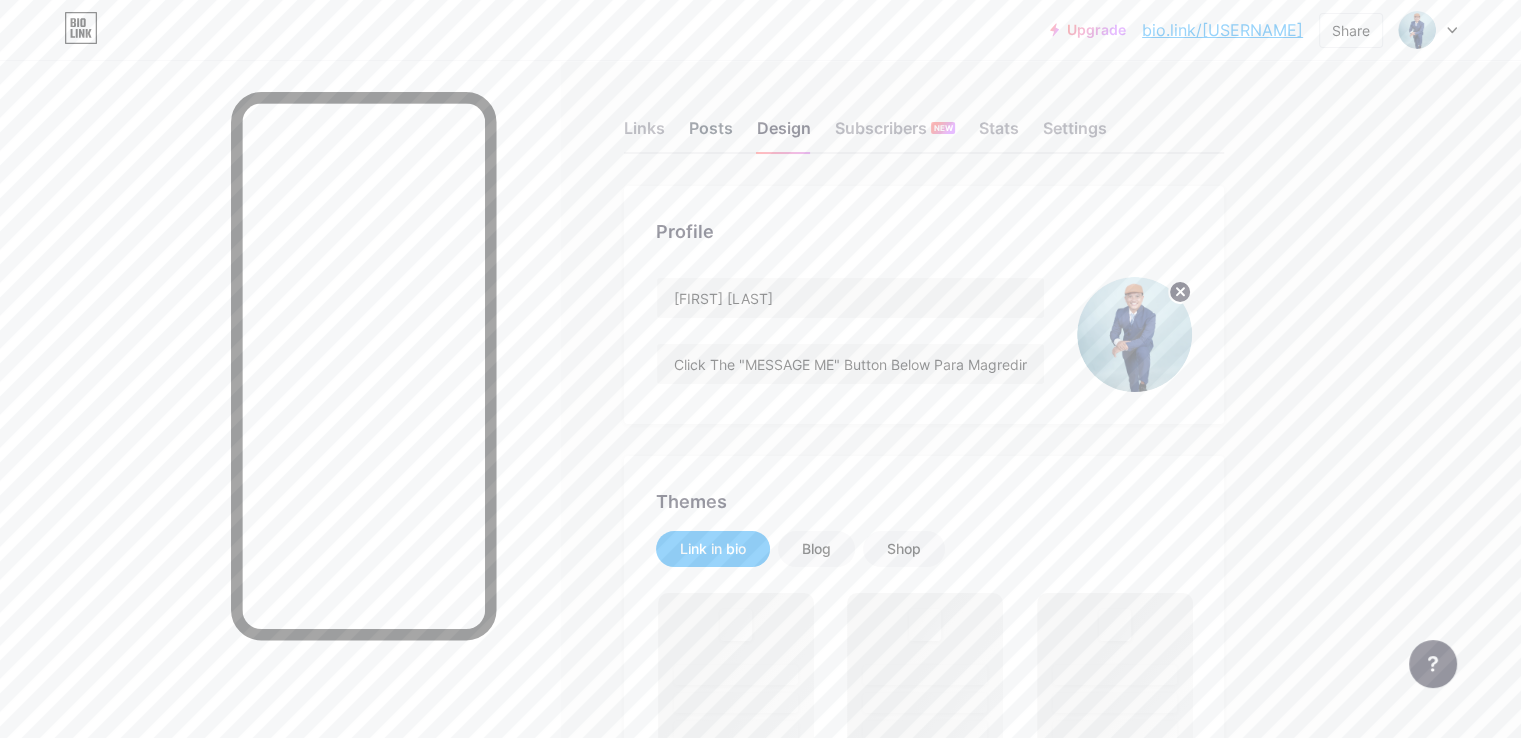 click on "Posts" at bounding box center [711, 134] 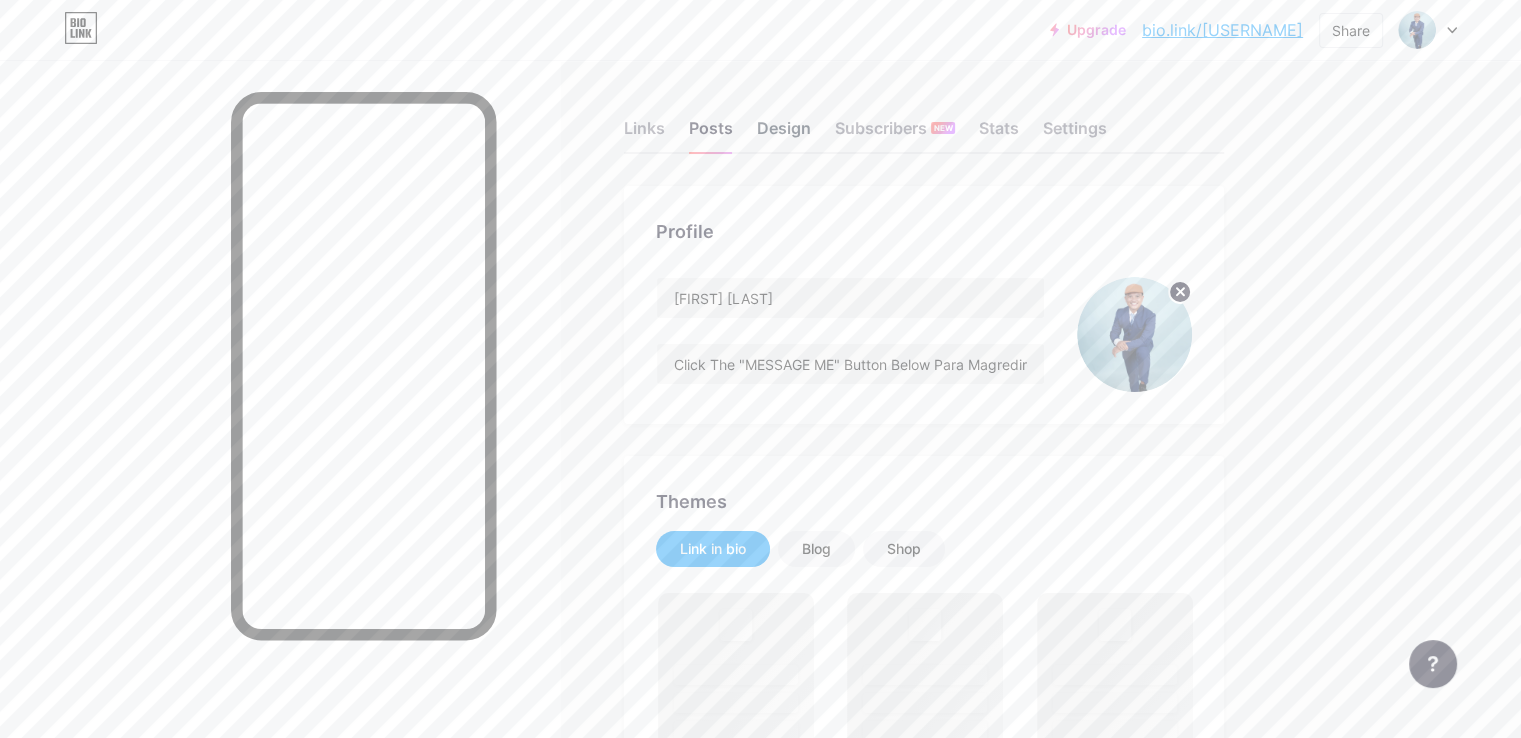 click on "Design" at bounding box center (784, 134) 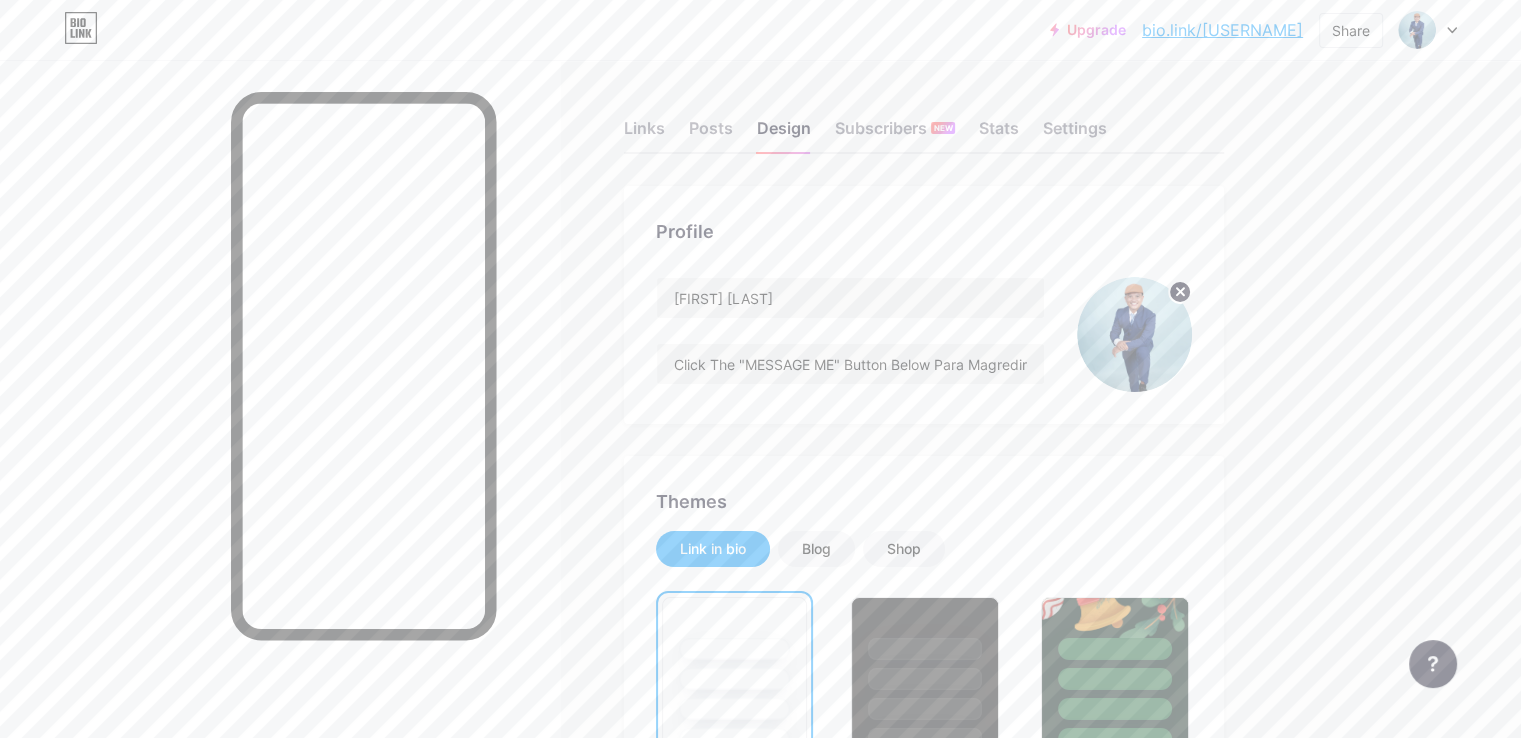 click 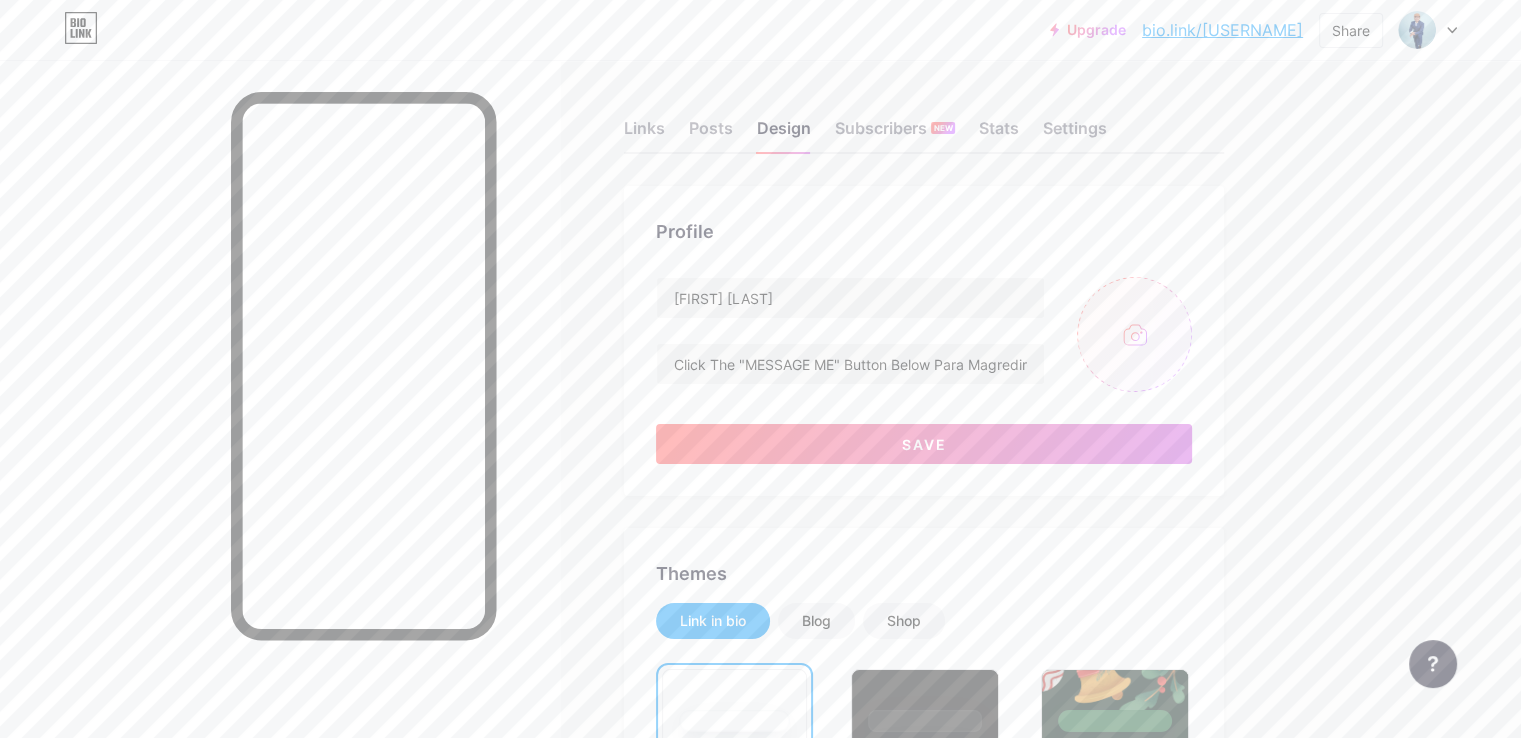 click at bounding box center [1134, 334] 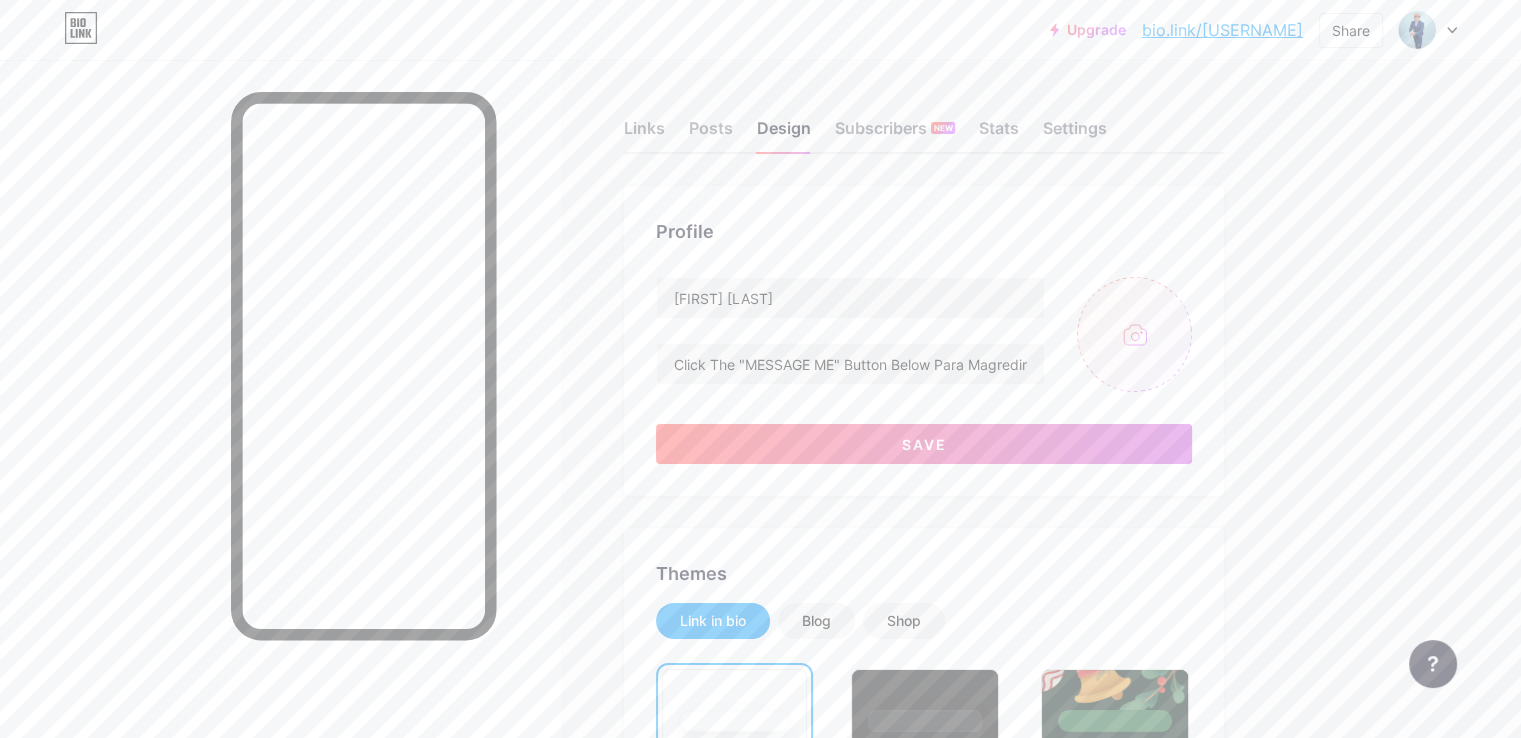 type on "C:\fakepath\e36501fc-836c-4b70-b0c2-2e513c269334.jpg" 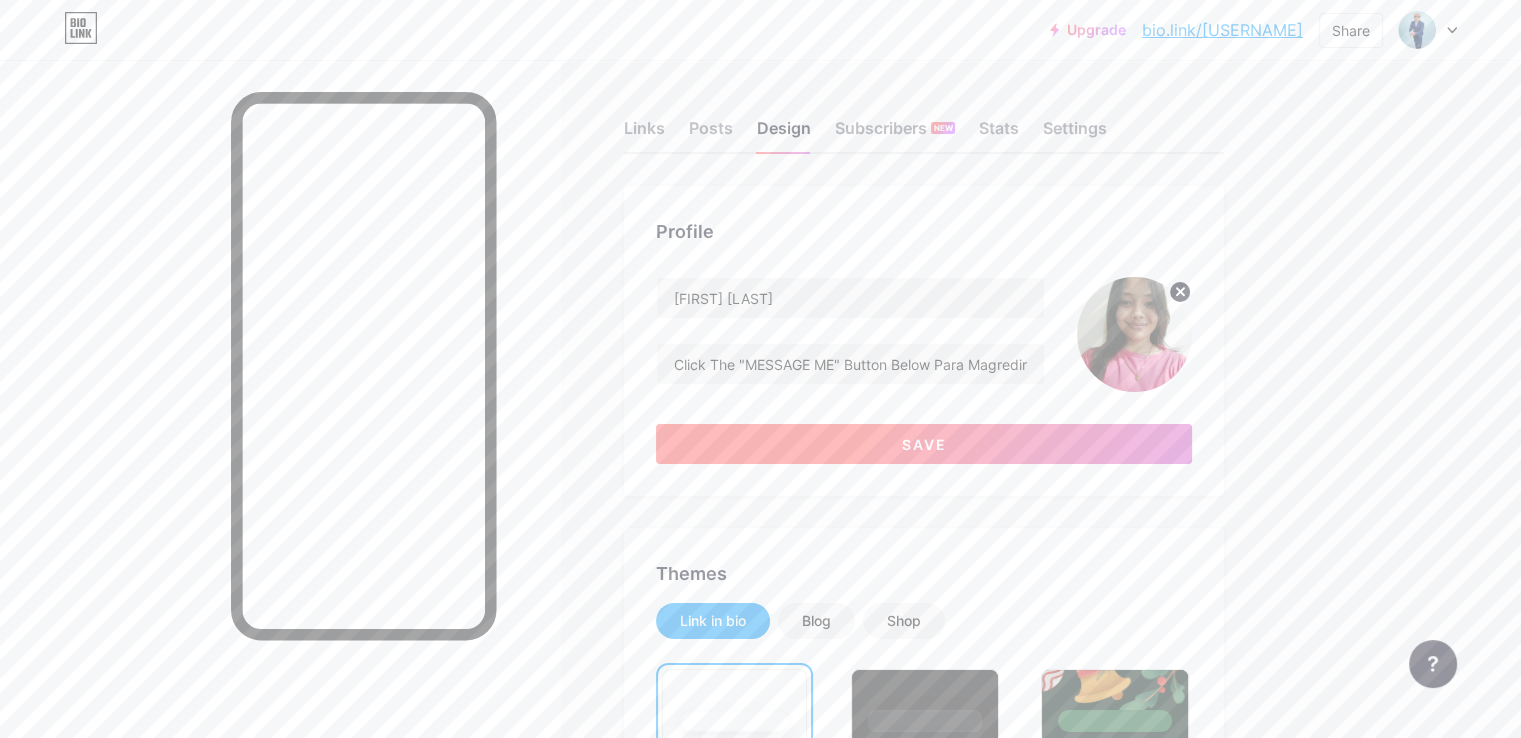 click on "Save" at bounding box center (924, 444) 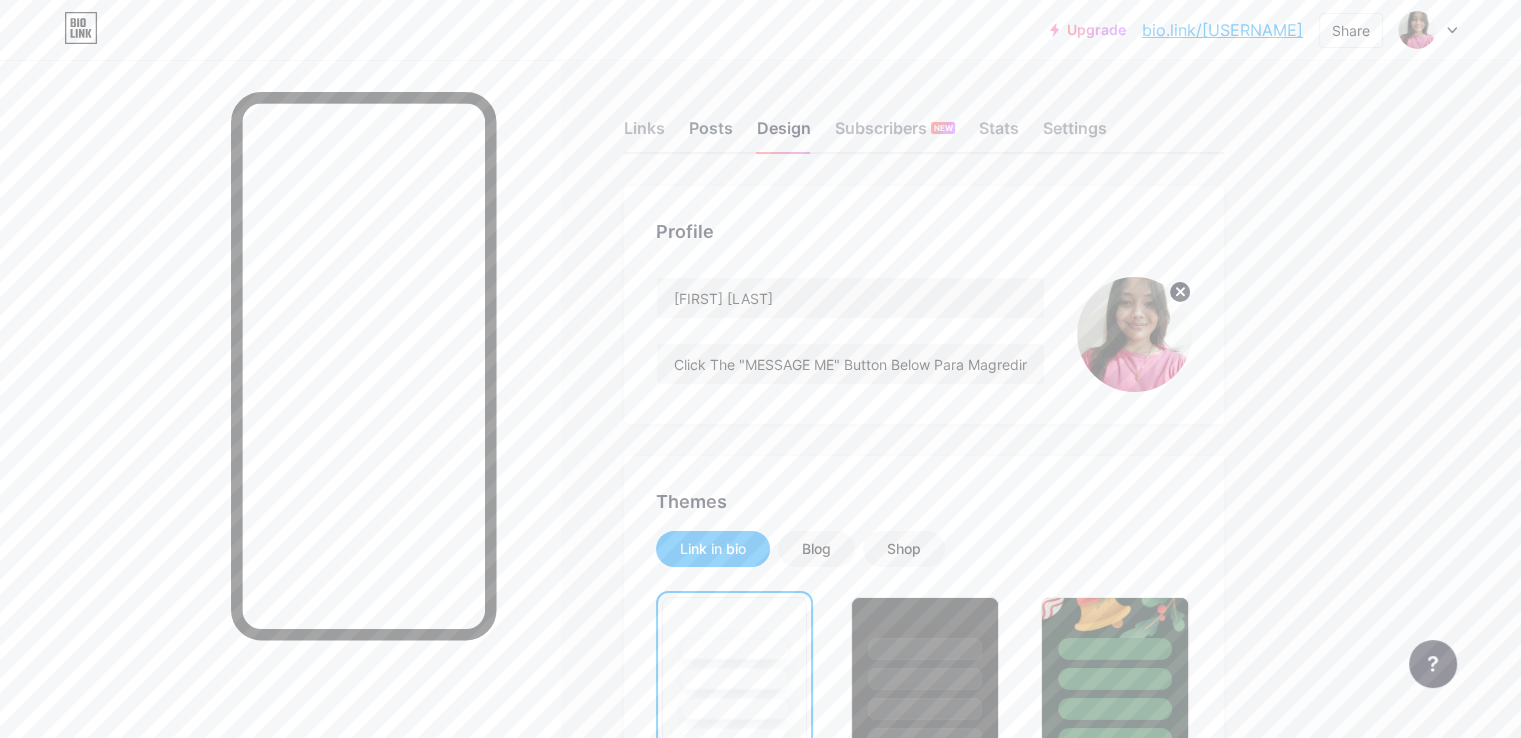 click on "Posts" at bounding box center (711, 134) 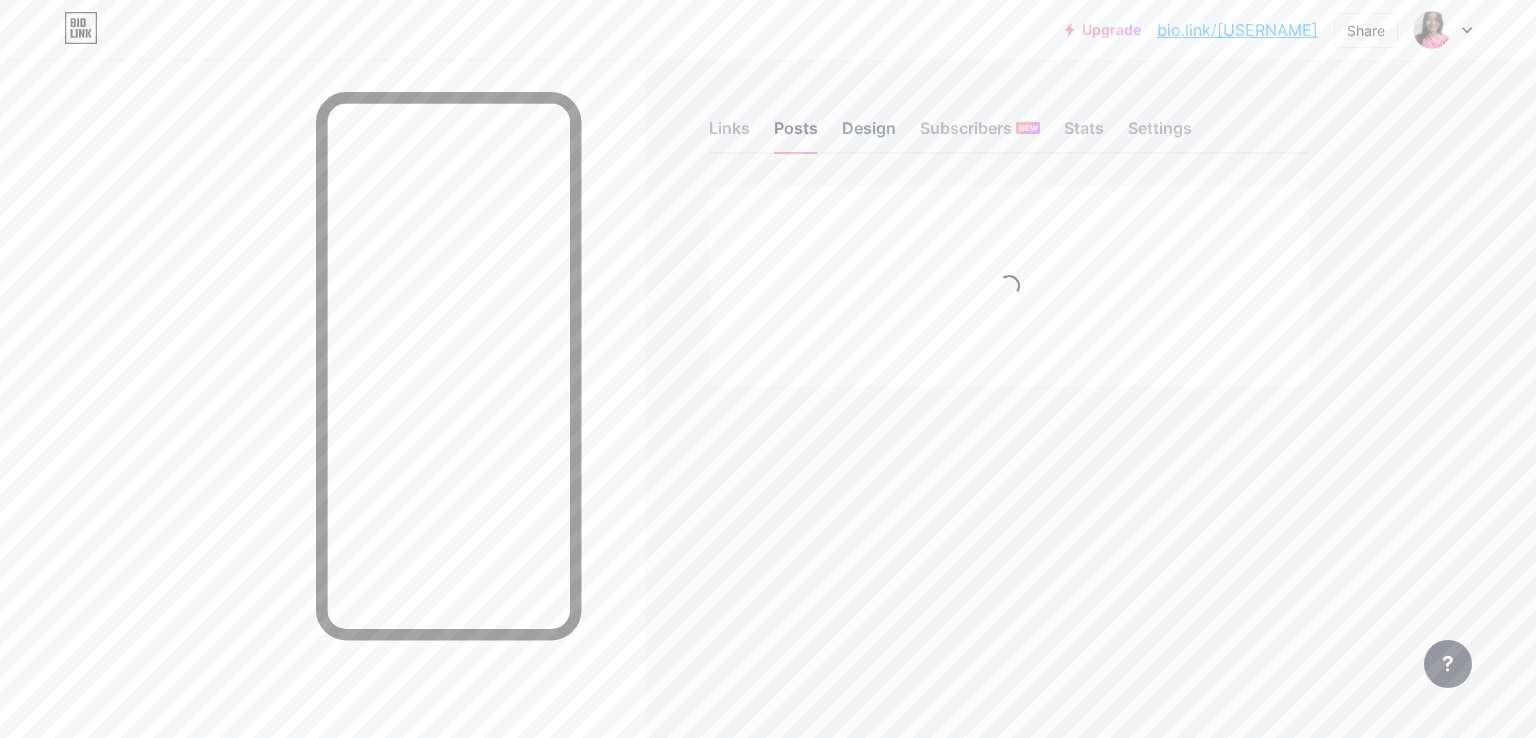 click on "Design" at bounding box center [869, 134] 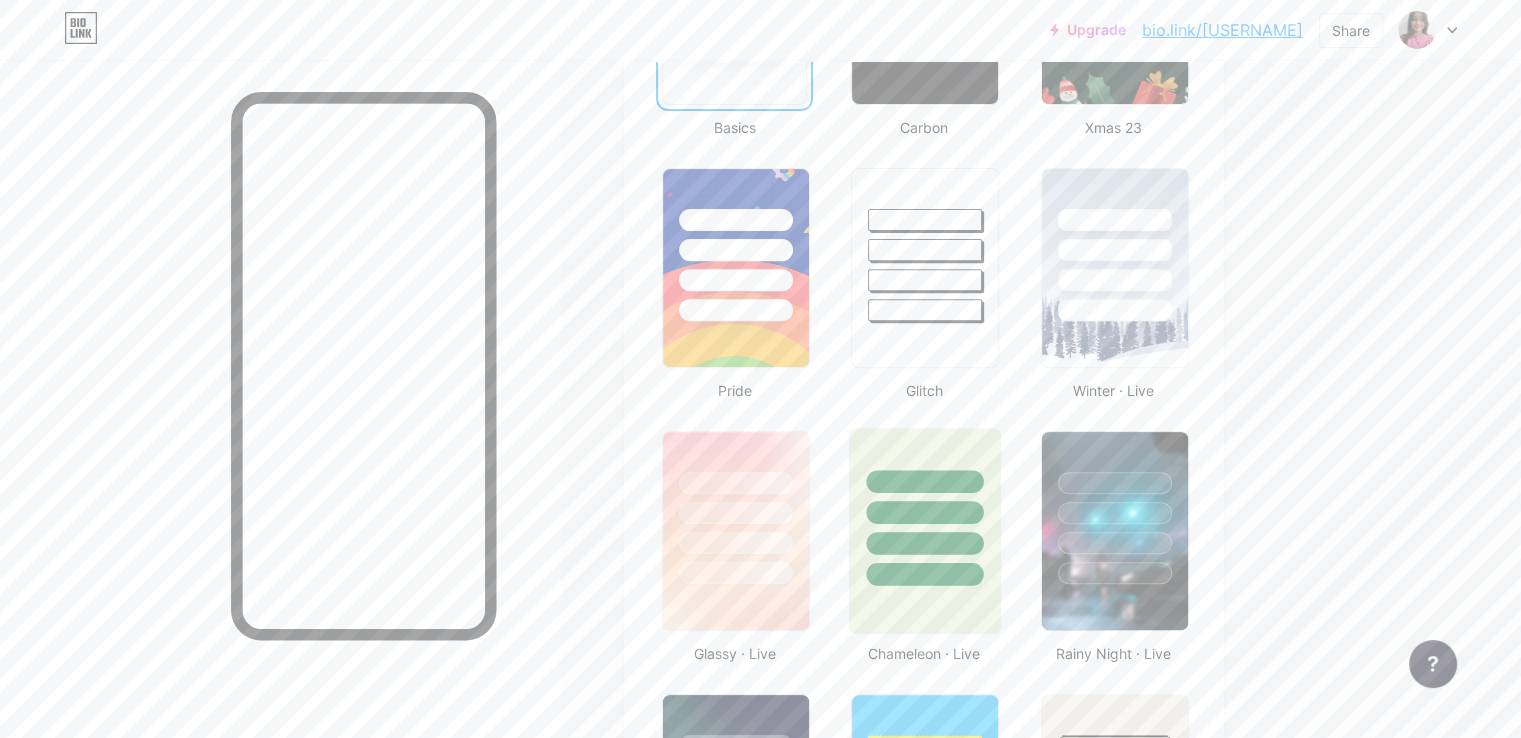 scroll, scrollTop: 800, scrollLeft: 0, axis: vertical 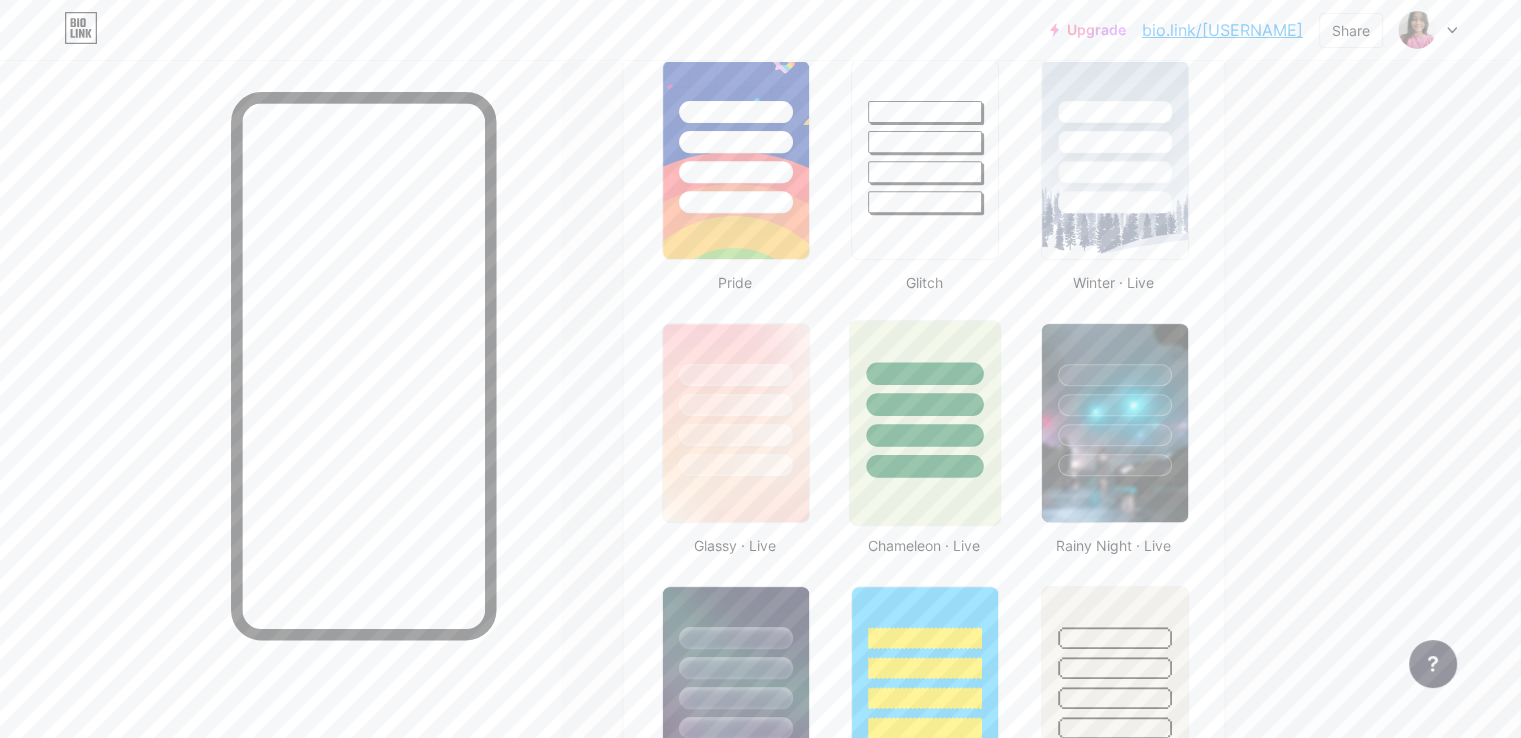 click at bounding box center (925, 435) 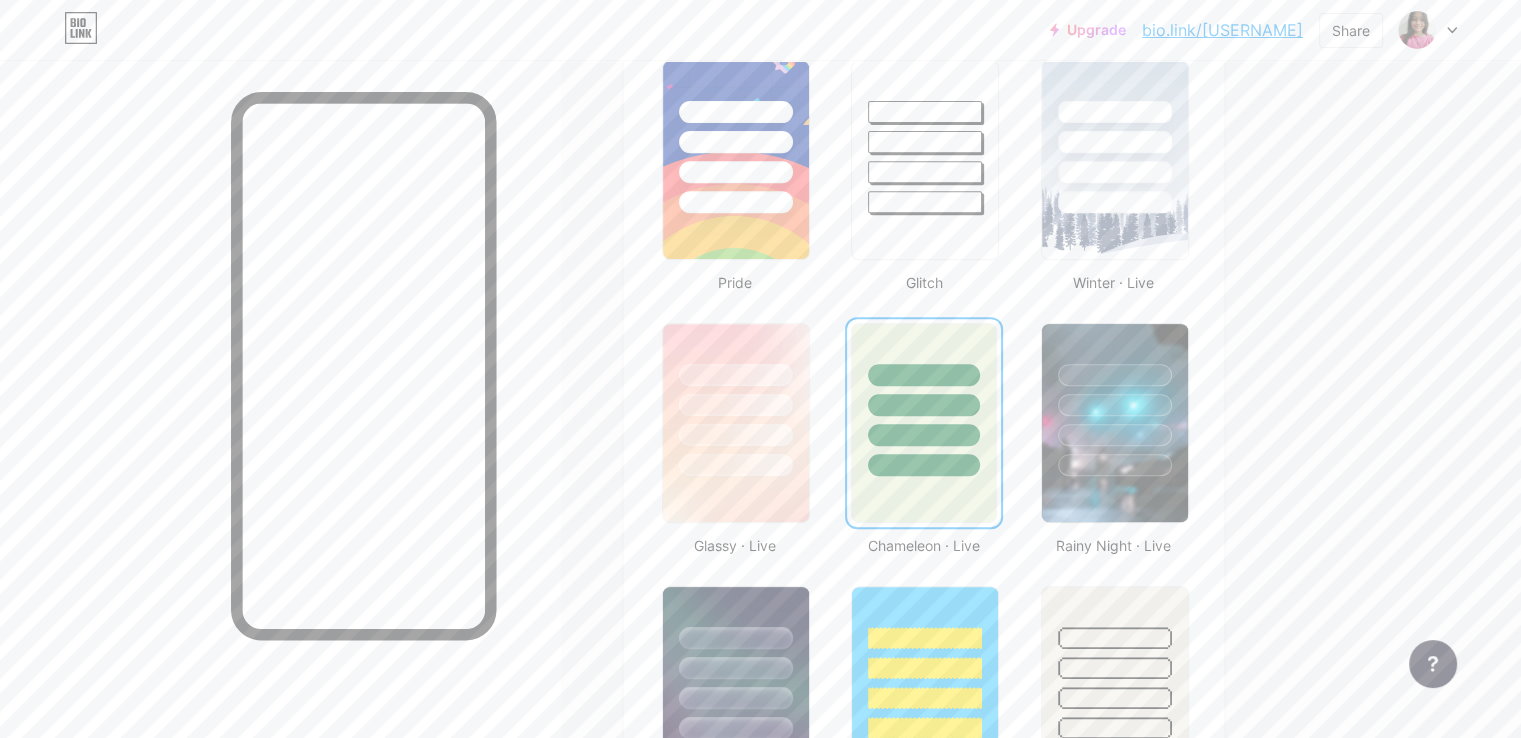 click on "Upgrade   bio.link/[USERNAME]...   bio.link/[USERNAME]   Share               Switch accounts     [FIRST] [LAST]   bio.link/[USERNAME]       + Add a new page        Account settings   Logout   Link Copied
Links
Posts
Design
Subscribers
NEW
Stats
Settings     Profile   [FIRST] [LAST]     Click The "MESSAGE ME" Button Below Para Magredirect Ka Sa Messenger Ko 👇👇👇👇                   Themes   Link in bio   Blog   Shop       Basics       Carbon       Xmas 23       Pride       Glitch       Winter · Live       Glassy · Live       Chameleon · Live       Rainy Night · Live       Neon · Live       Summer       Retro       Strawberry · Live       Desert       Sunny       Autumn       Leaf       Clear Sky       Blush       Unicorn       Minimal       Cloudy       Shadow     Create your own           Changes saved       Position to display socials                 Top" at bounding box center [760, 898] 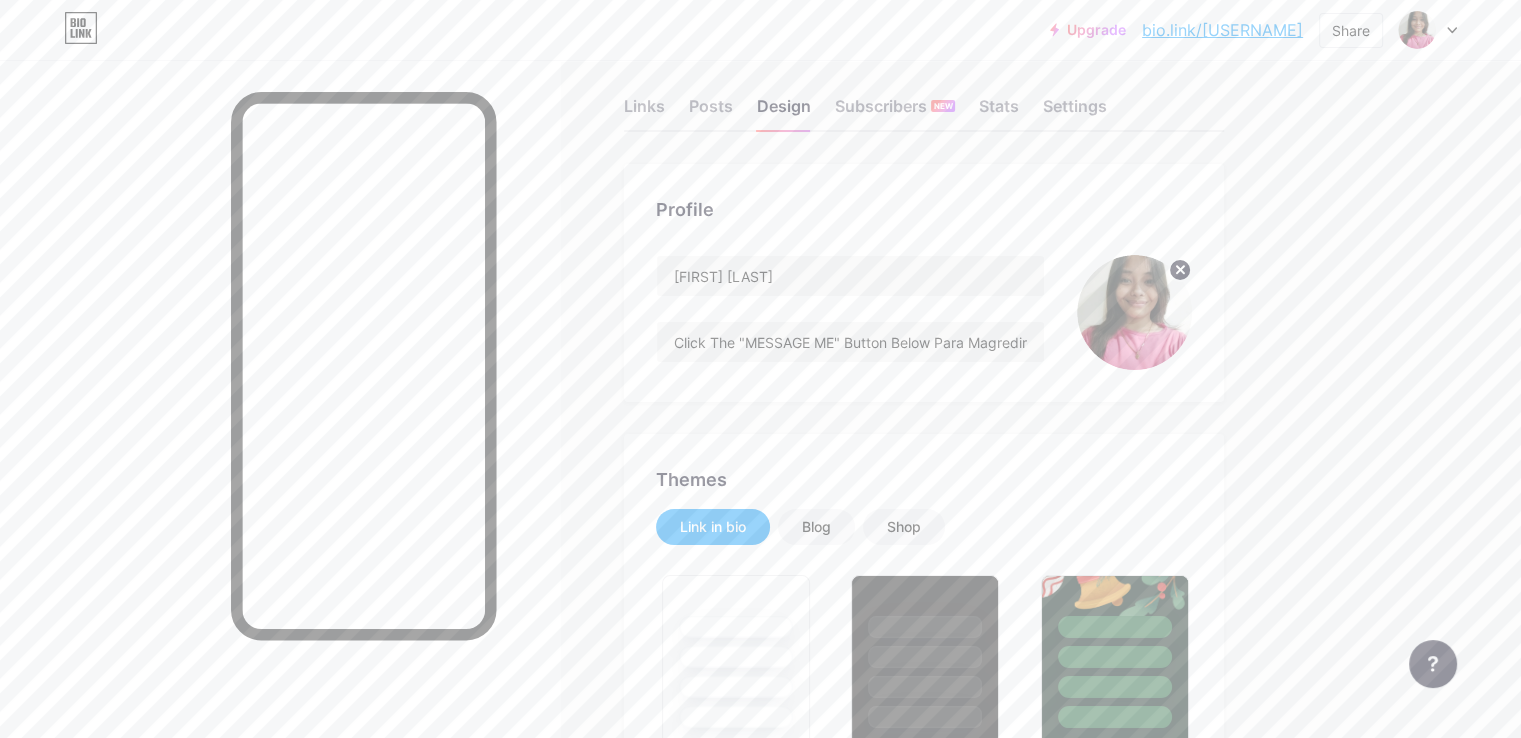 scroll, scrollTop: 0, scrollLeft: 0, axis: both 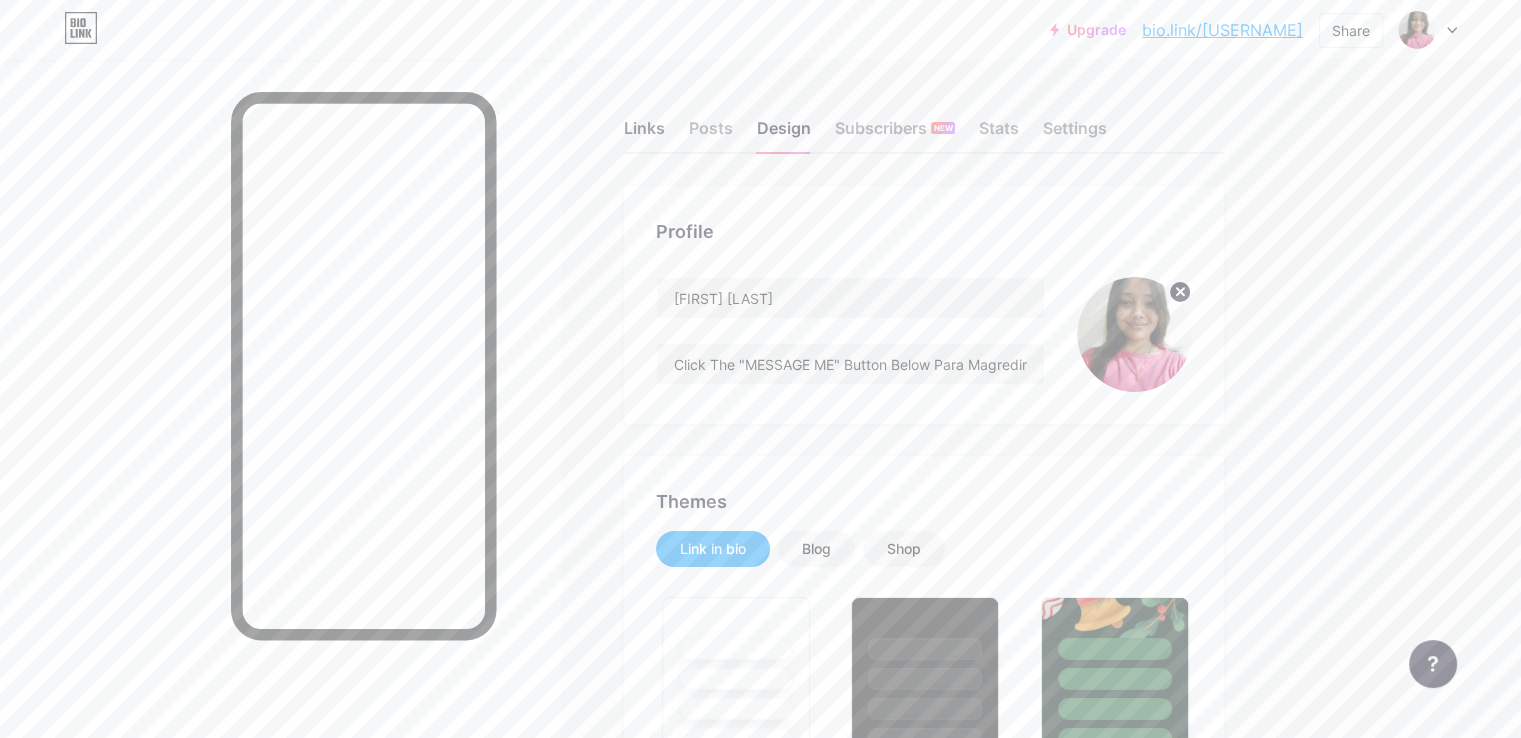 click on "Links" at bounding box center [644, 134] 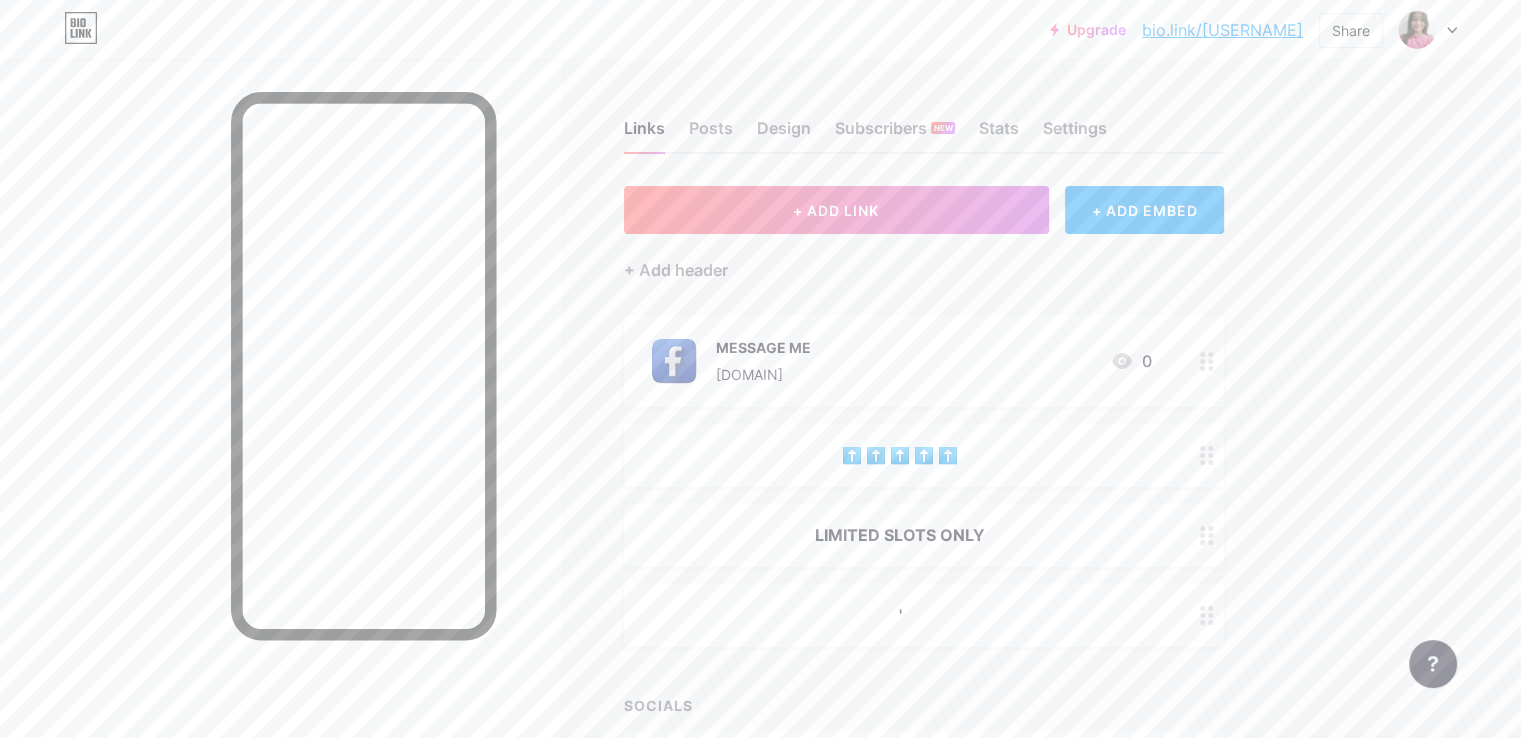 click 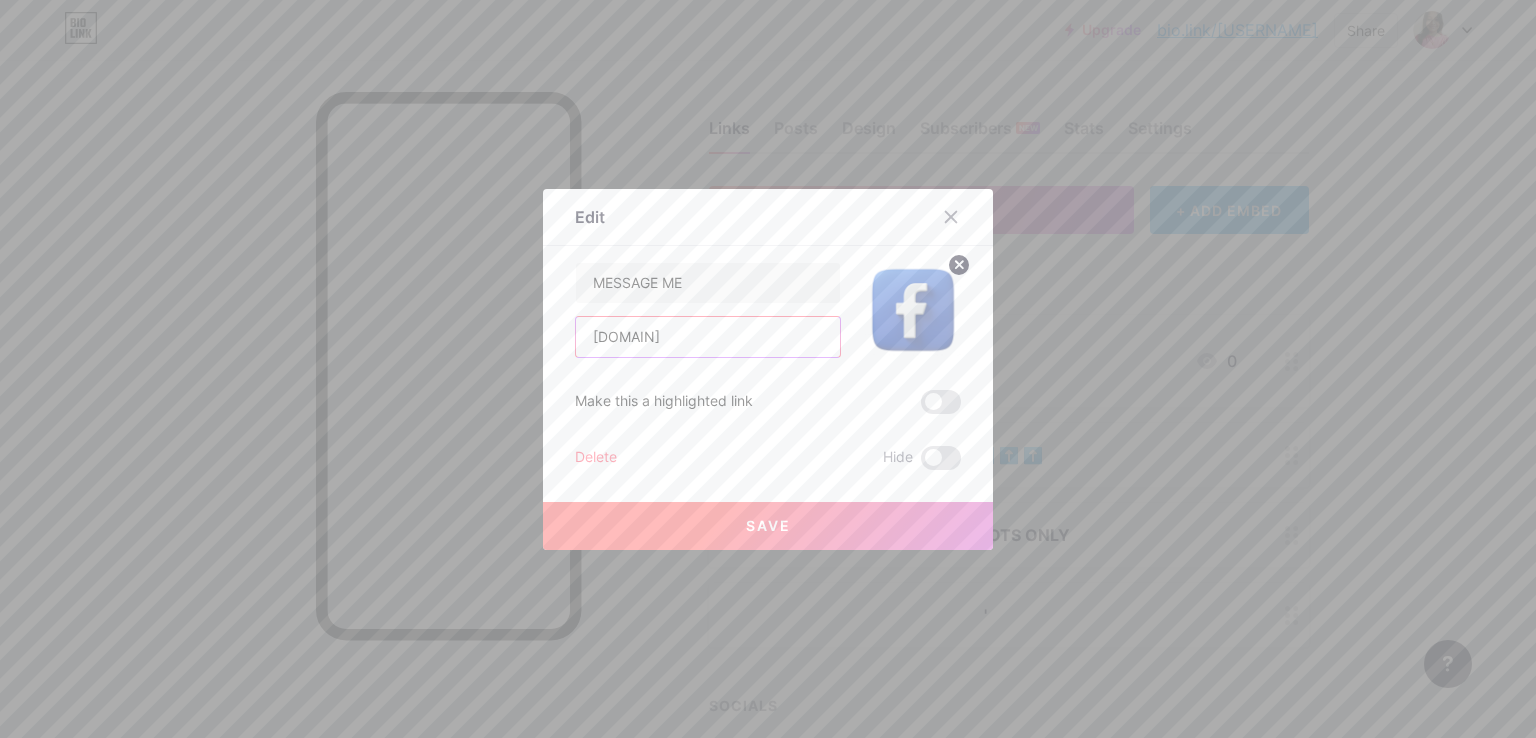 click on "[DOMAIN]" at bounding box center (708, 337) 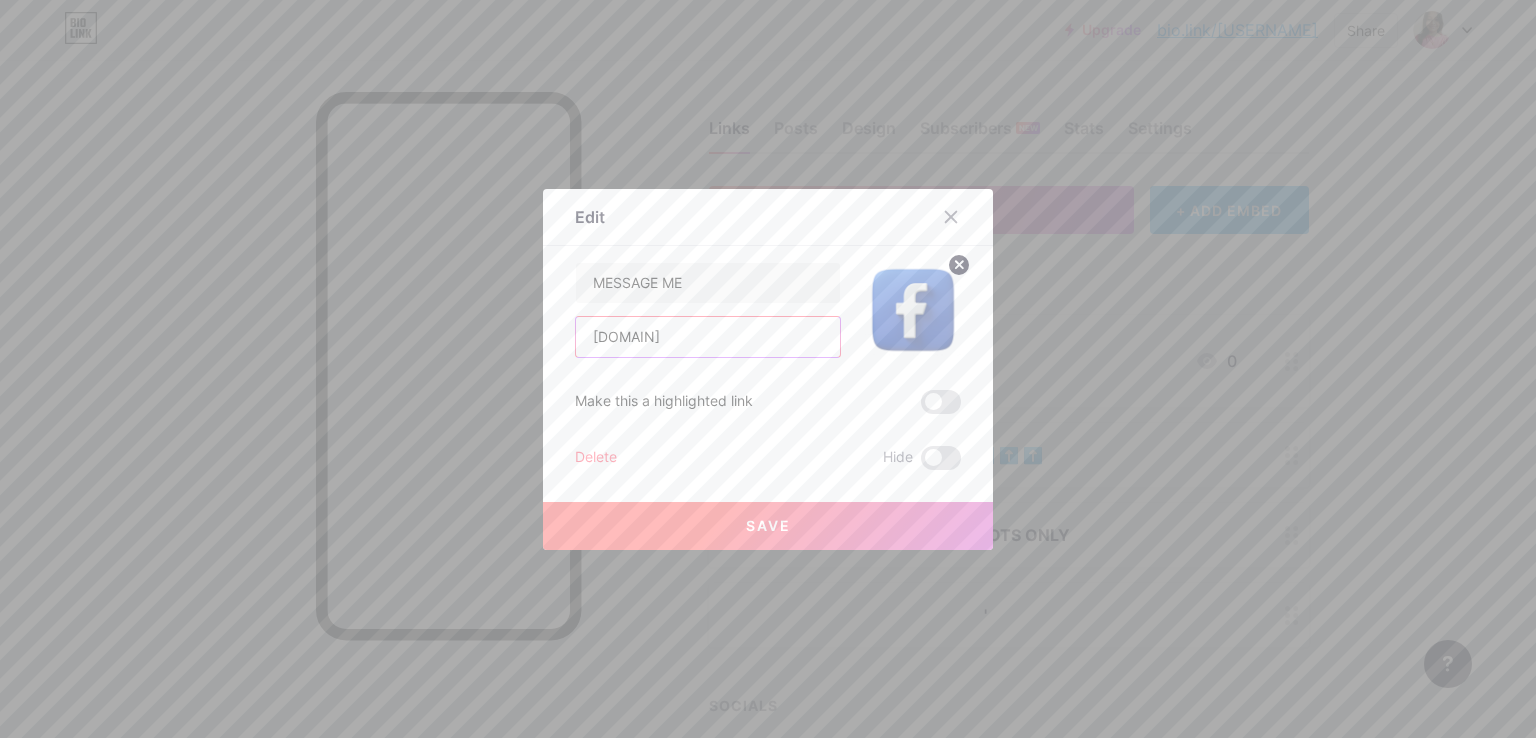 paste on "https://m.me/[USERNAME]" 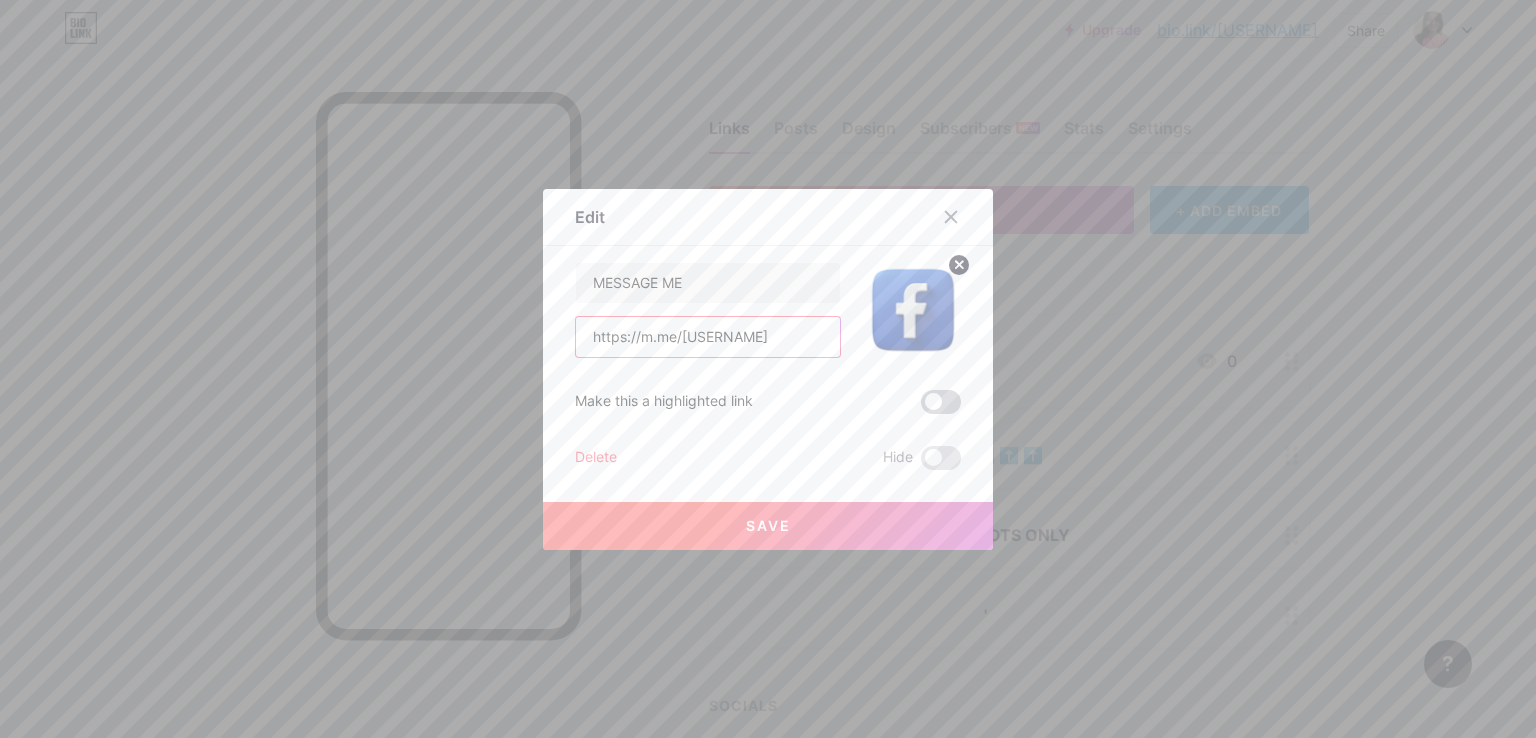 type on "https://m.me/[USERNAME]" 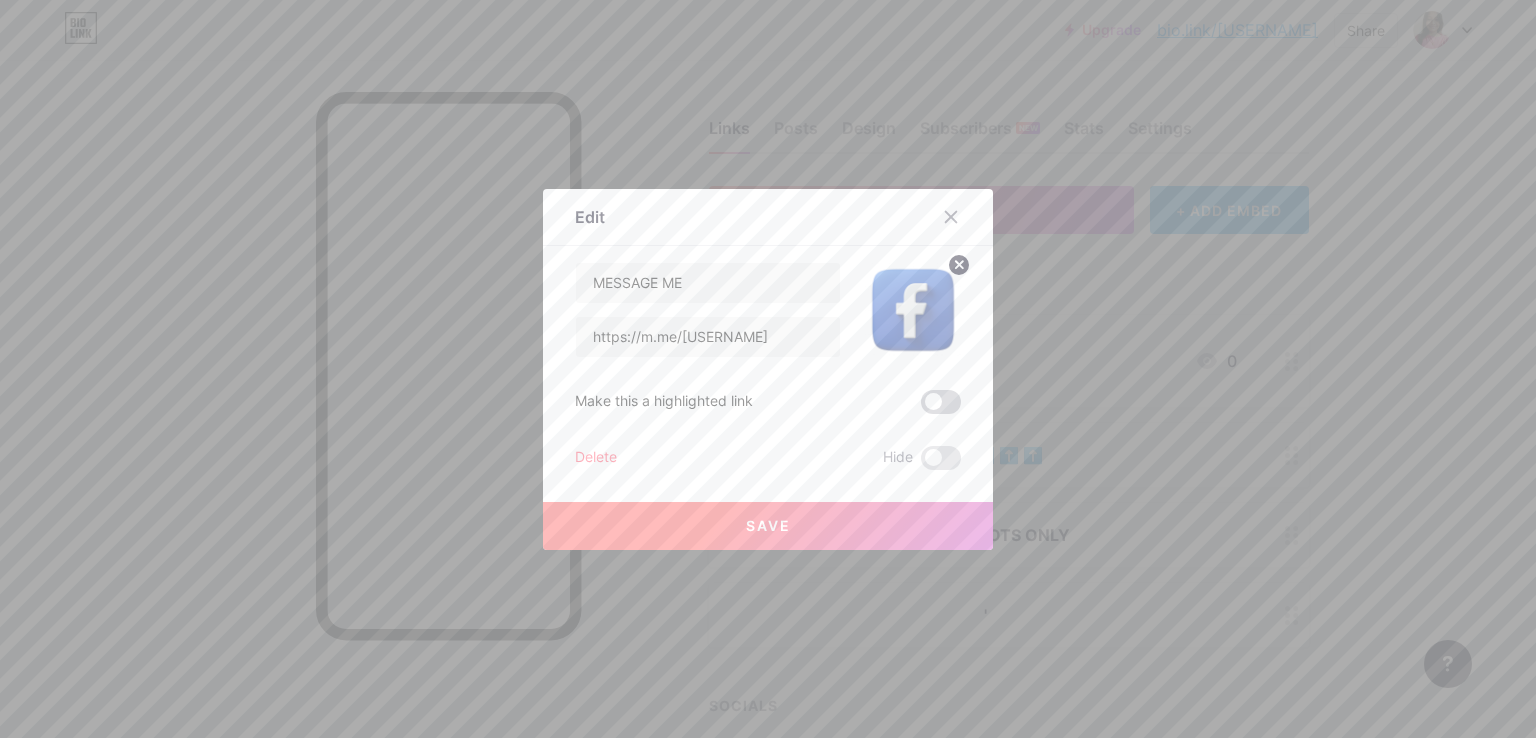 click at bounding box center [941, 402] 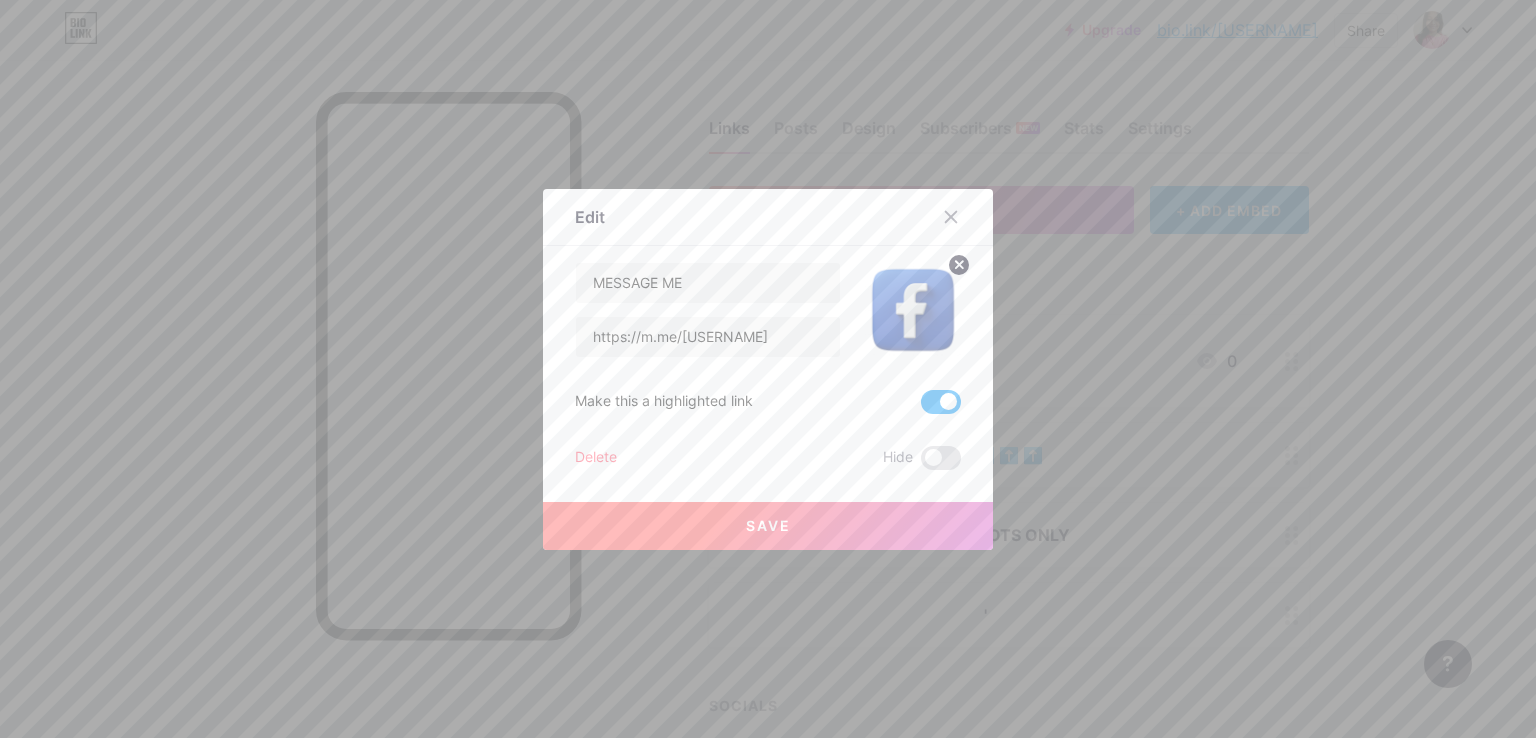 click on "Save" at bounding box center (768, 526) 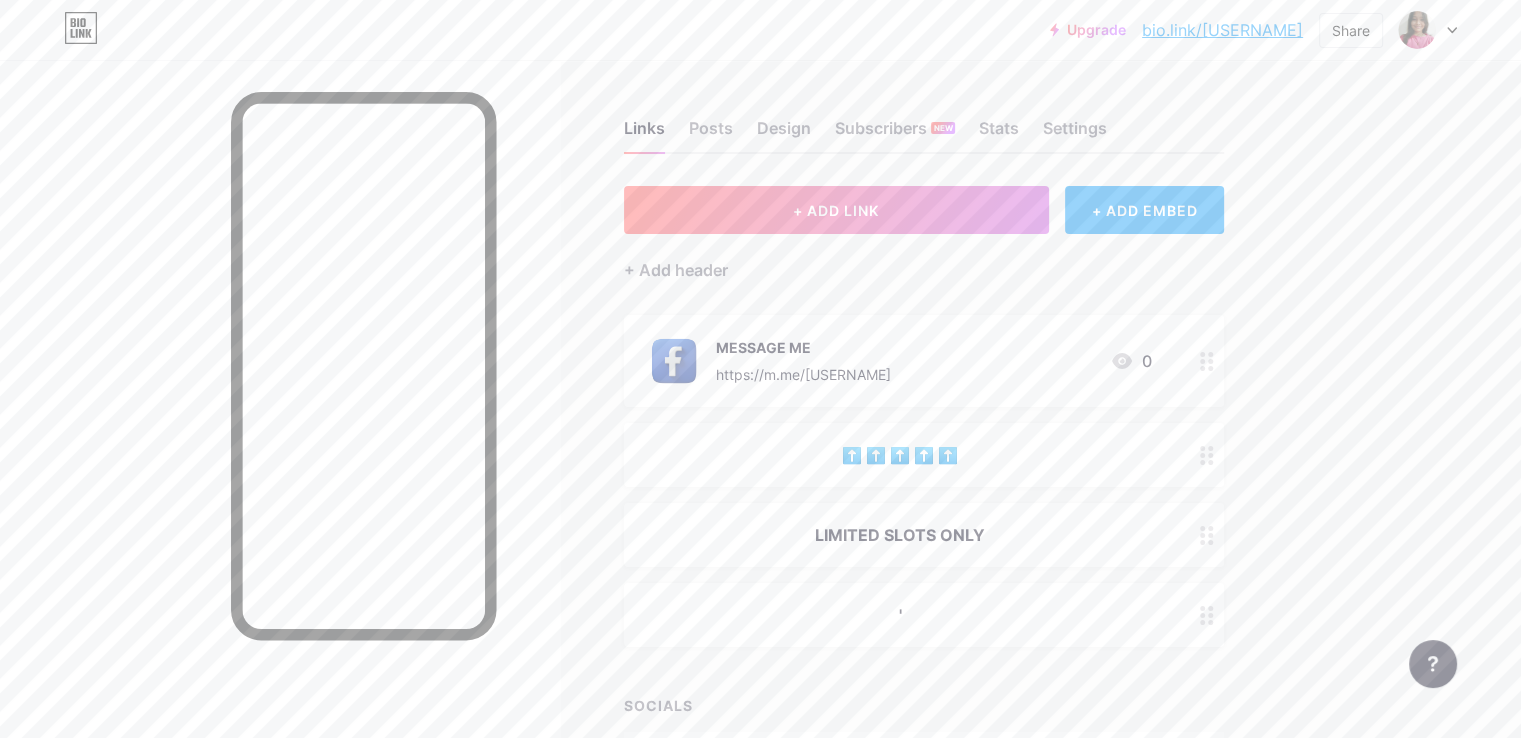scroll, scrollTop: 0, scrollLeft: 0, axis: both 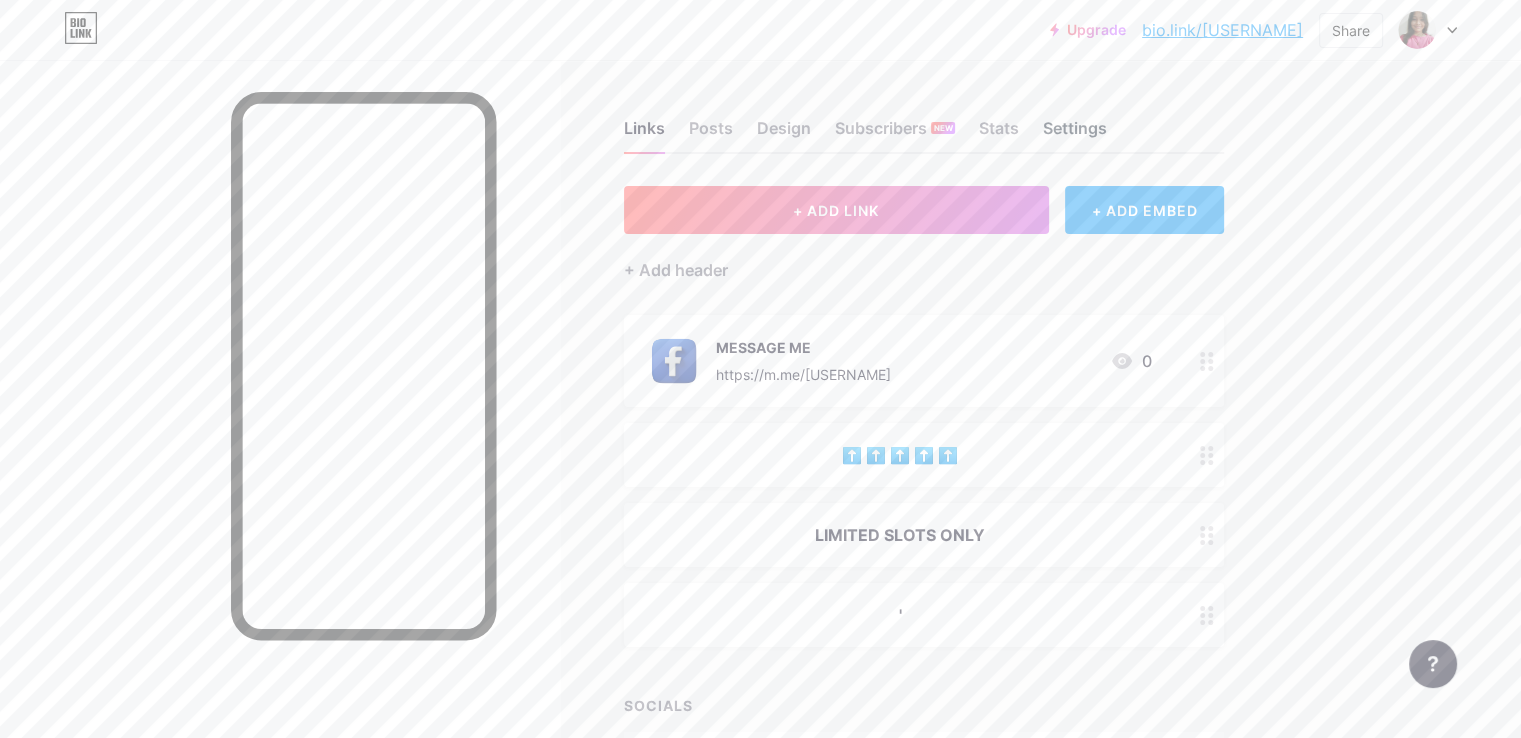 click on "Settings" at bounding box center (1075, 134) 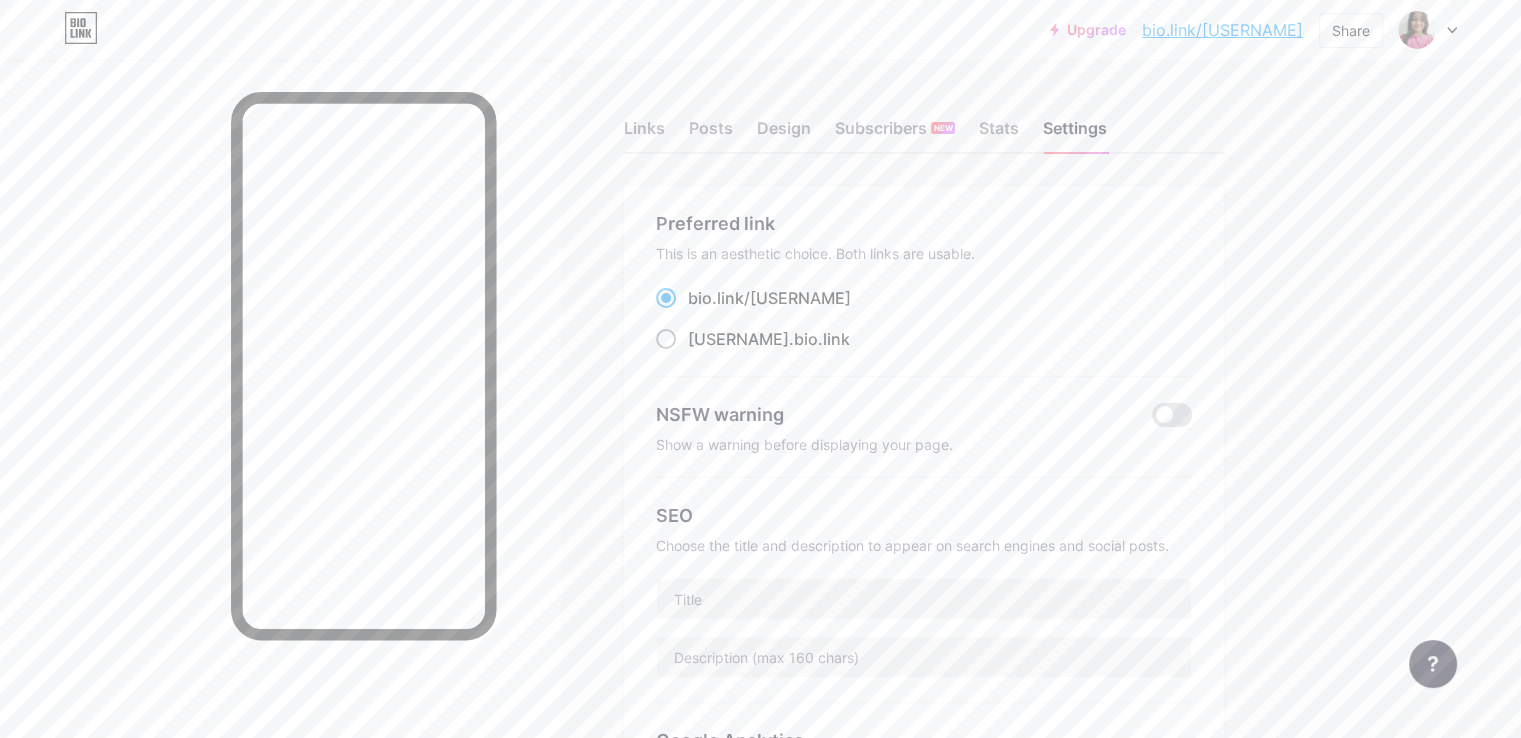 click at bounding box center [666, 339] 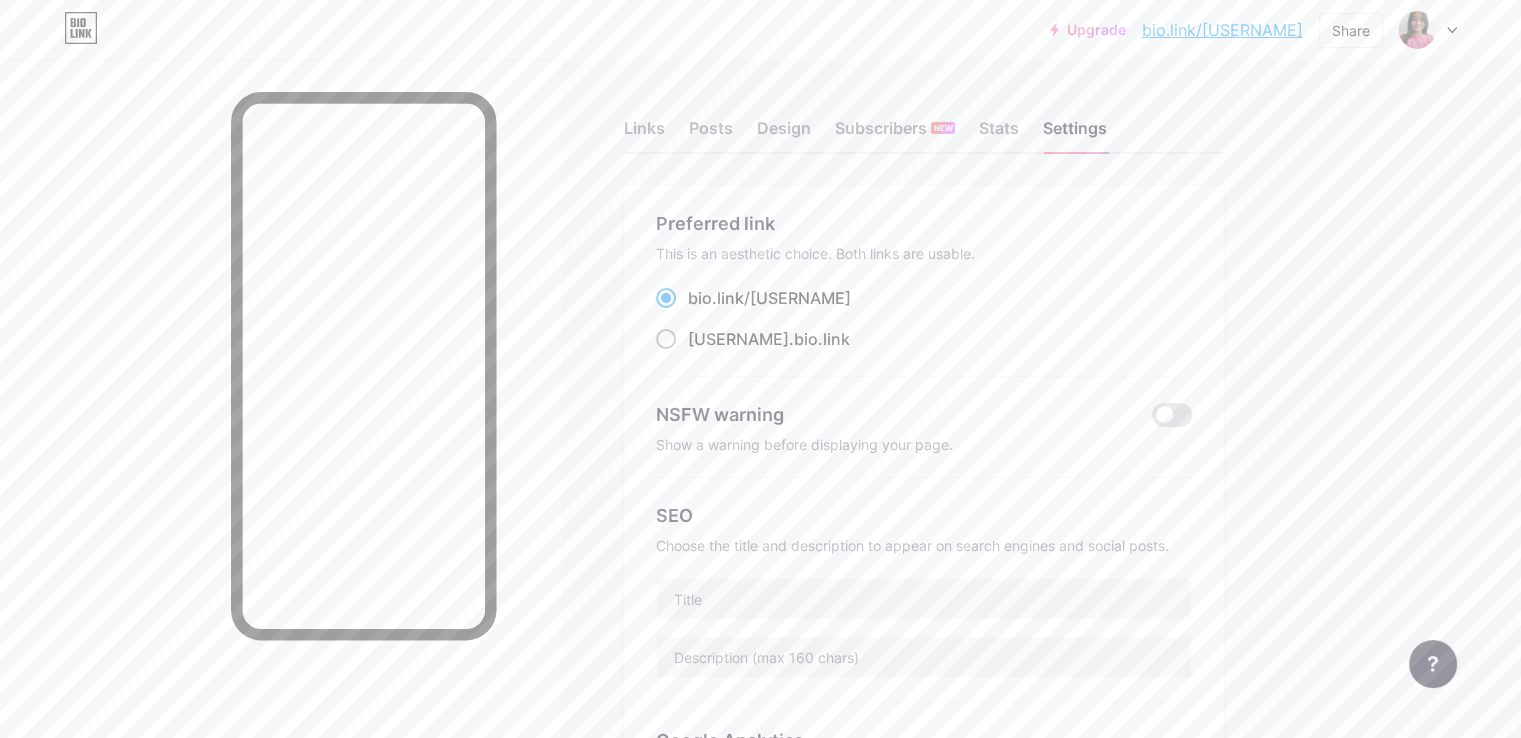 radio on "true" 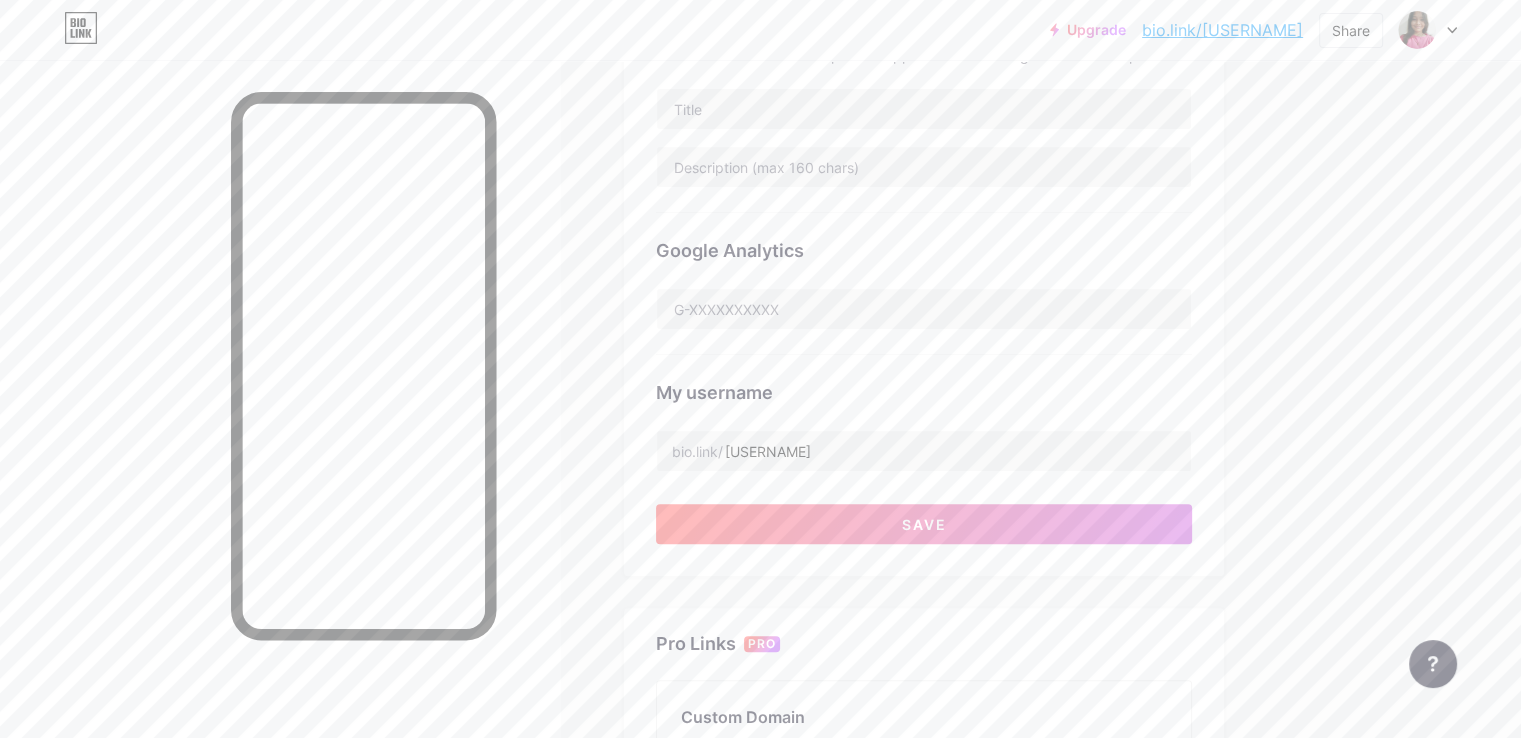 scroll, scrollTop: 500, scrollLeft: 0, axis: vertical 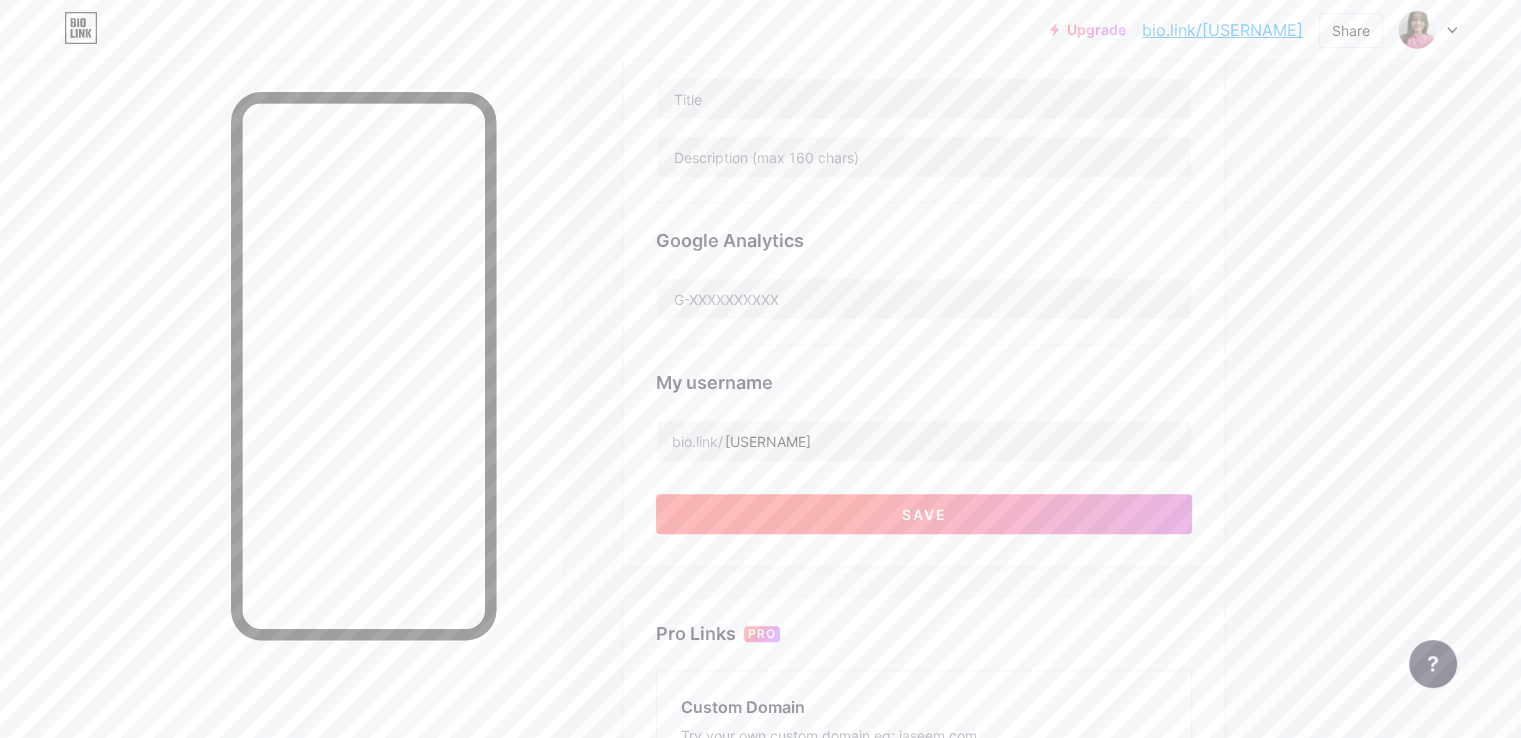 click on "Save" at bounding box center (924, 514) 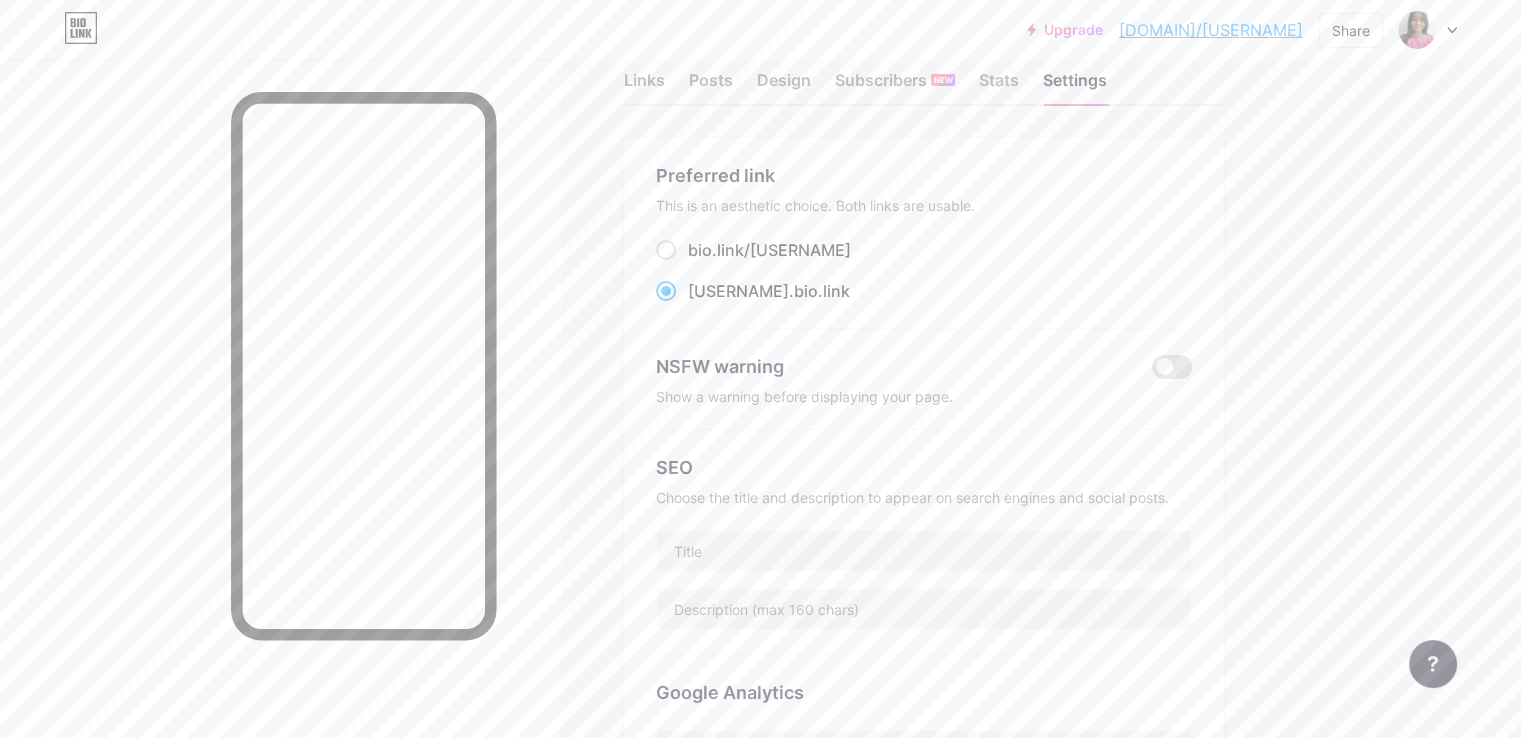 scroll, scrollTop: 0, scrollLeft: 0, axis: both 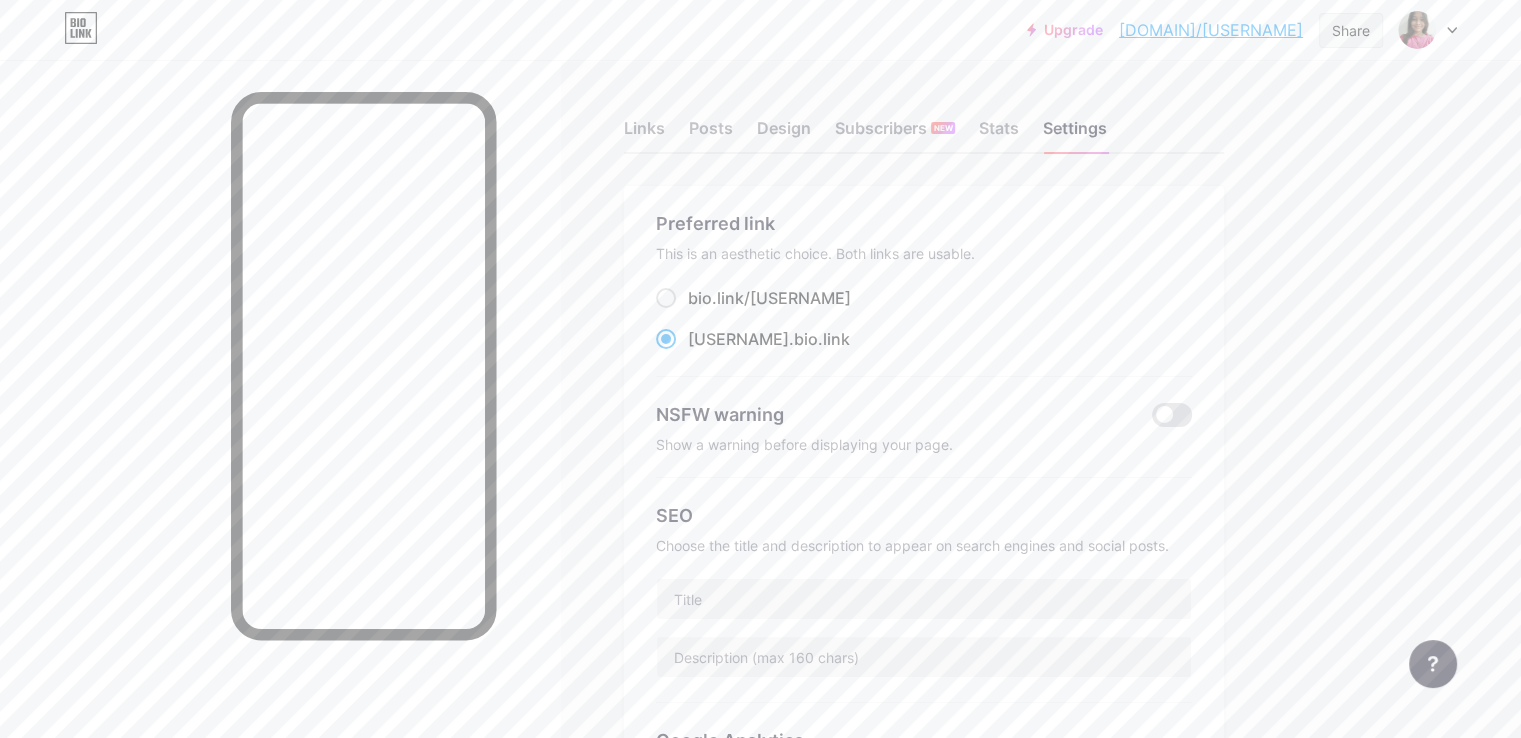 click on "Share" at bounding box center (1351, 30) 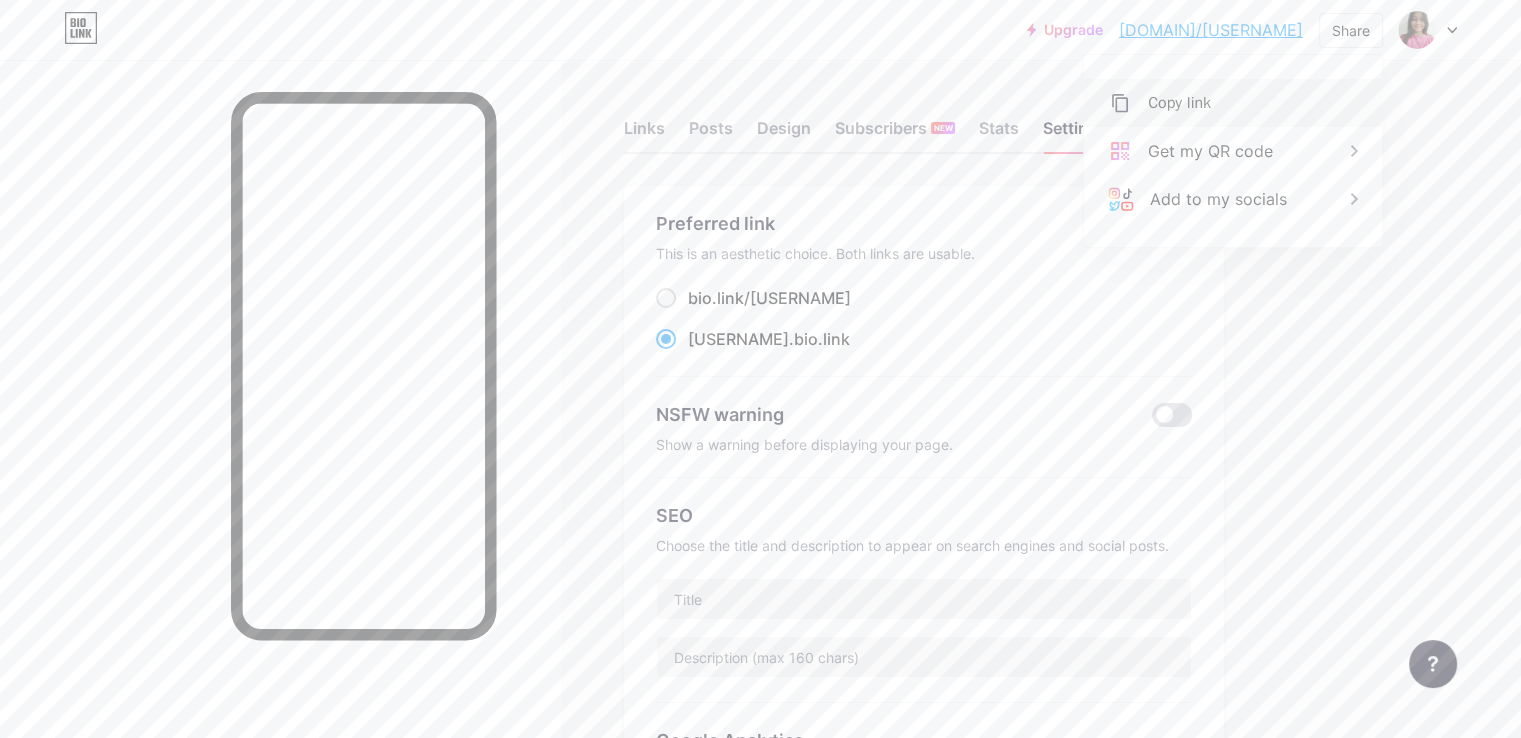click on "Copy link" at bounding box center [1179, 103] 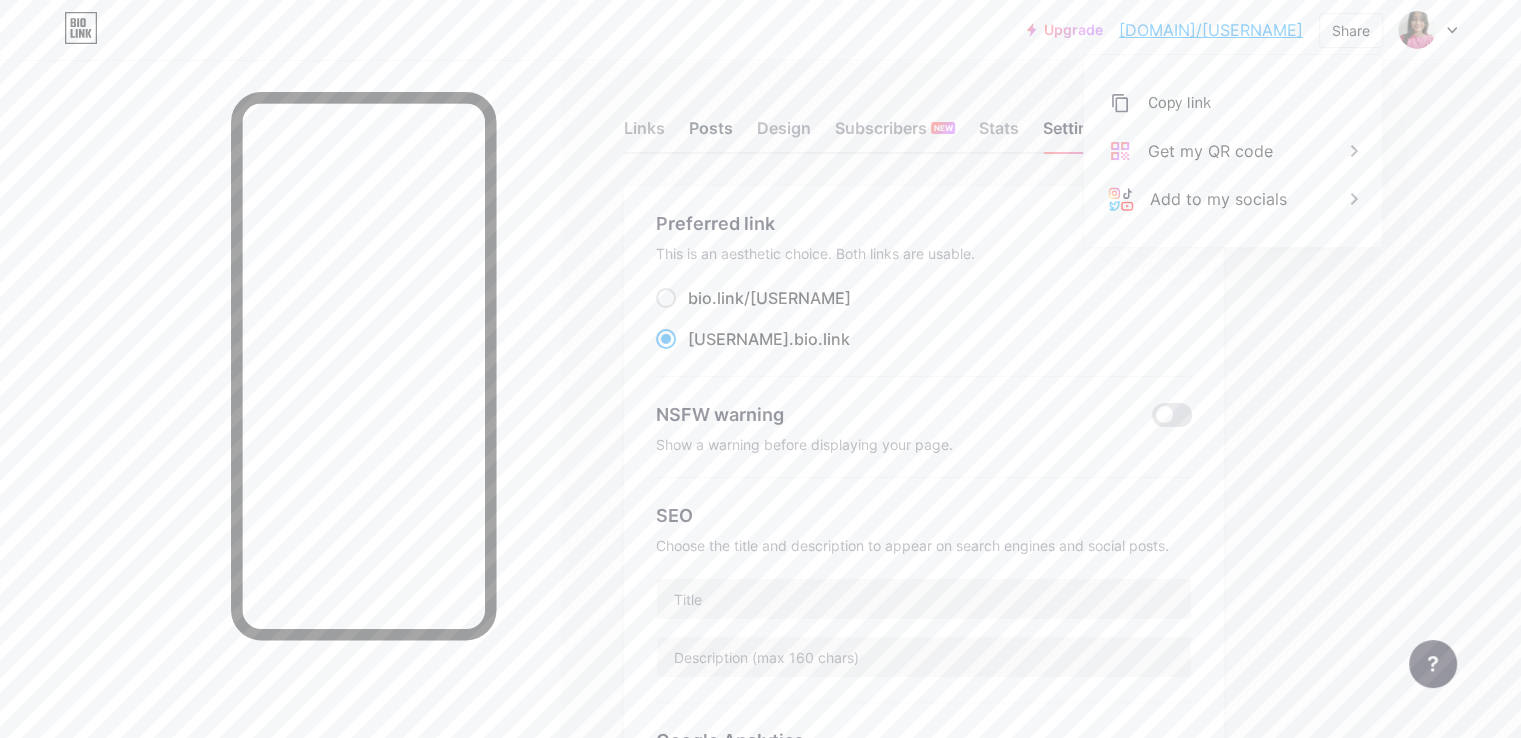 click on "Posts" at bounding box center [711, 134] 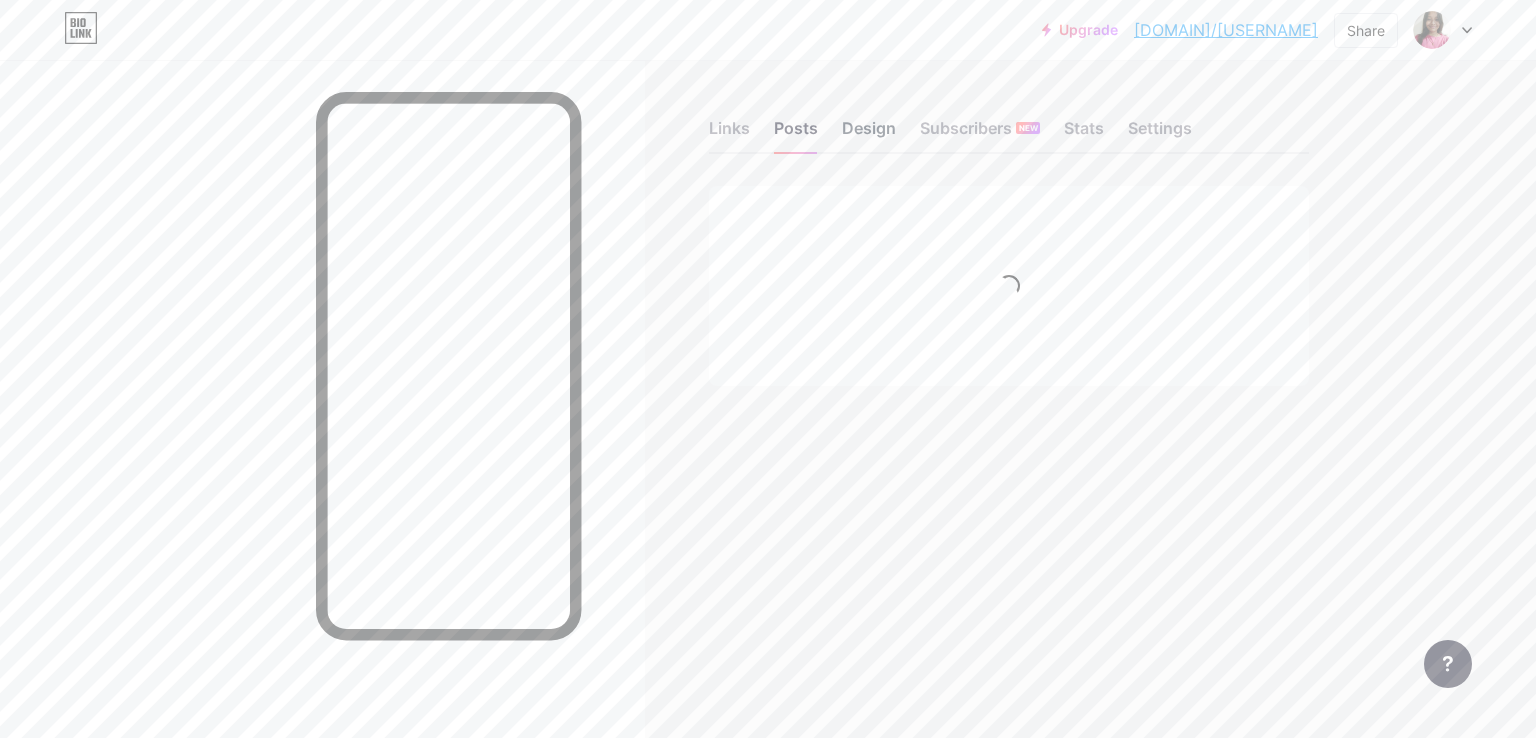 click on "Design" at bounding box center [869, 134] 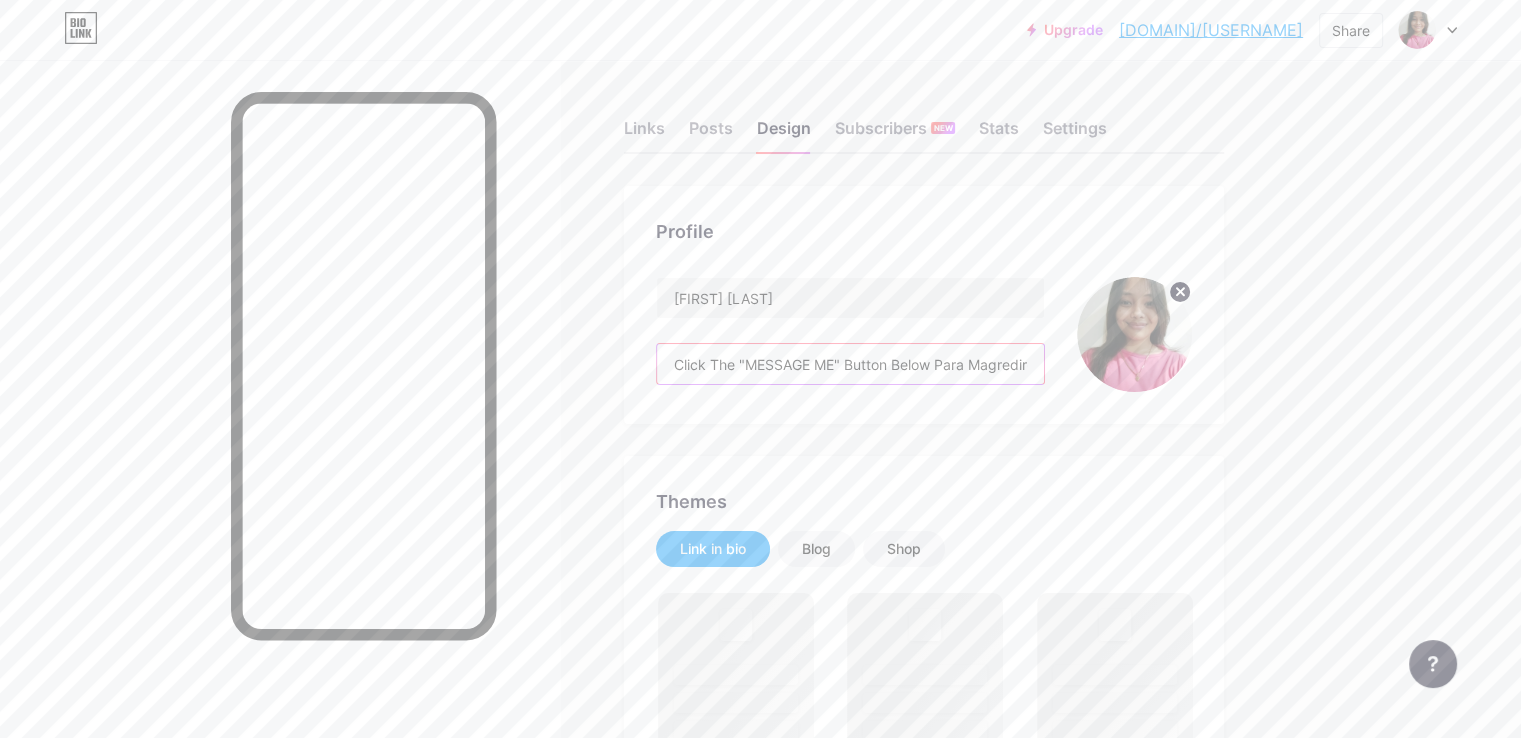 click on "Click The "MESSAGE ME" Button Below Para Magredirect Ka Sa Messenger Ko 👇👇👇👇" at bounding box center (850, 364) 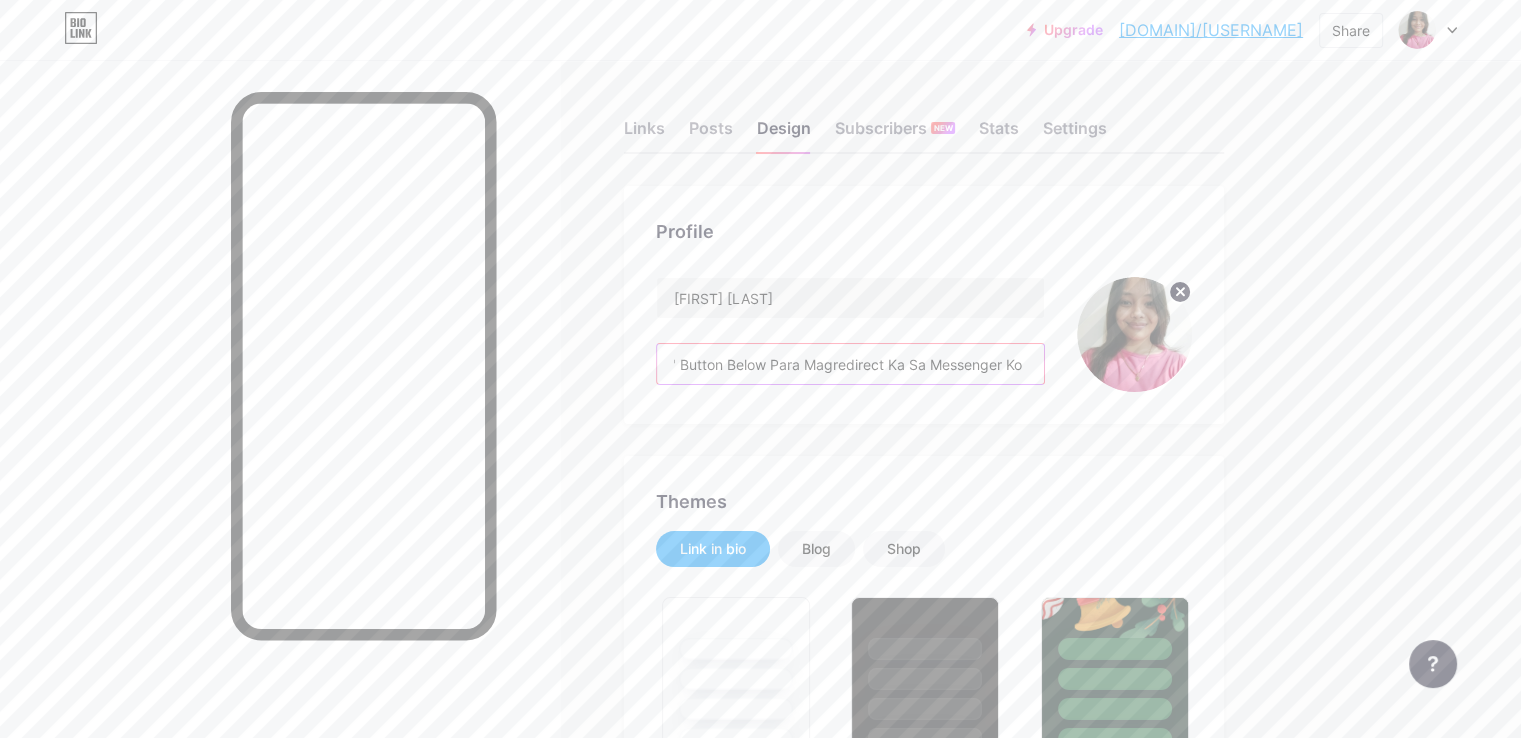 scroll, scrollTop: 0, scrollLeft: 226, axis: horizontal 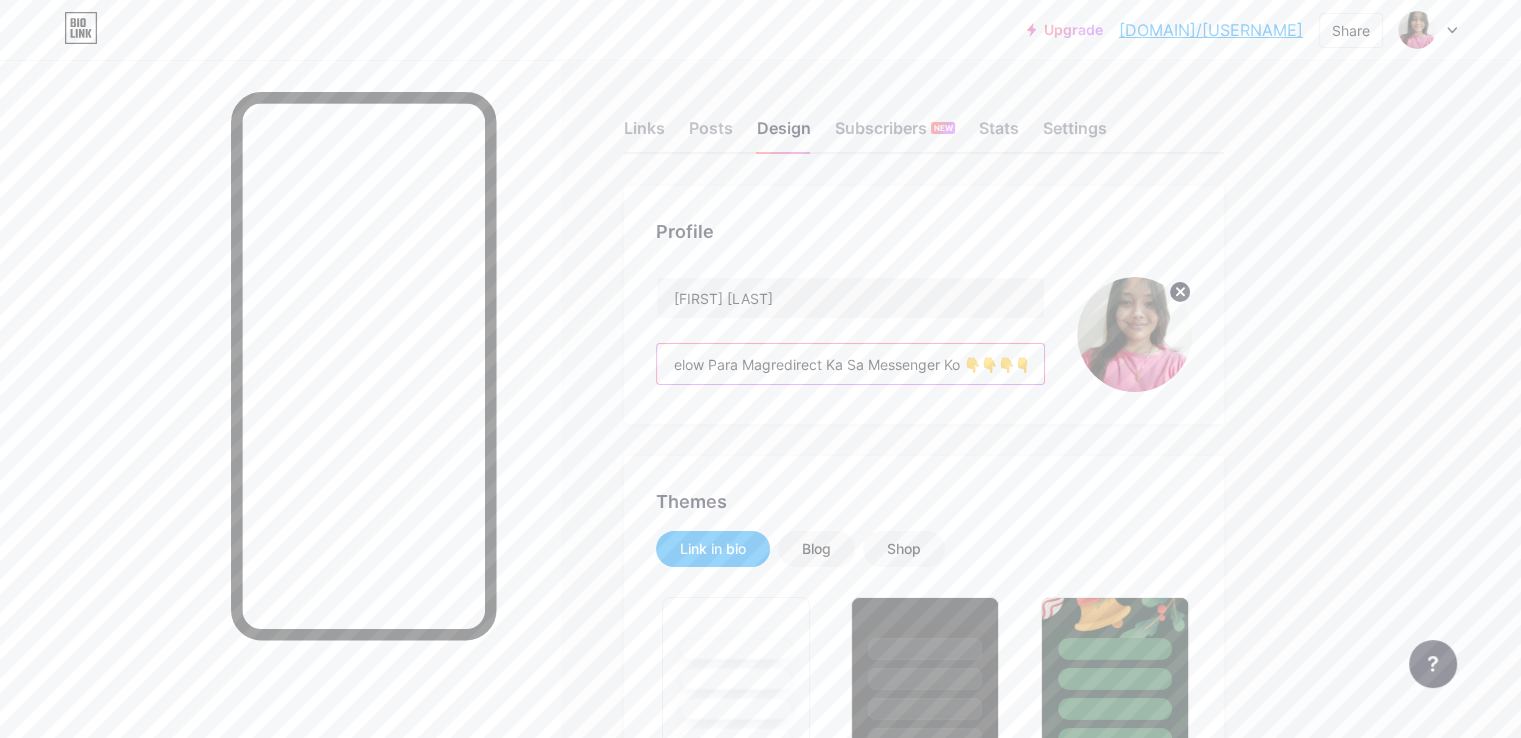 click on "Click The "MESSAGE ME" Button Below Para Magredirect Ka Sa Messenger Ko 👇👇👇👇" at bounding box center (850, 364) 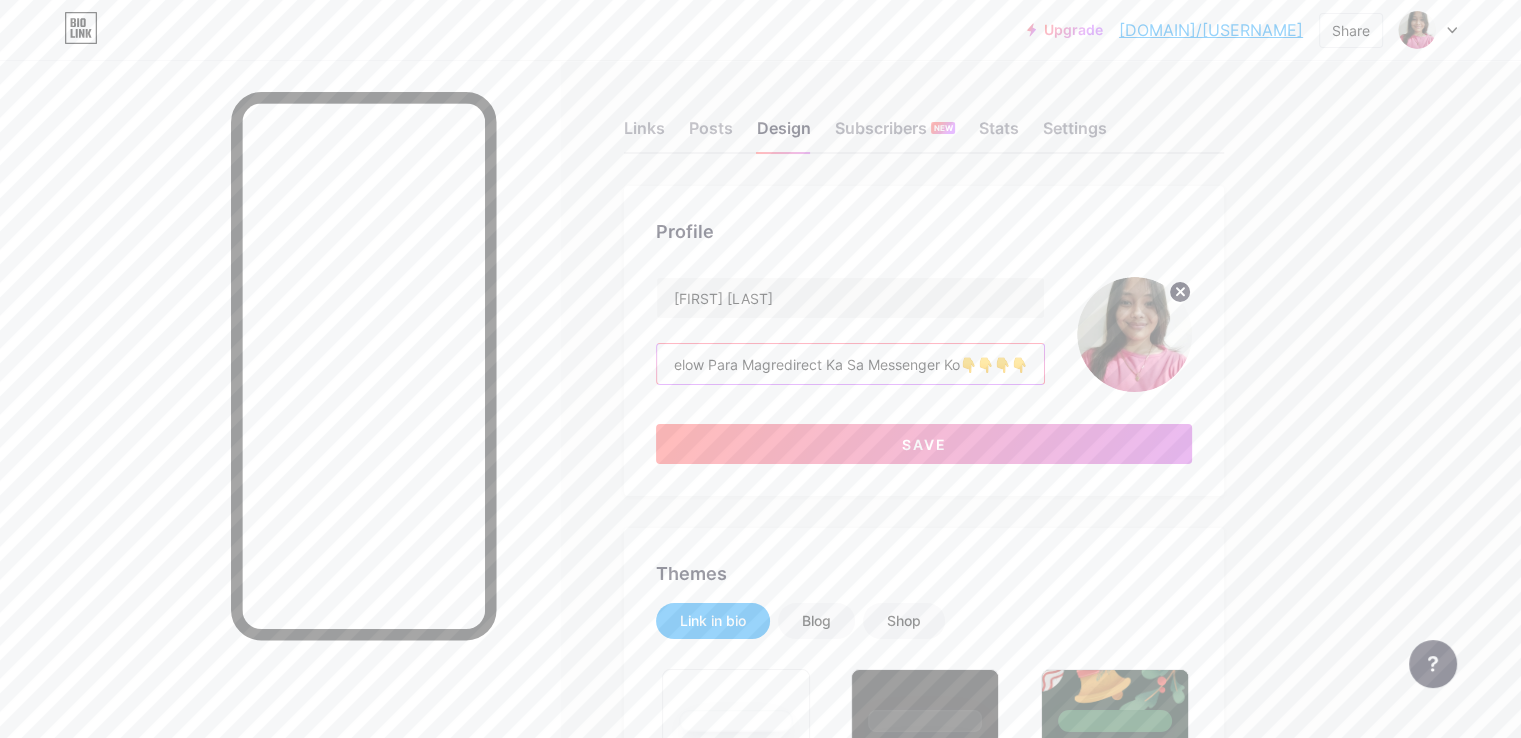 scroll, scrollTop: 0, scrollLeft: 223, axis: horizontal 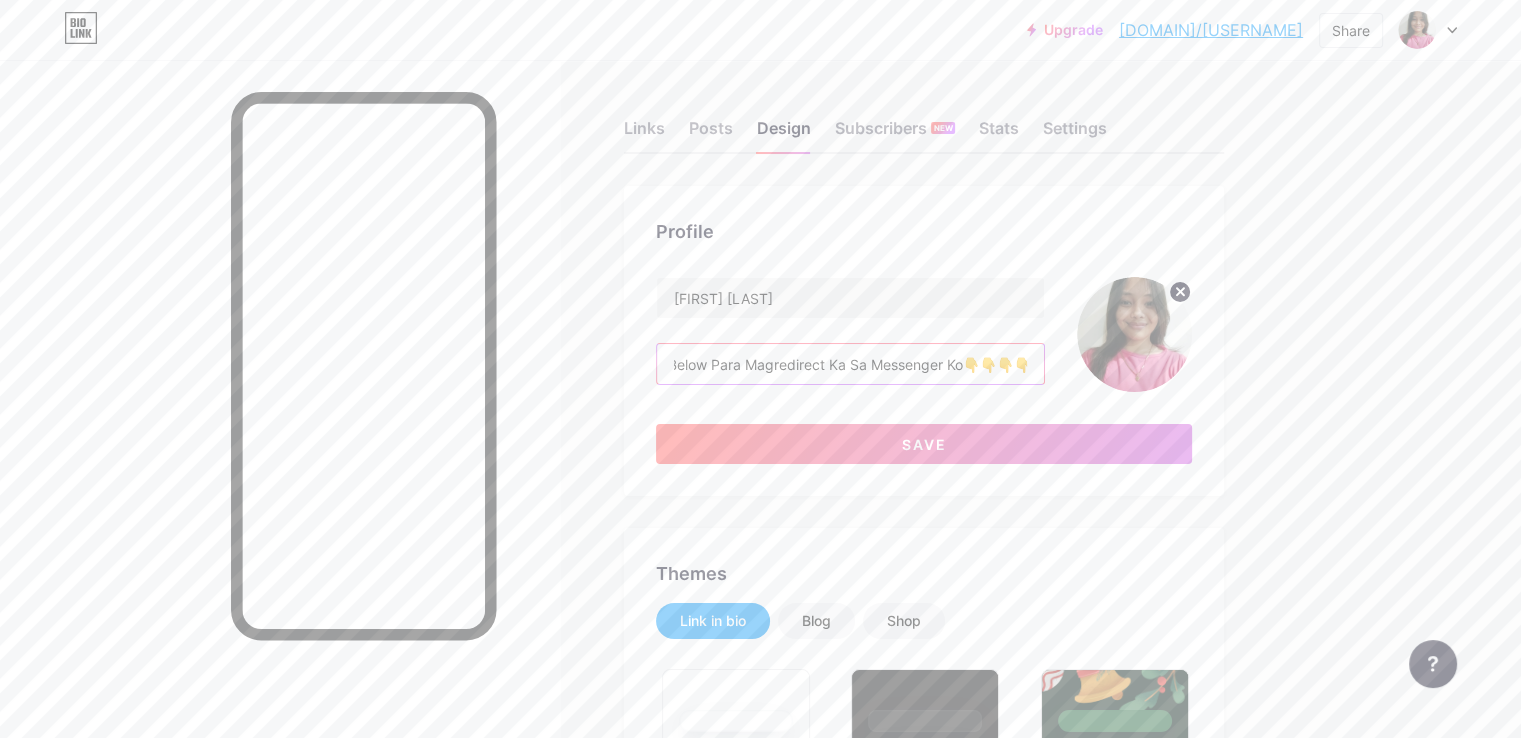 type on "Click The "MESSAGE ME" Button Below Para Magredirect Ka Sa Messenger Ko 👇👇👇👇" 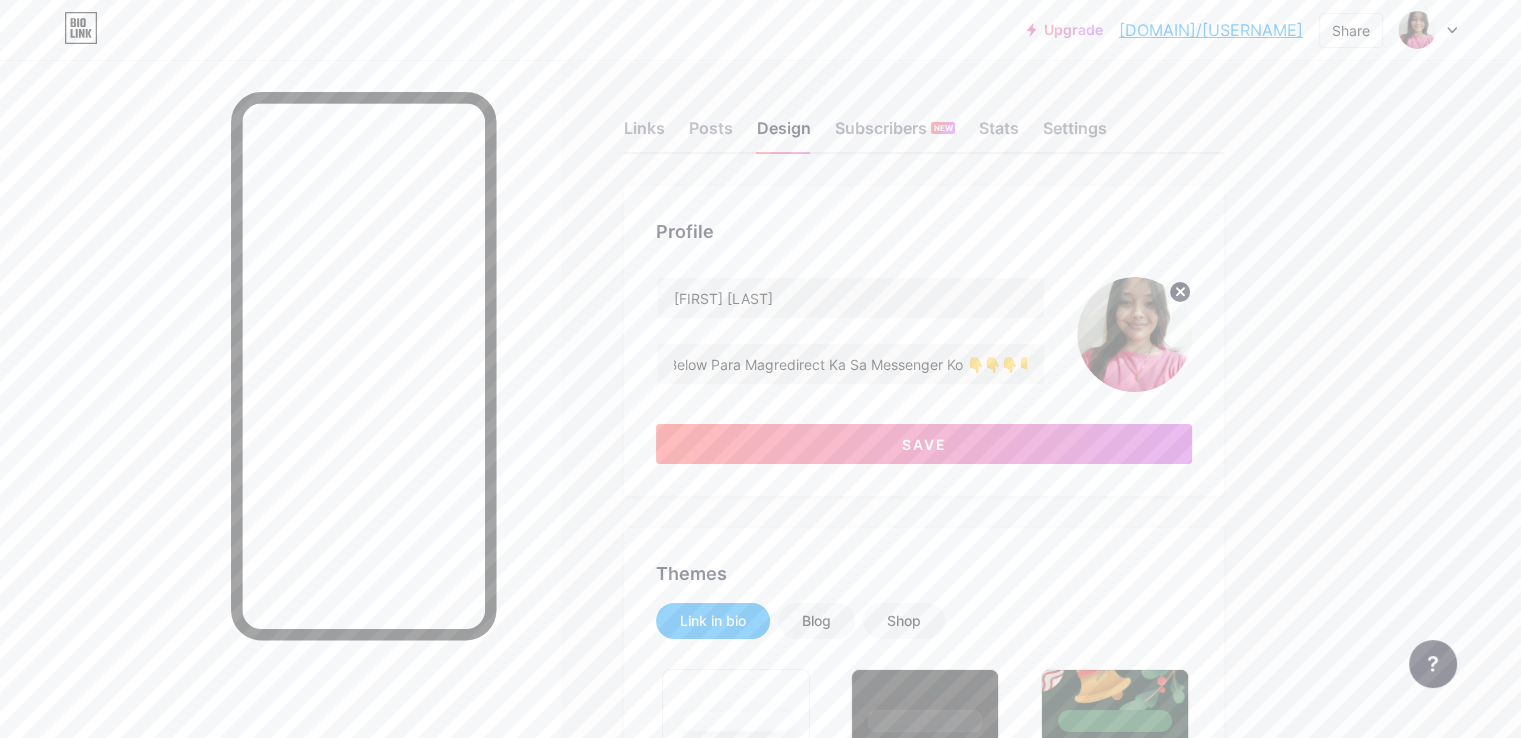click on "Links
Posts
Design
Subscribers
NEW
Stats
Settings     Profile   [FIRST] [LAST]     Click The "MESSAGE ME" Button Below Para Magredirect Ka Sa Messenger Ko 👇👇👇👇                   Save     Themes   Link in bio   Blog   Shop       Basics       Carbon       Xmas 23       Pride       Glitch       Winter · Live       Glassy · Live       Chameleon · Live       Rainy Night · Live       Neon · Live       Summer       Retro       Strawberry · Live       Desert       Sunny       Autumn       Leaf       Clear Sky       Blush       Unicorn       Minimal       Cloudy       Shadow     Create your own           Changes saved       Position to display socials                 Top                     Bottom
Disable Bio Link branding
Will hide the Bio Link branding from homepage     Display Share button
Enables social sharing options on your page including a QR code." at bounding box center [654, 1764] 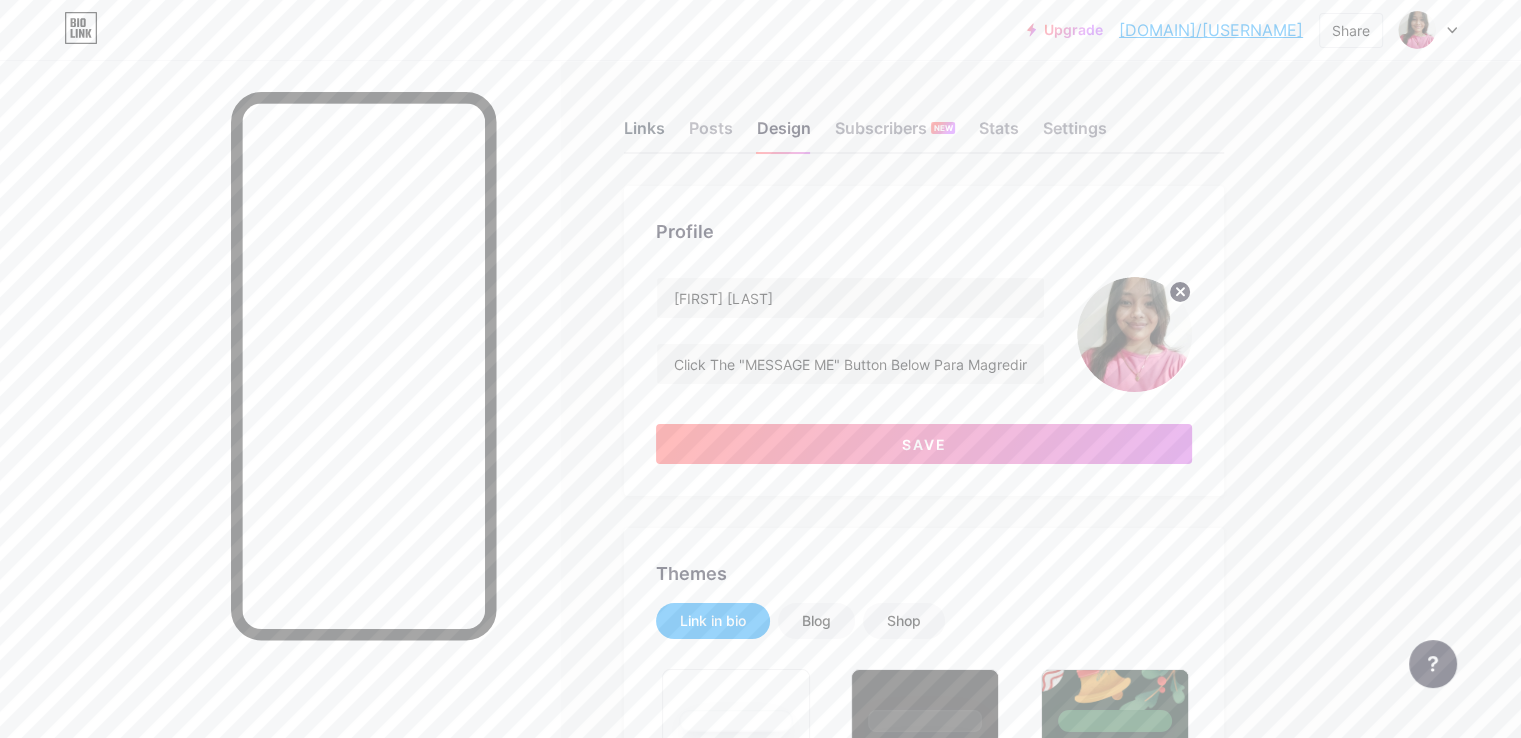 click on "Links" at bounding box center [644, 134] 